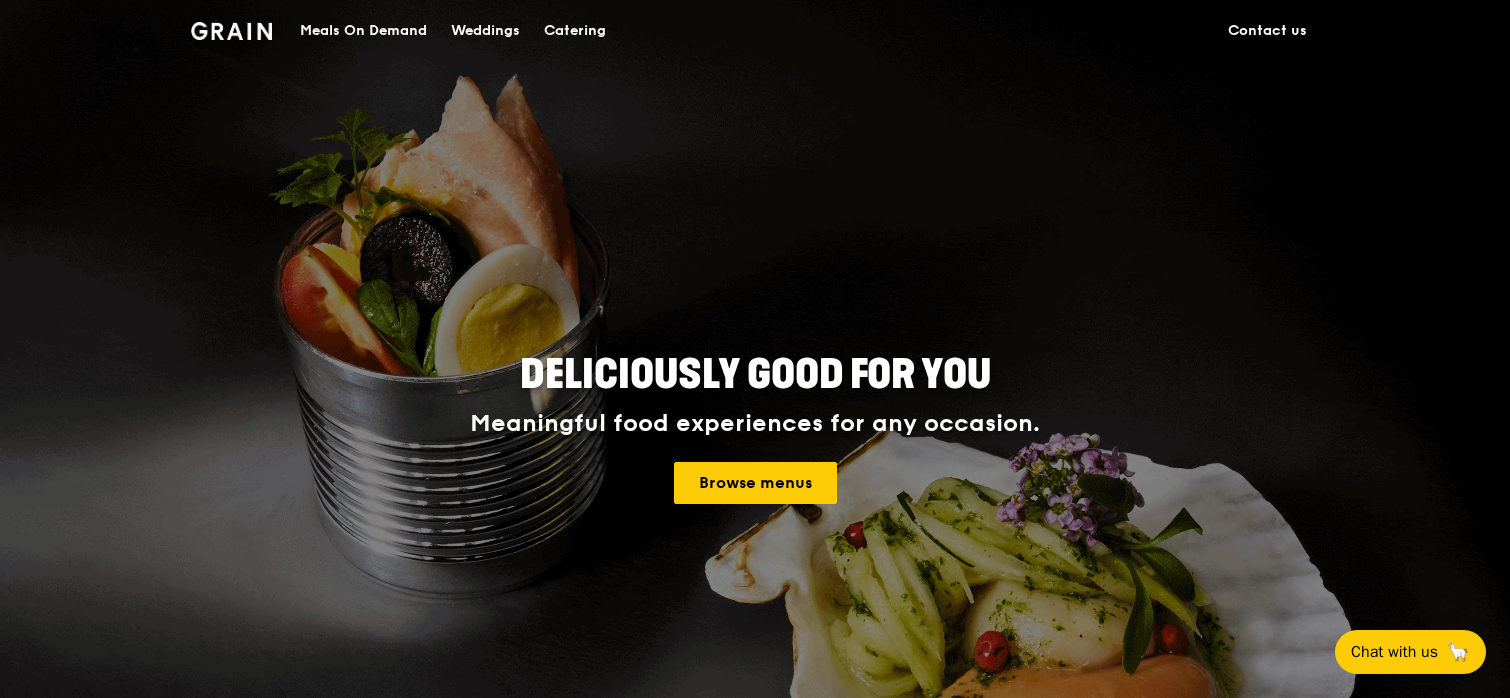 scroll, scrollTop: 0, scrollLeft: 0, axis: both 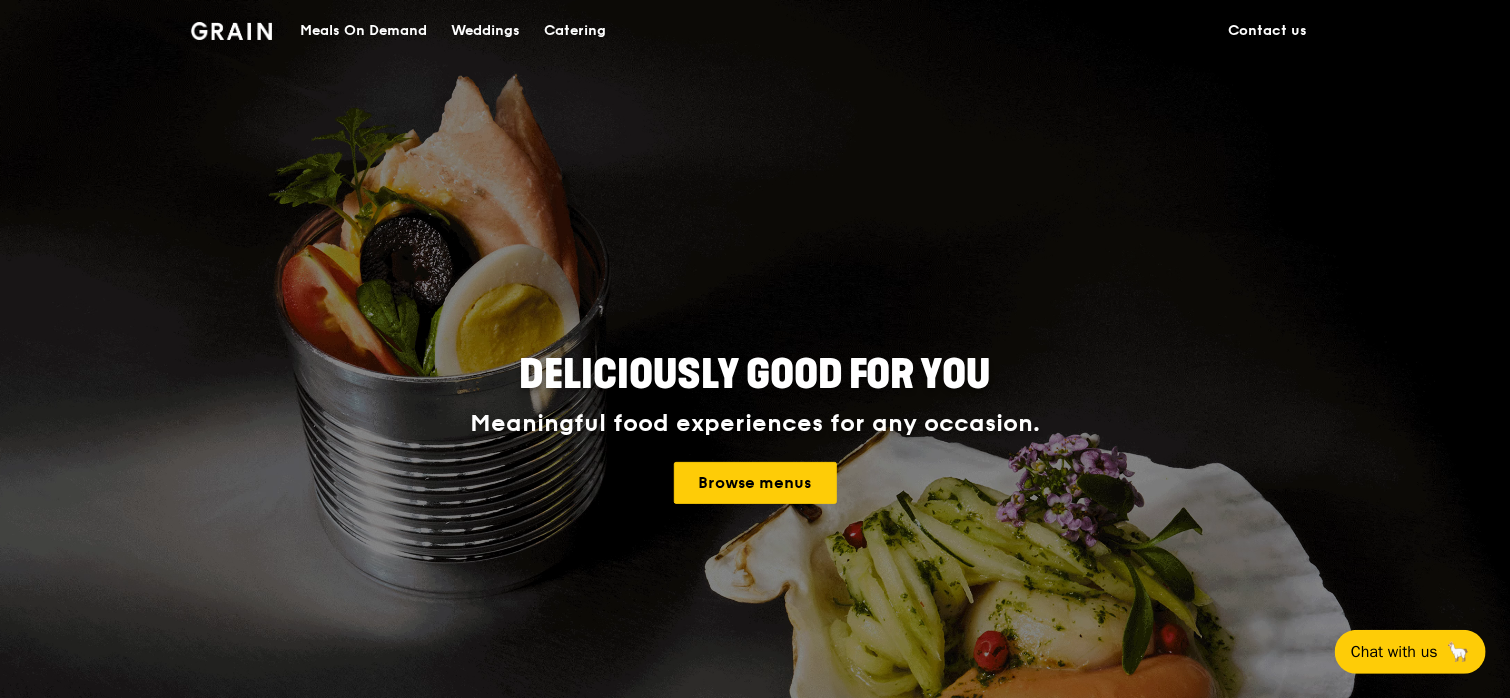 click on "Meals On Demand" at bounding box center (363, 31) 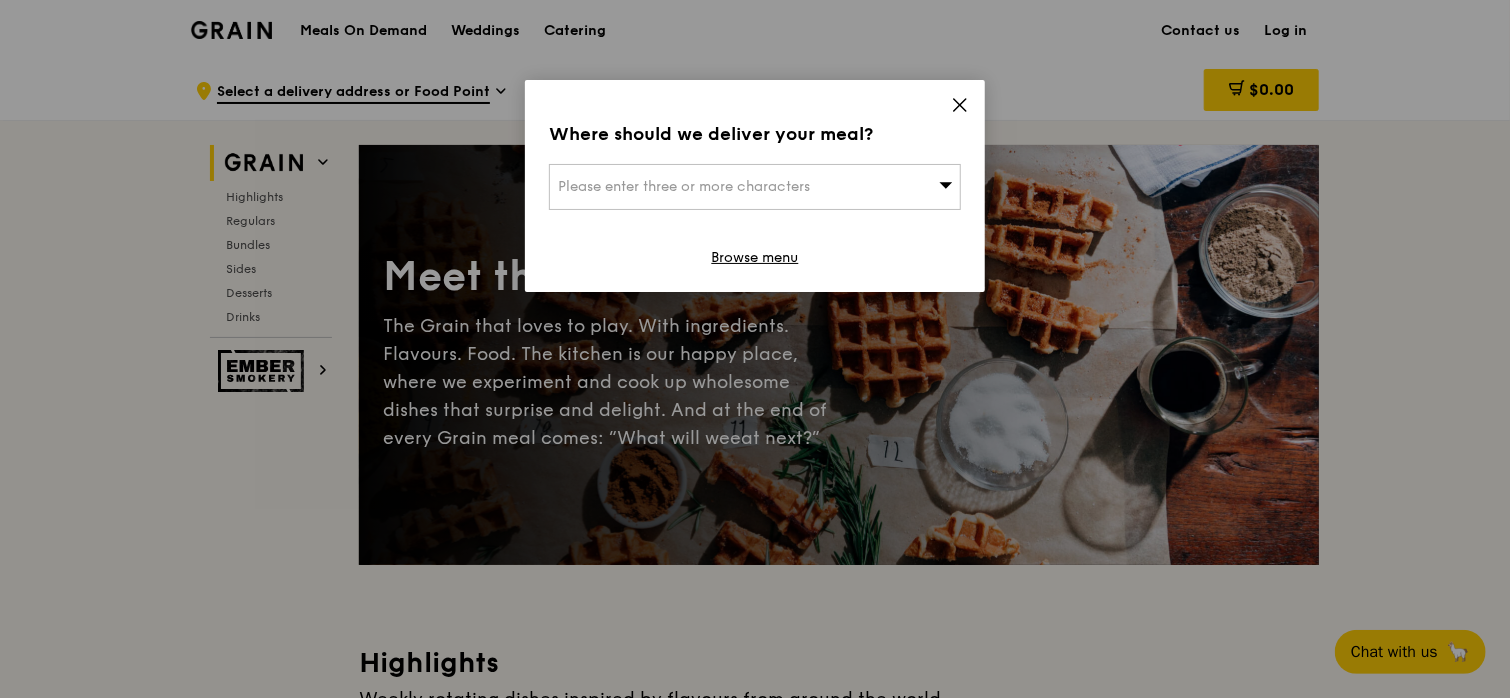 click 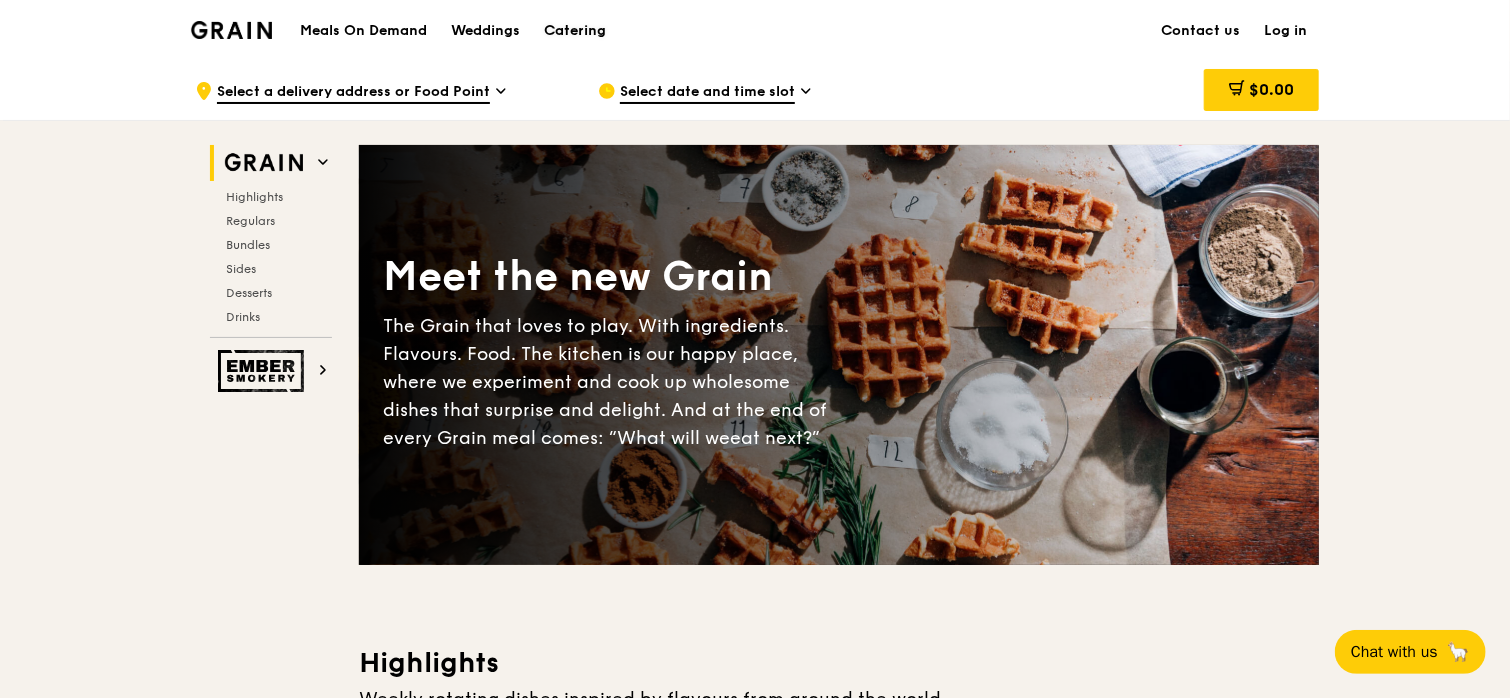click on "Catering" at bounding box center [575, 31] 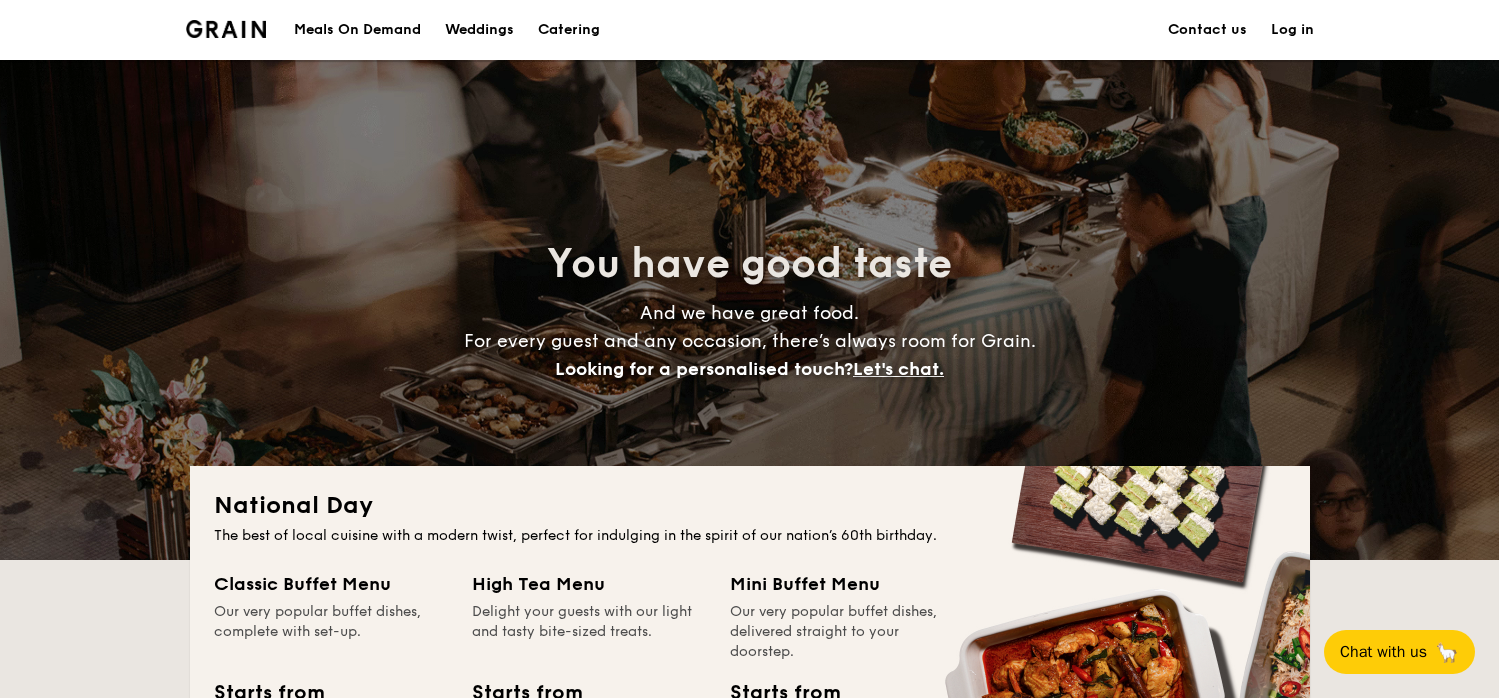 scroll, scrollTop: 0, scrollLeft: 0, axis: both 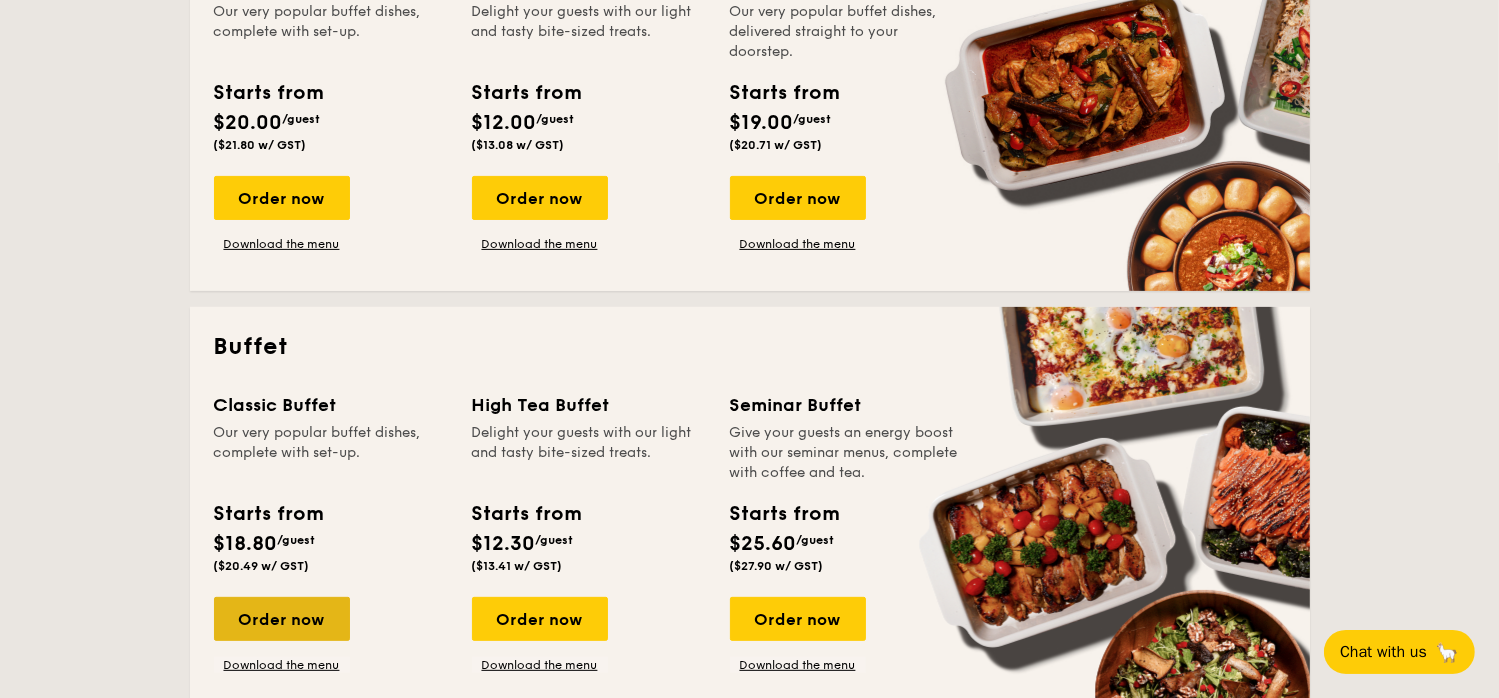 click on "Order now" at bounding box center [282, 619] 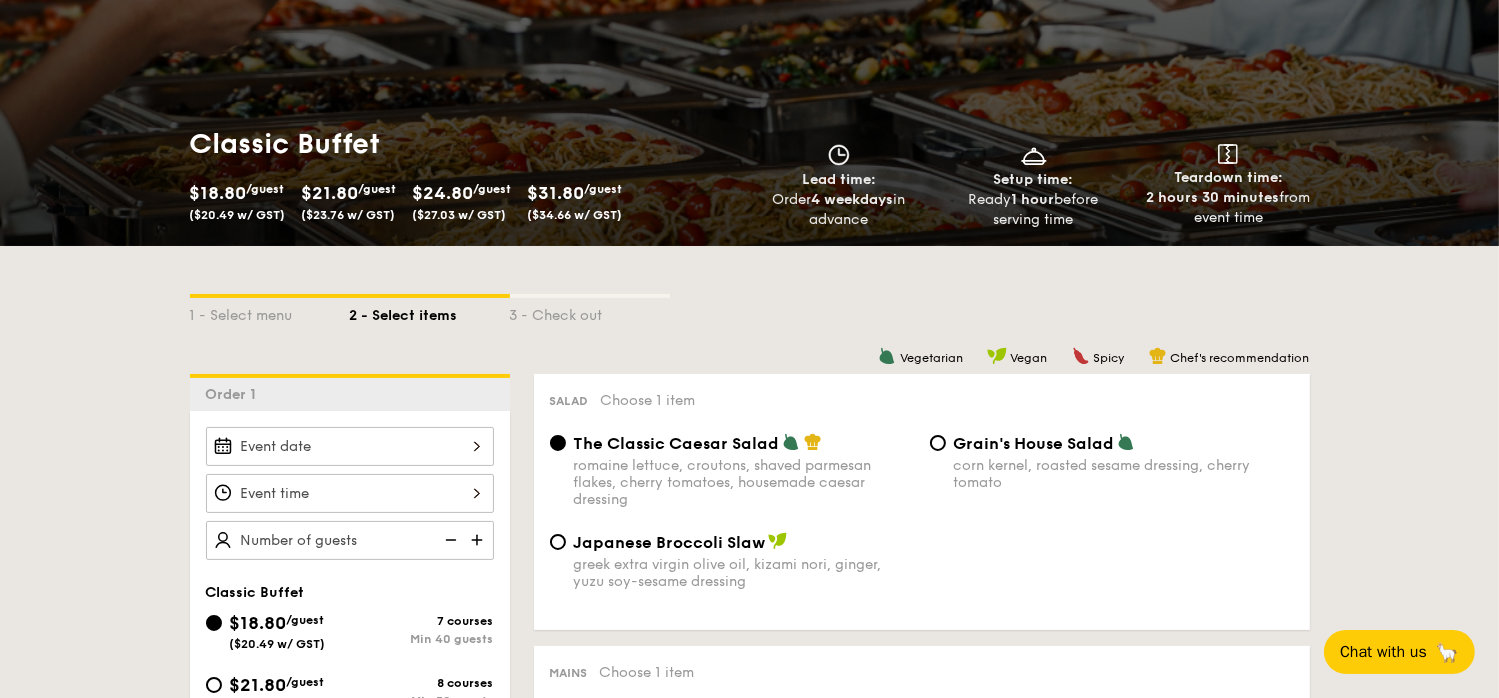 scroll, scrollTop: 200, scrollLeft: 0, axis: vertical 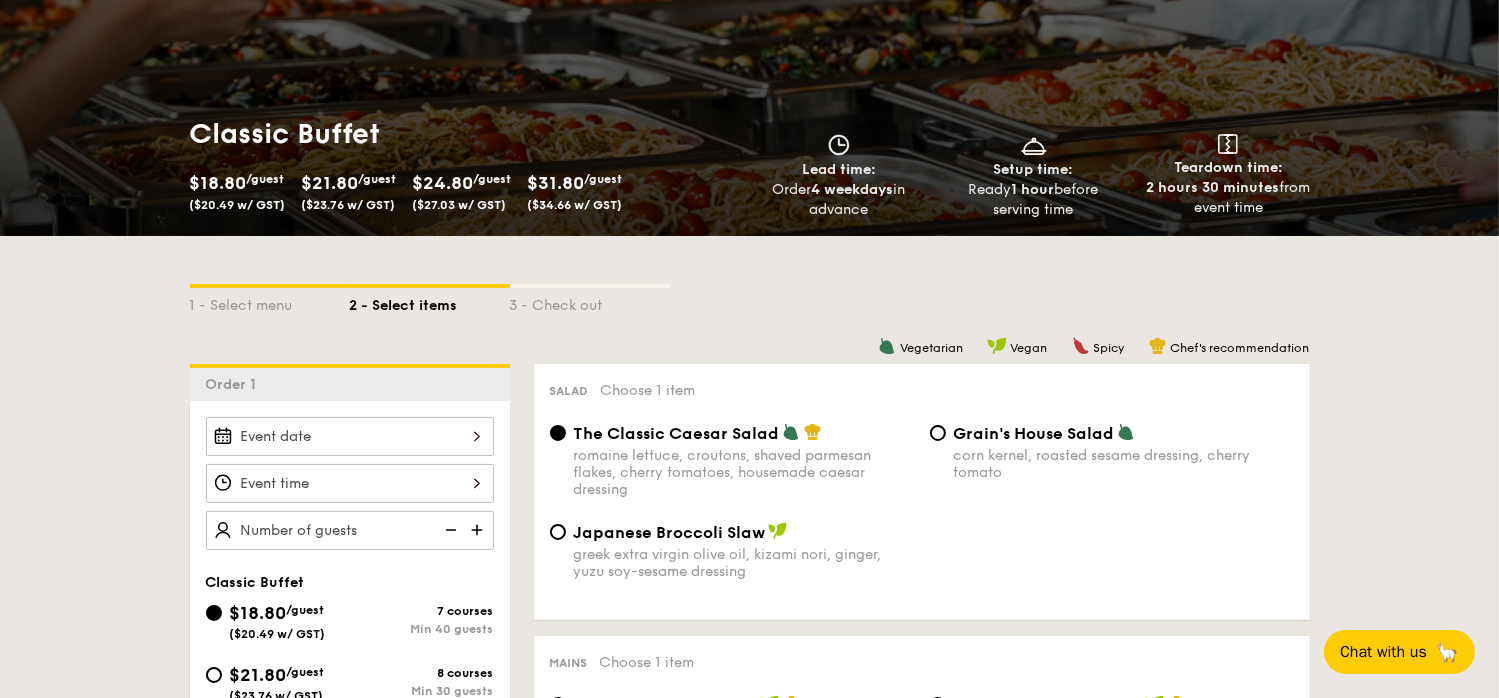 click at bounding box center [350, 436] 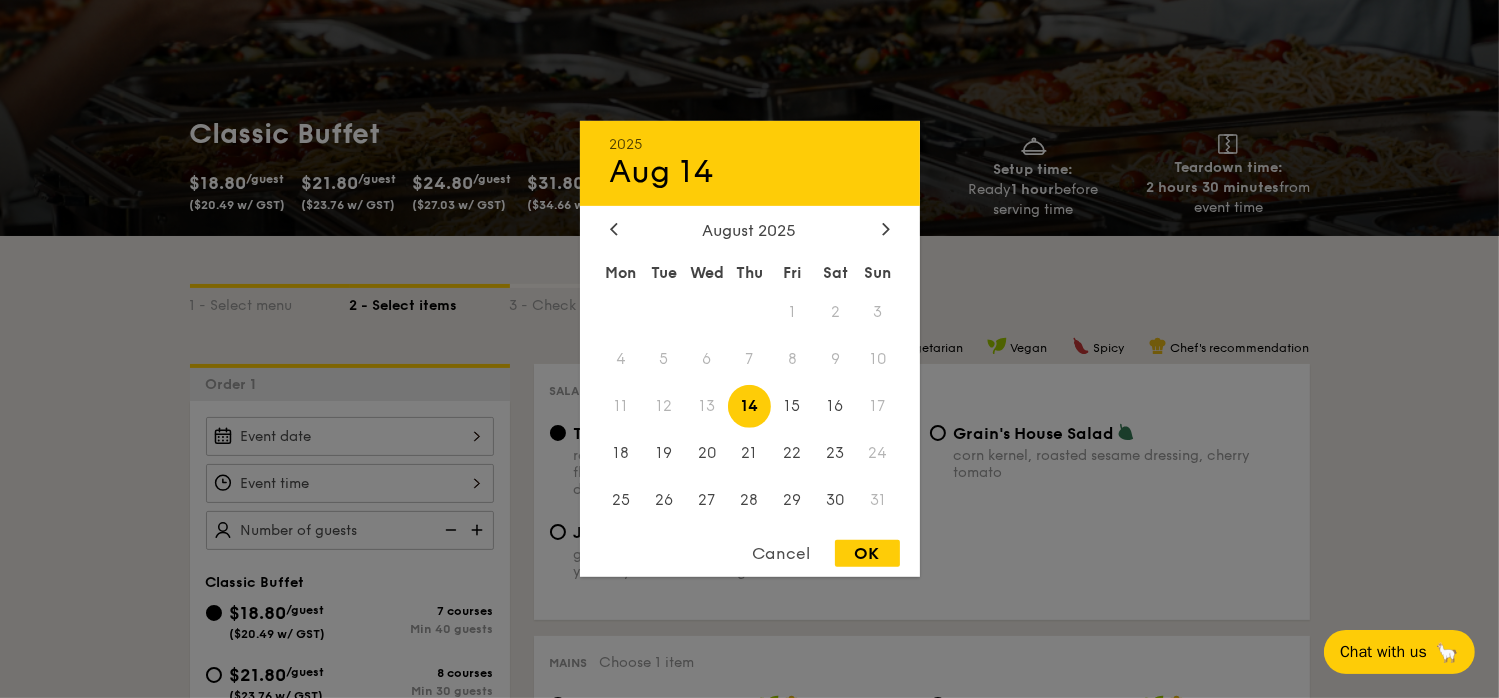 click on "OK" at bounding box center (867, 553) 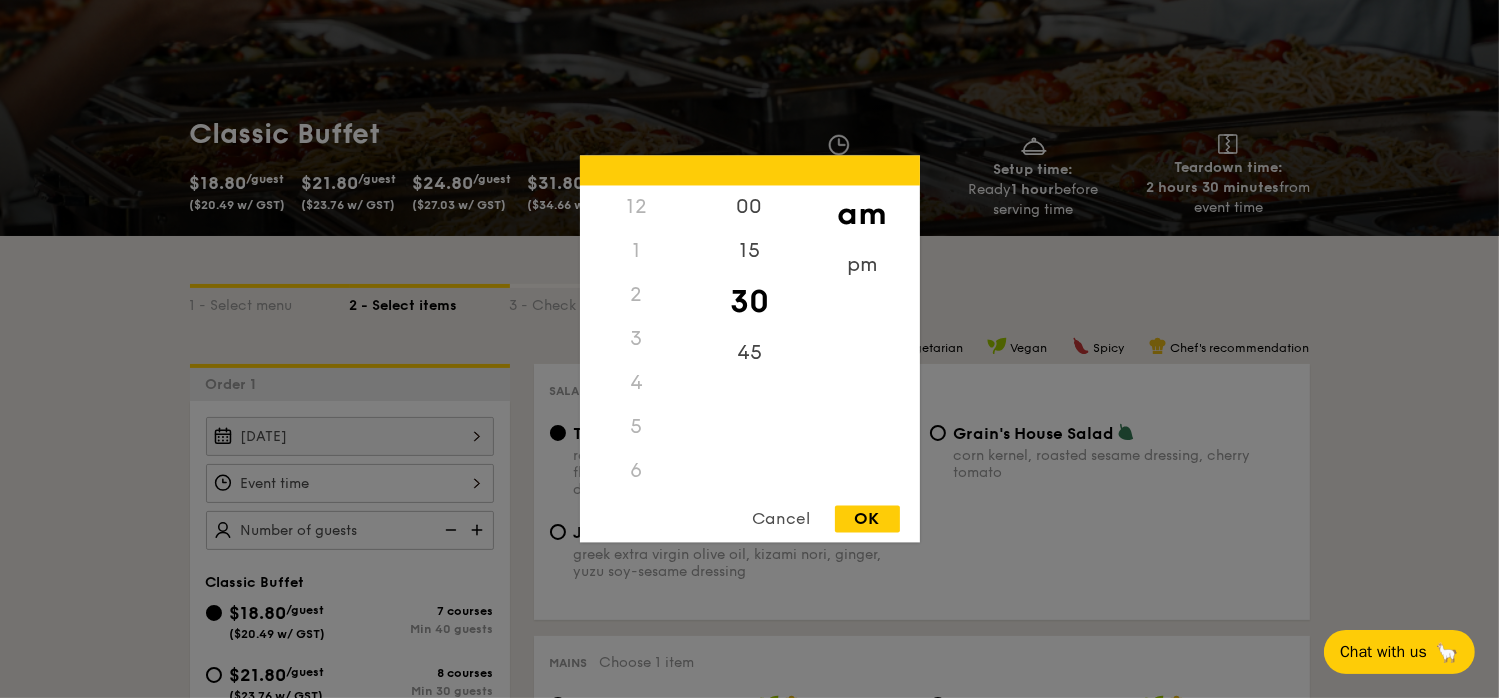 click on "12 1 2 3 4 5 6 7 8 9 10 11   00 15 30 45   am   pm   Cancel   OK" at bounding box center (350, 483) 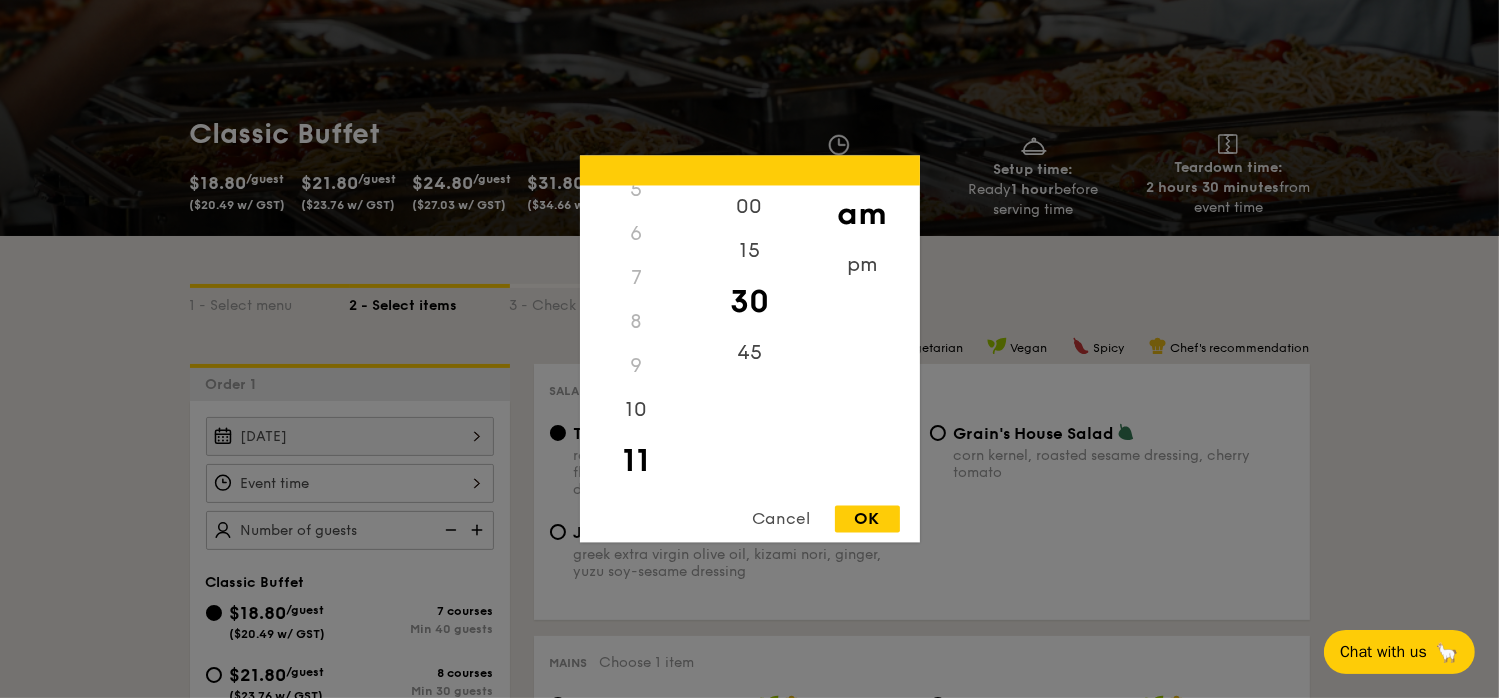 scroll, scrollTop: 300, scrollLeft: 0, axis: vertical 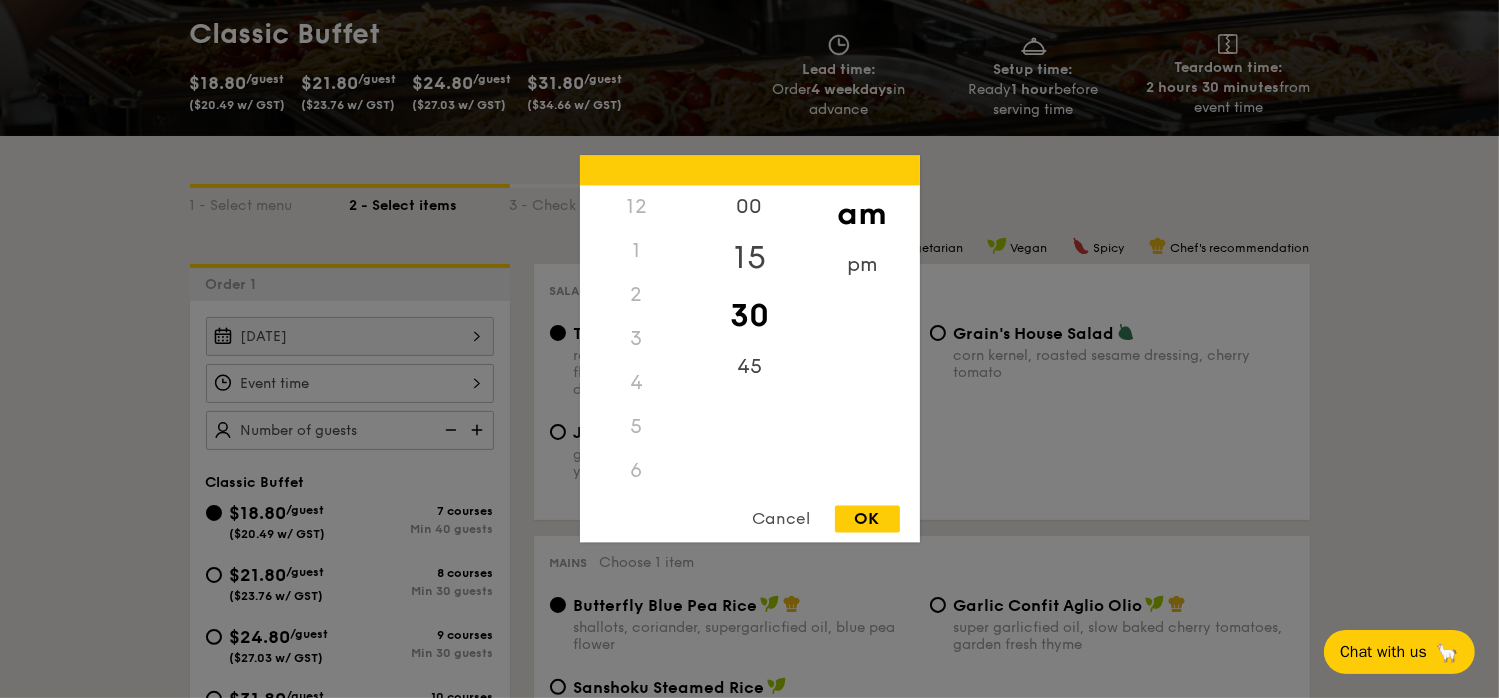 click on "15" at bounding box center (749, 259) 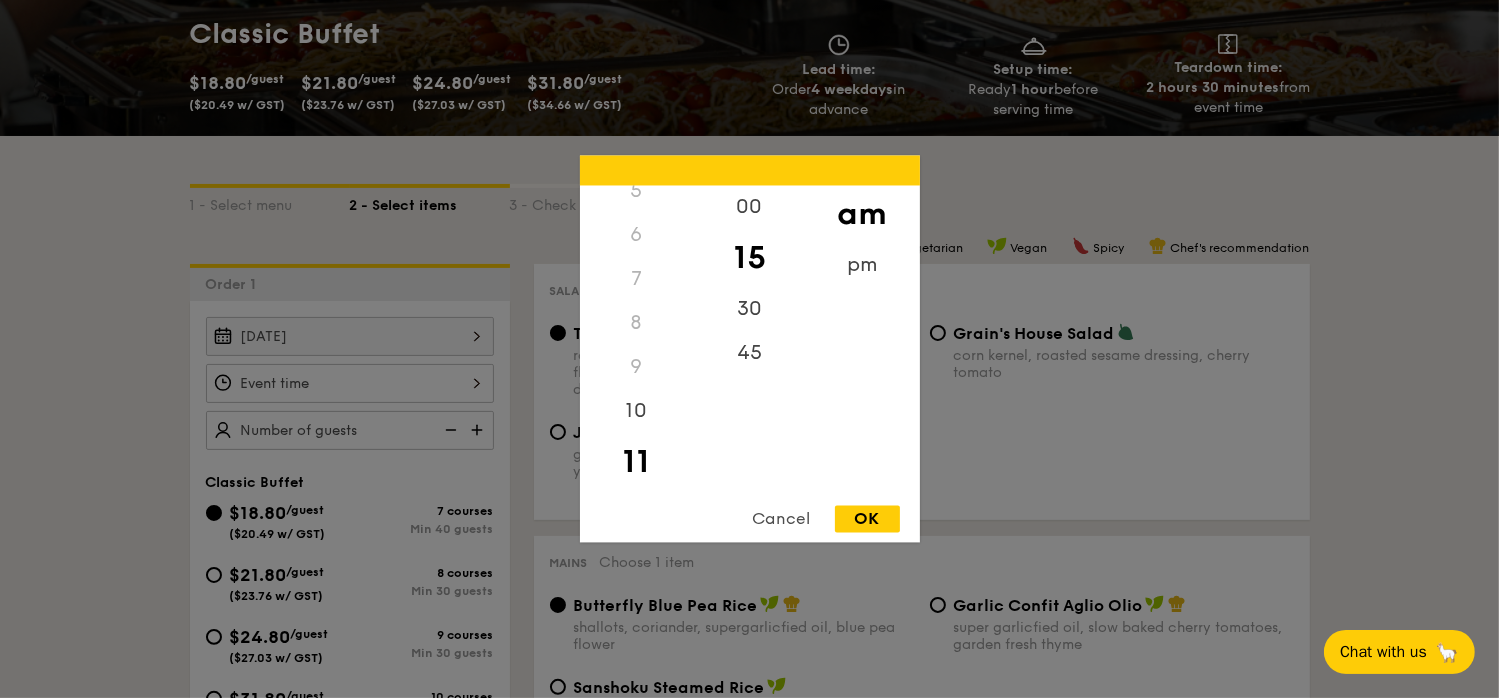 scroll, scrollTop: 237, scrollLeft: 0, axis: vertical 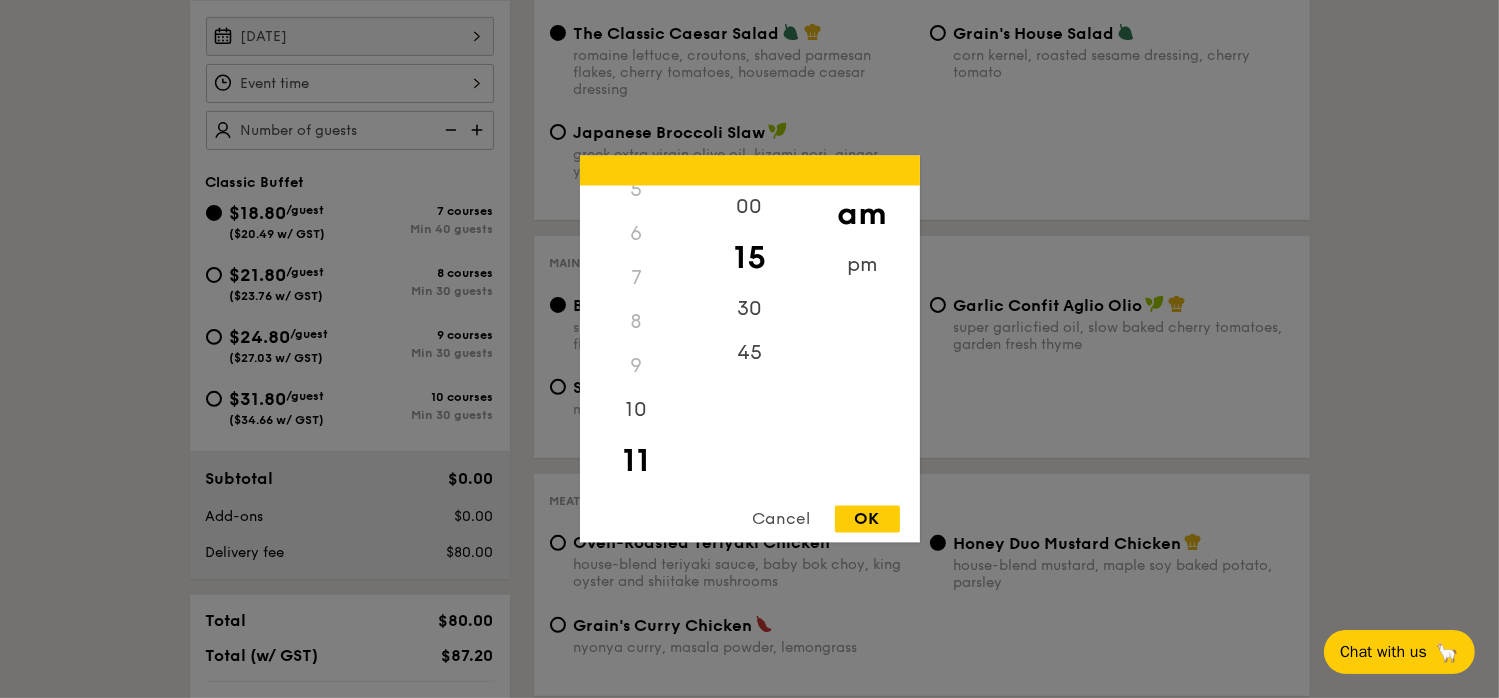 click on "11" at bounding box center (636, 462) 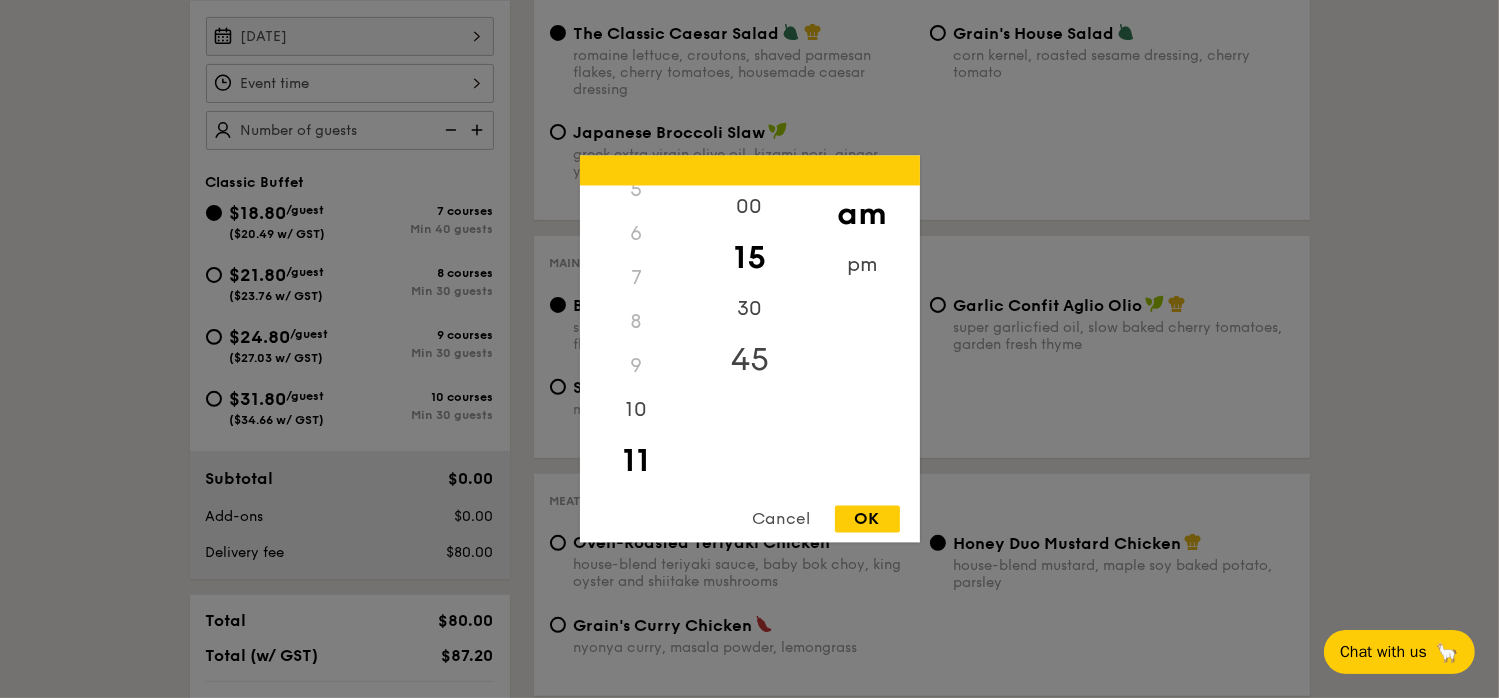 click on "45" at bounding box center (749, 361) 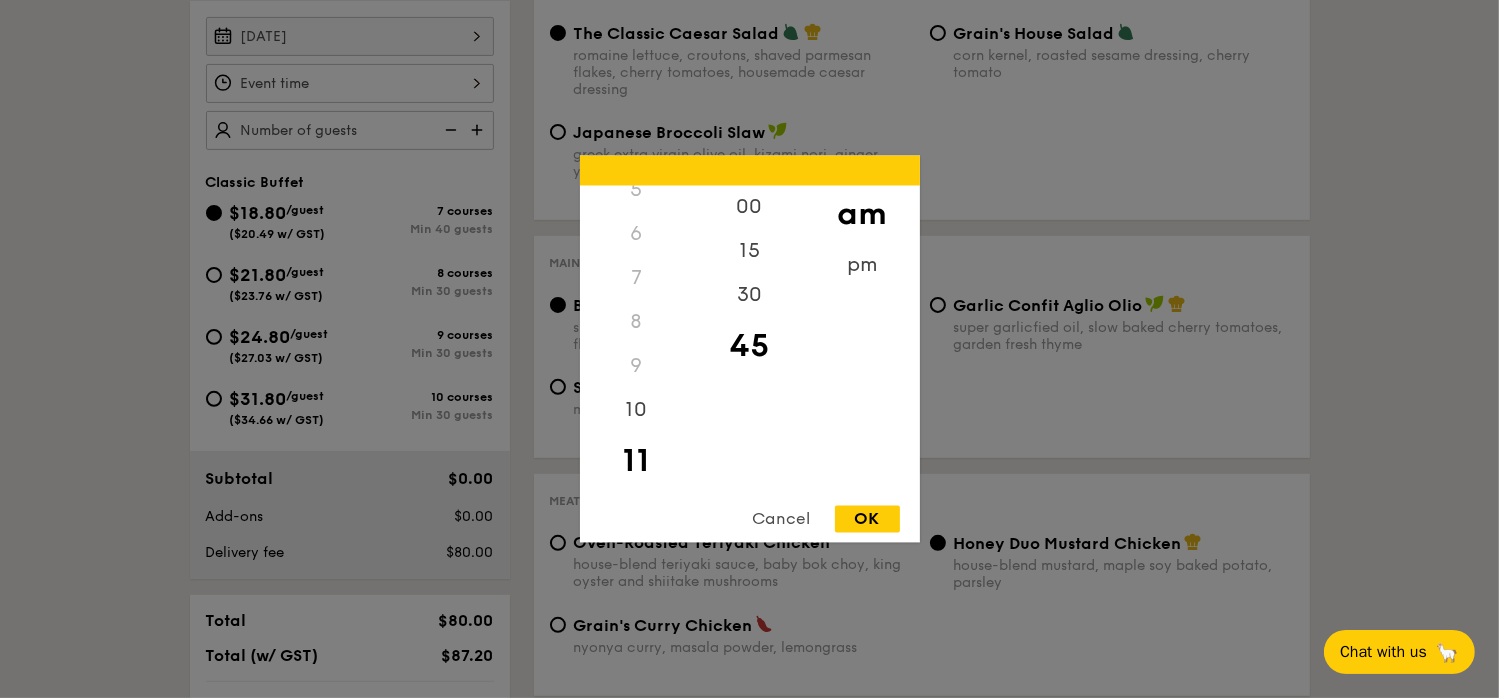 click on "OK" at bounding box center (867, 519) 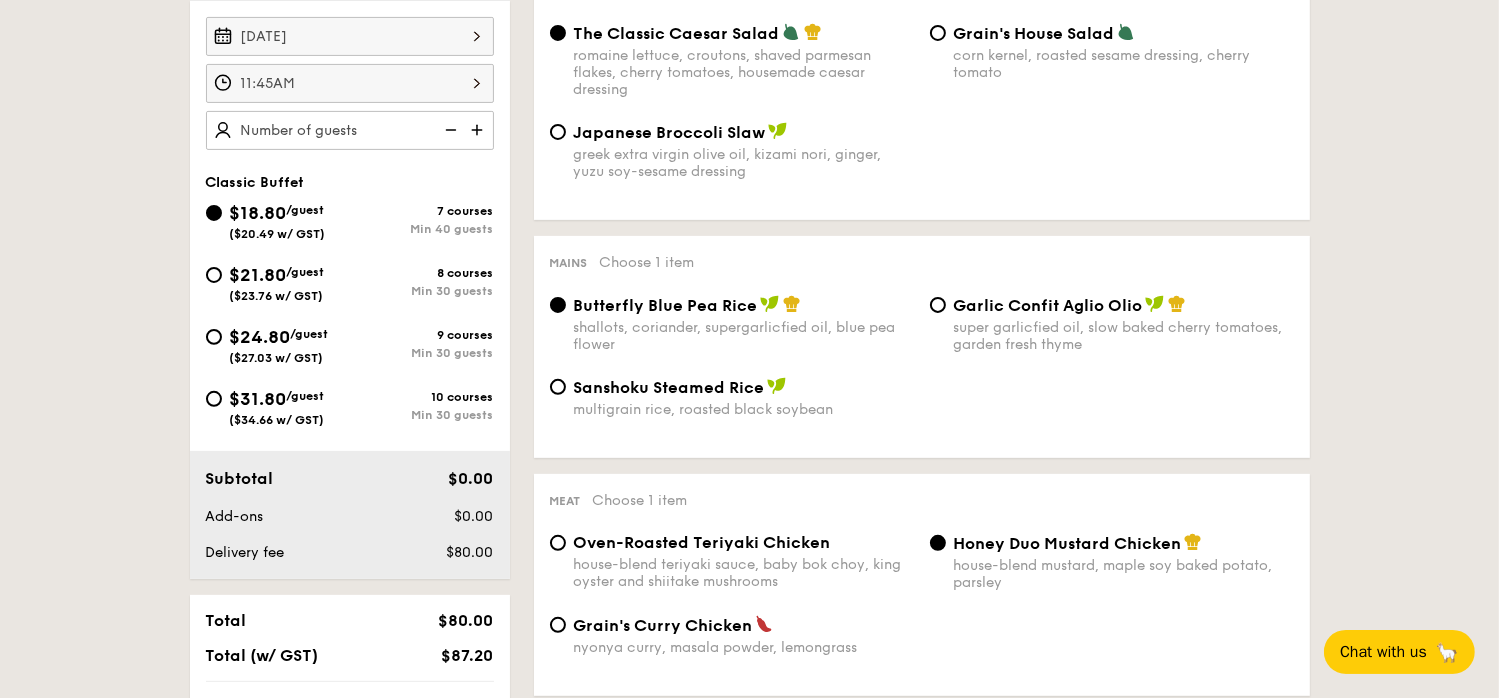 click on "11:45AM" at bounding box center [350, 83] 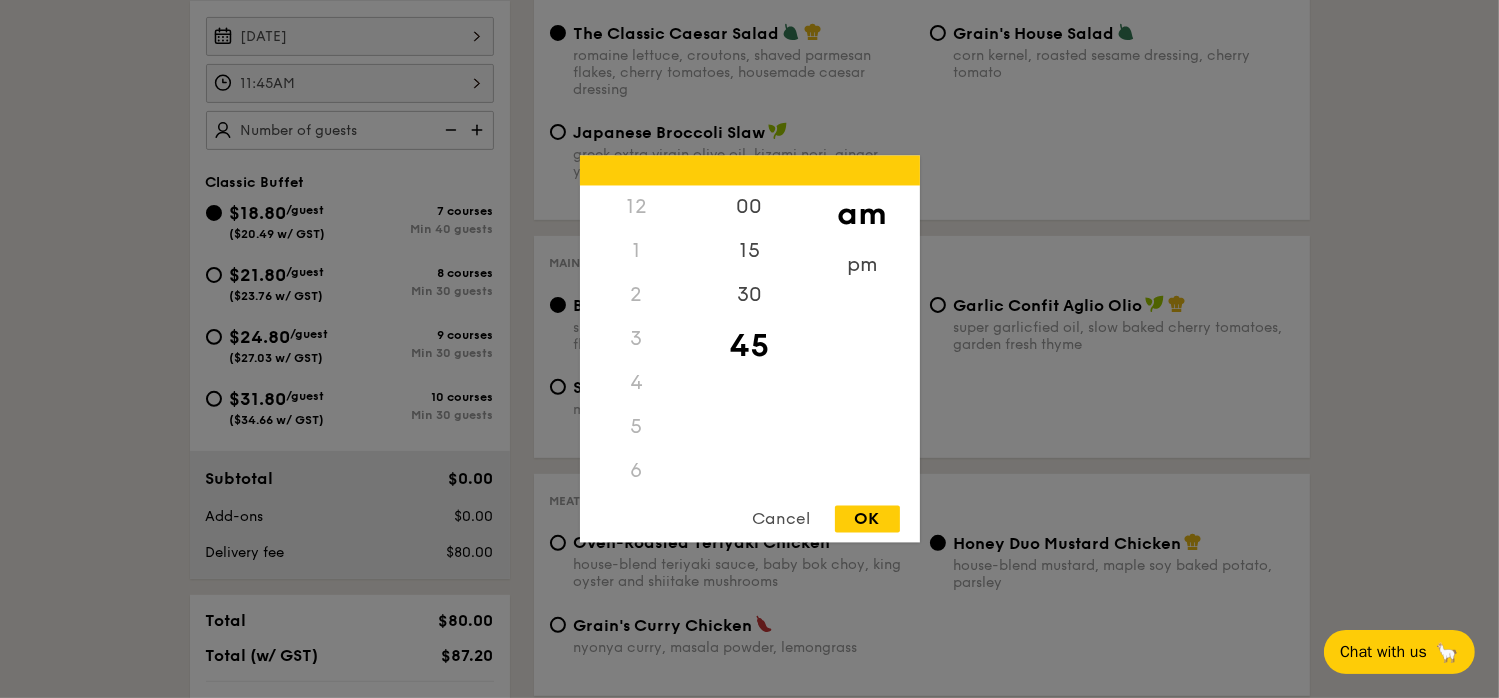 scroll, scrollTop: 237, scrollLeft: 0, axis: vertical 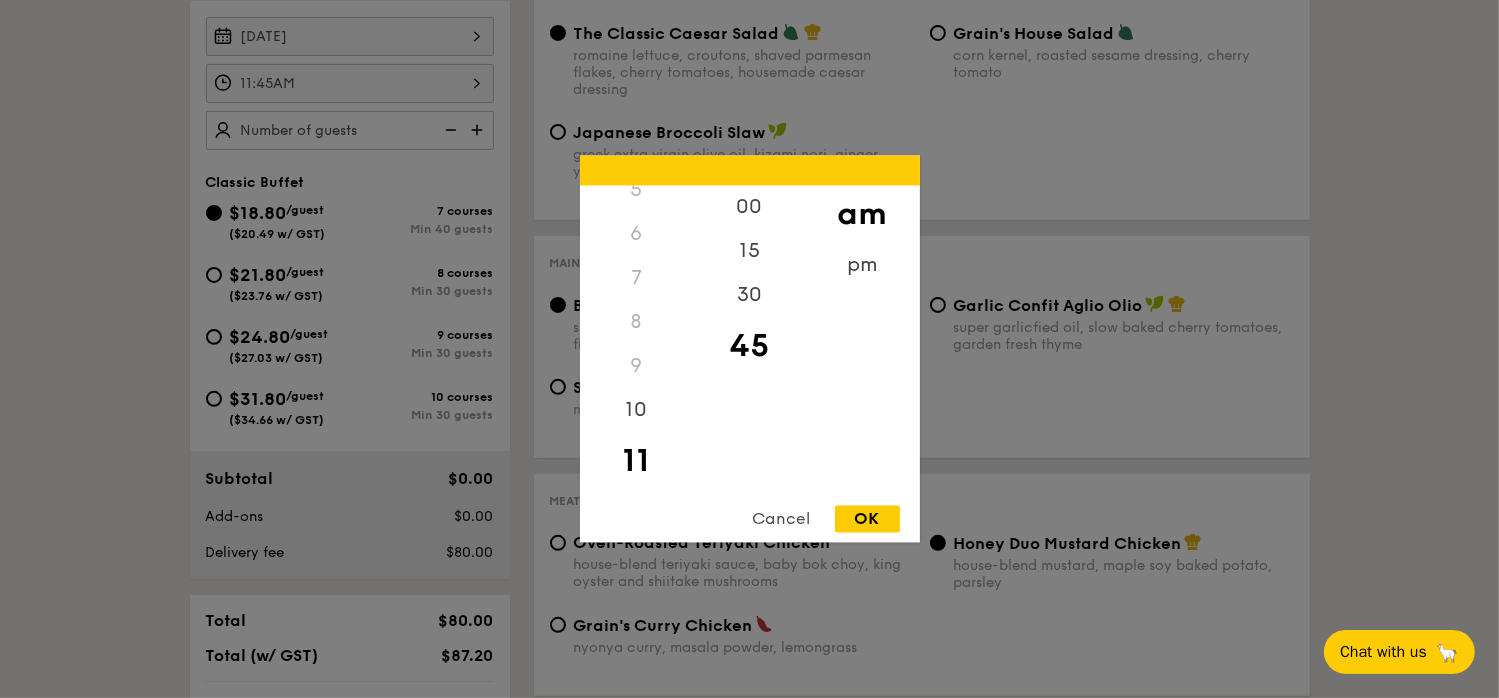 click at bounding box center [749, 349] 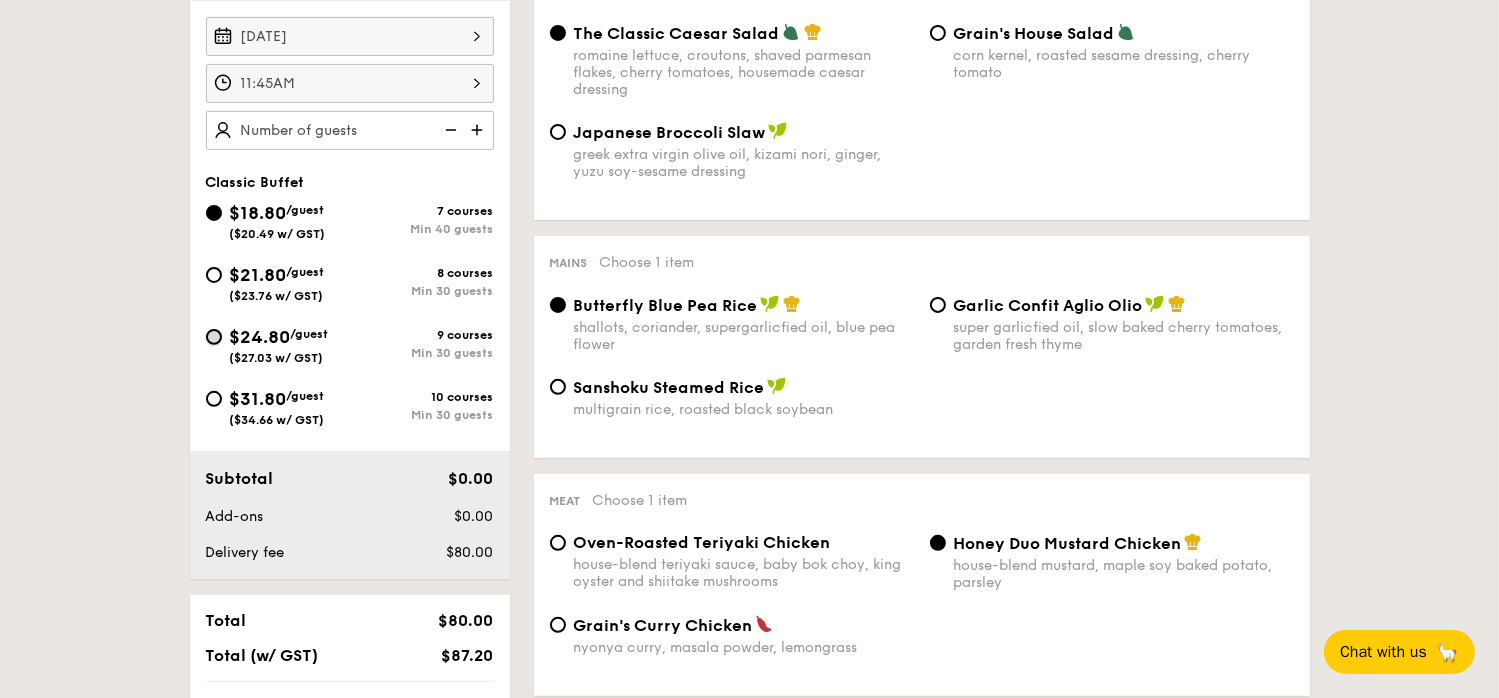 click on "$24.80
/guest
($27.03 w/ GST)
9 courses
Min 30 guests" at bounding box center (214, 337) 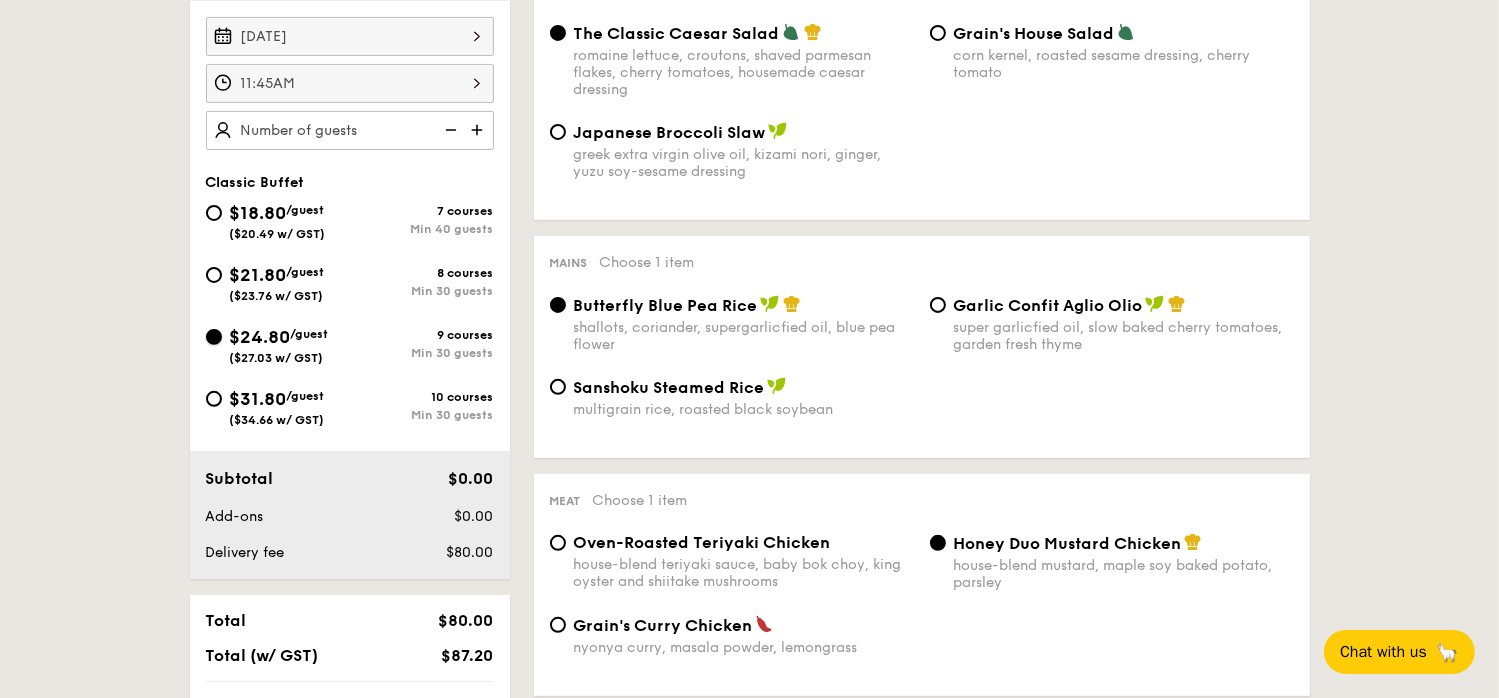 radio on "true" 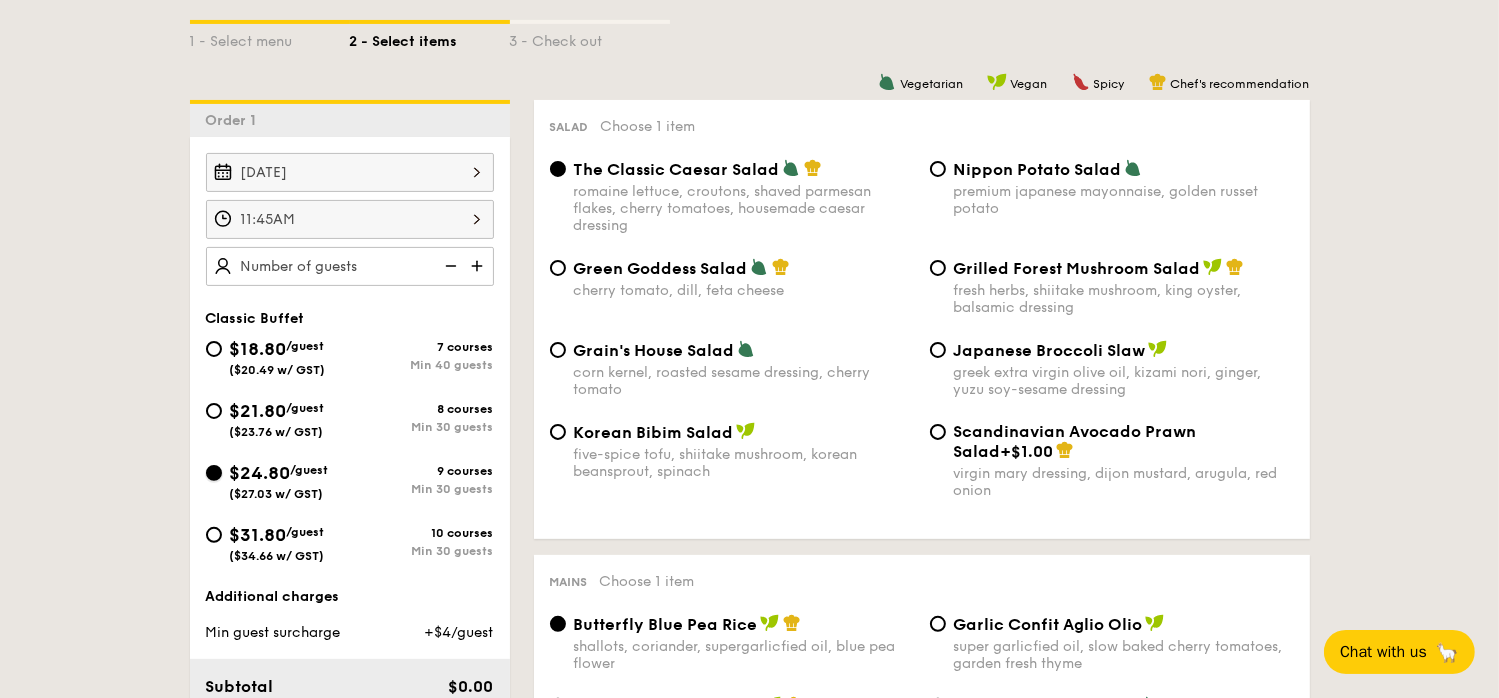 scroll, scrollTop: 500, scrollLeft: 0, axis: vertical 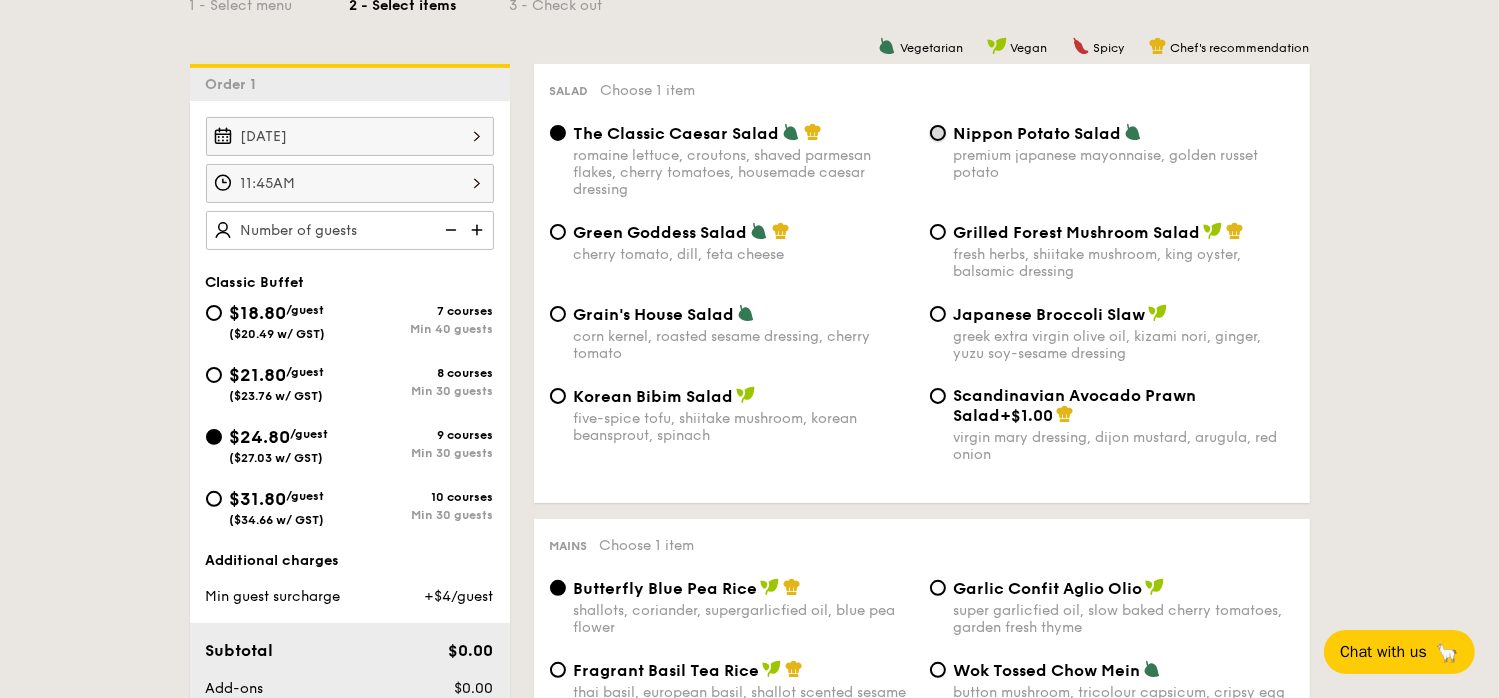 click on "Nippon Potato Salad premium japanese mayonnaise, golden russet potato" at bounding box center (938, 133) 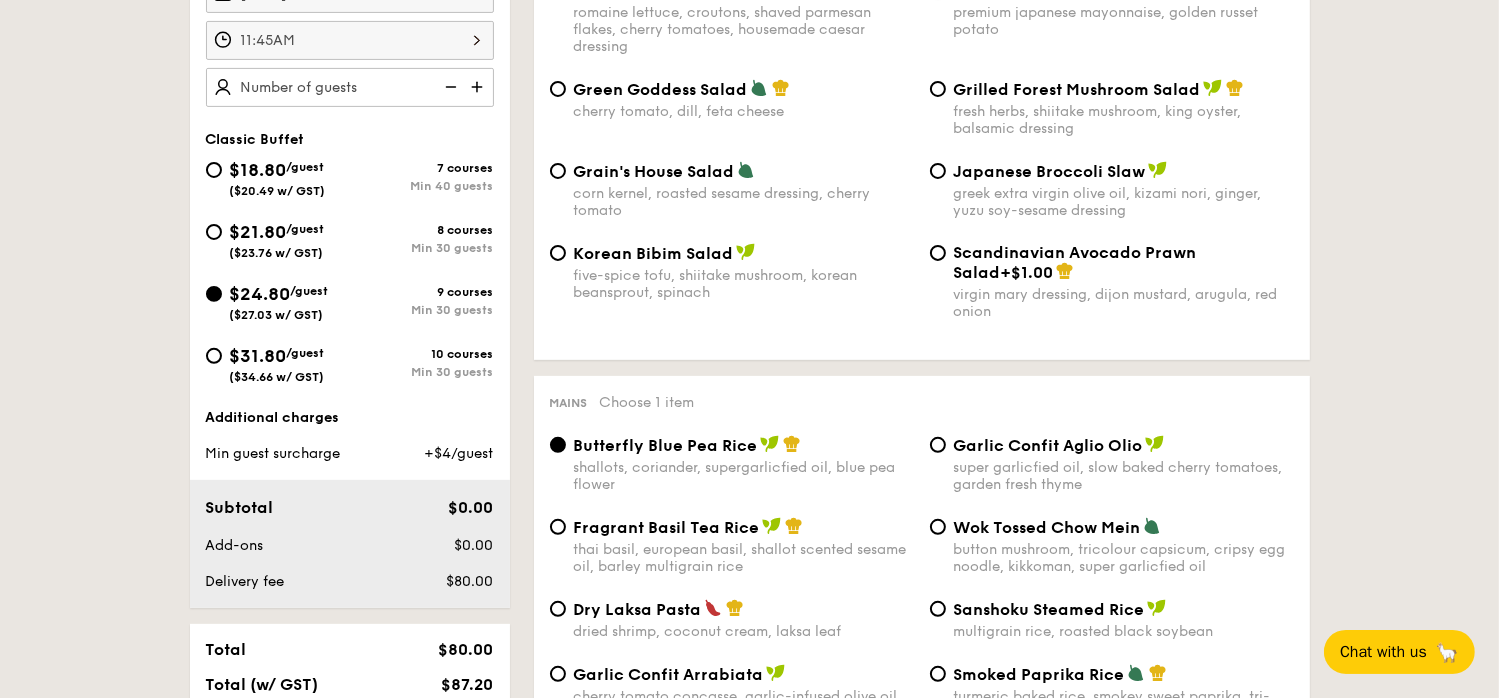 scroll, scrollTop: 600, scrollLeft: 0, axis: vertical 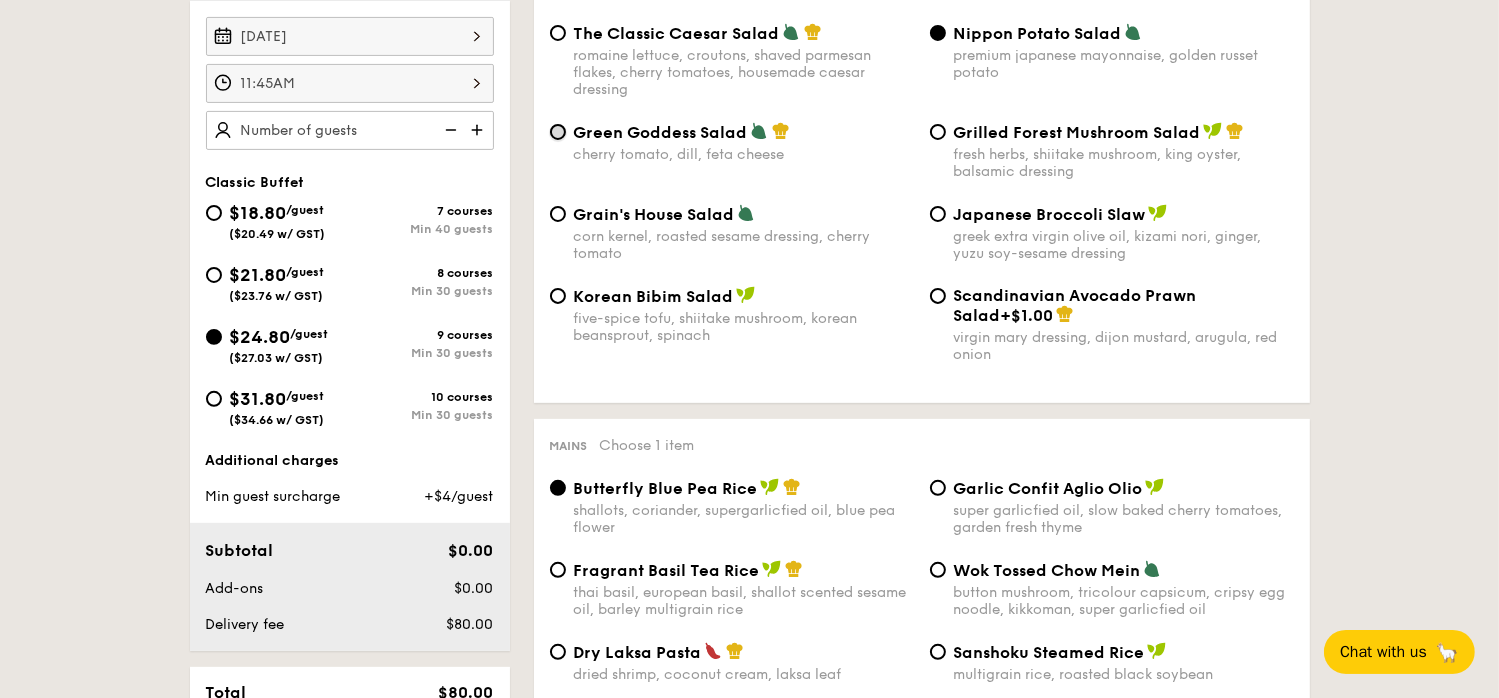 click on "Green Goddess Salad cherry tomato, dill, feta cheese" at bounding box center (558, 132) 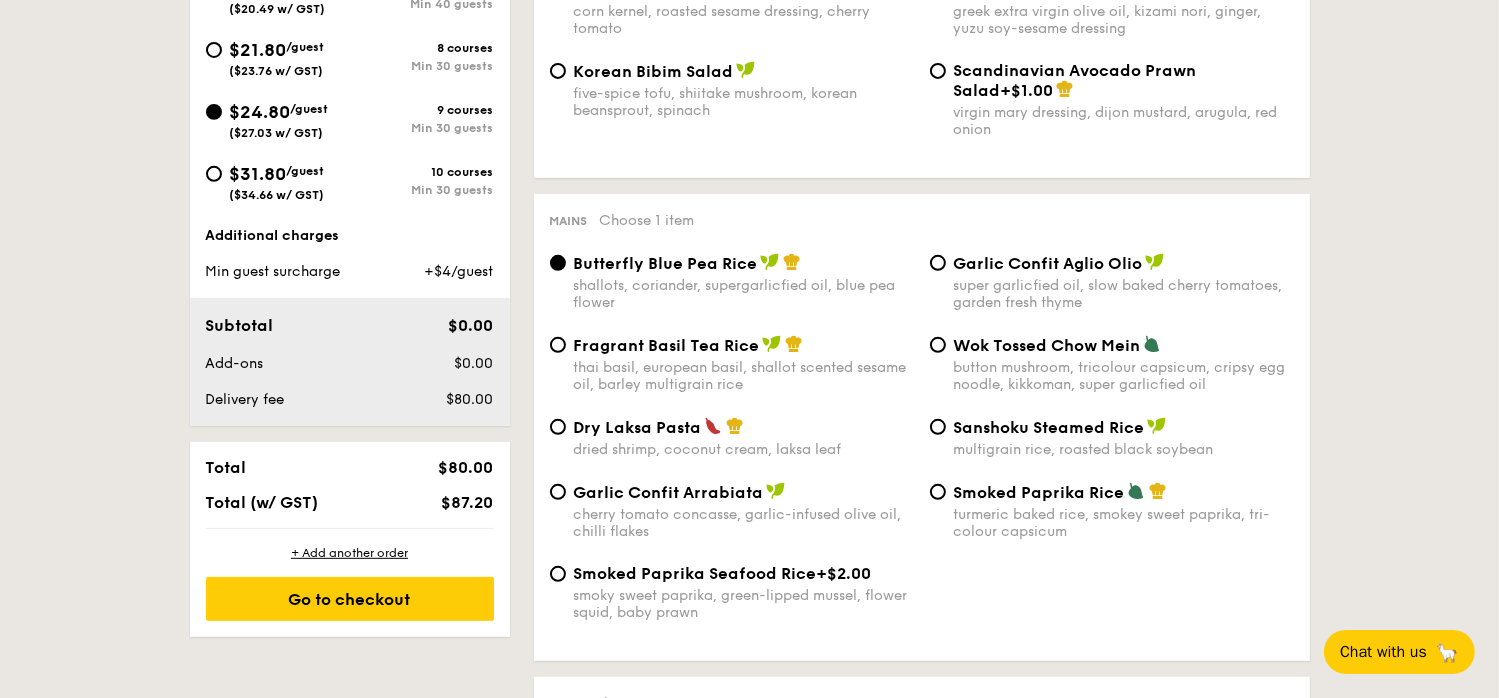 scroll, scrollTop: 900, scrollLeft: 0, axis: vertical 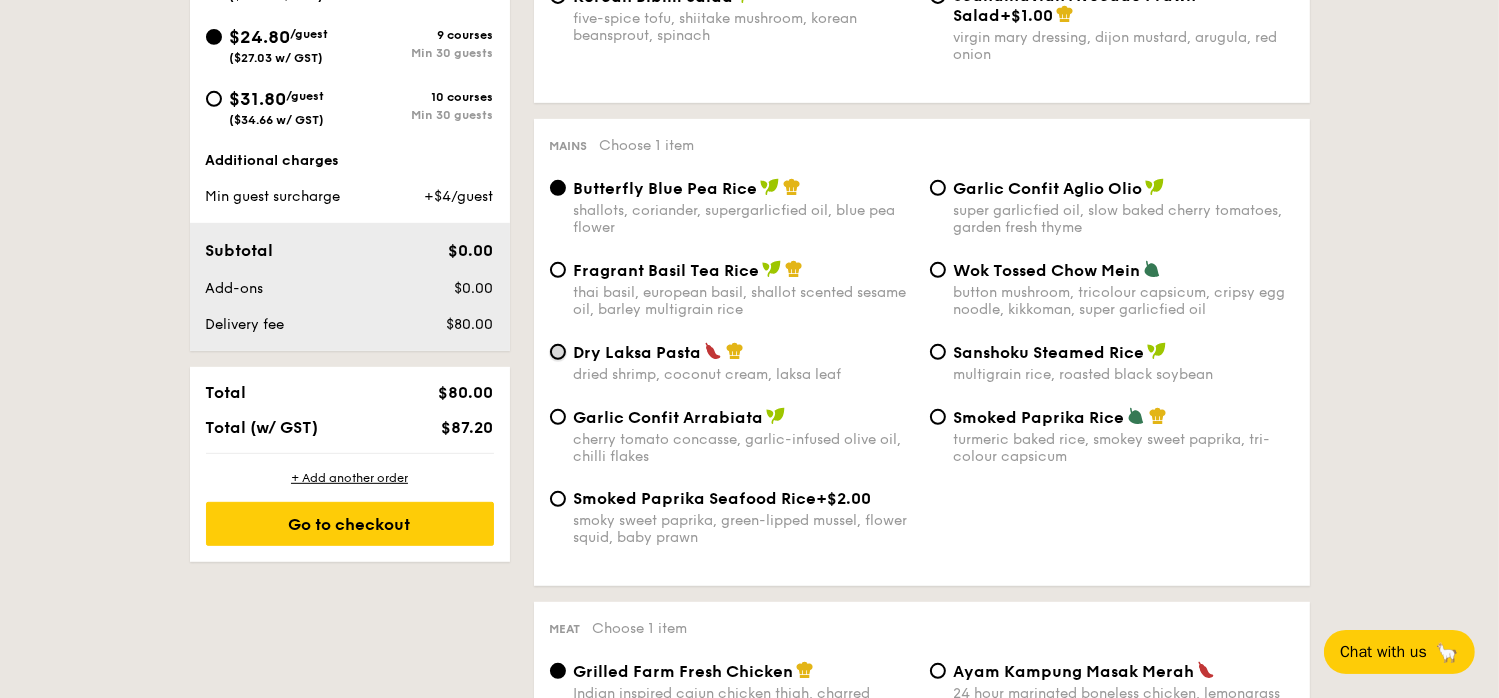 click on "Dry Laksa Pasta dried shrimp, coconut cream, laksa leaf" at bounding box center (558, 352) 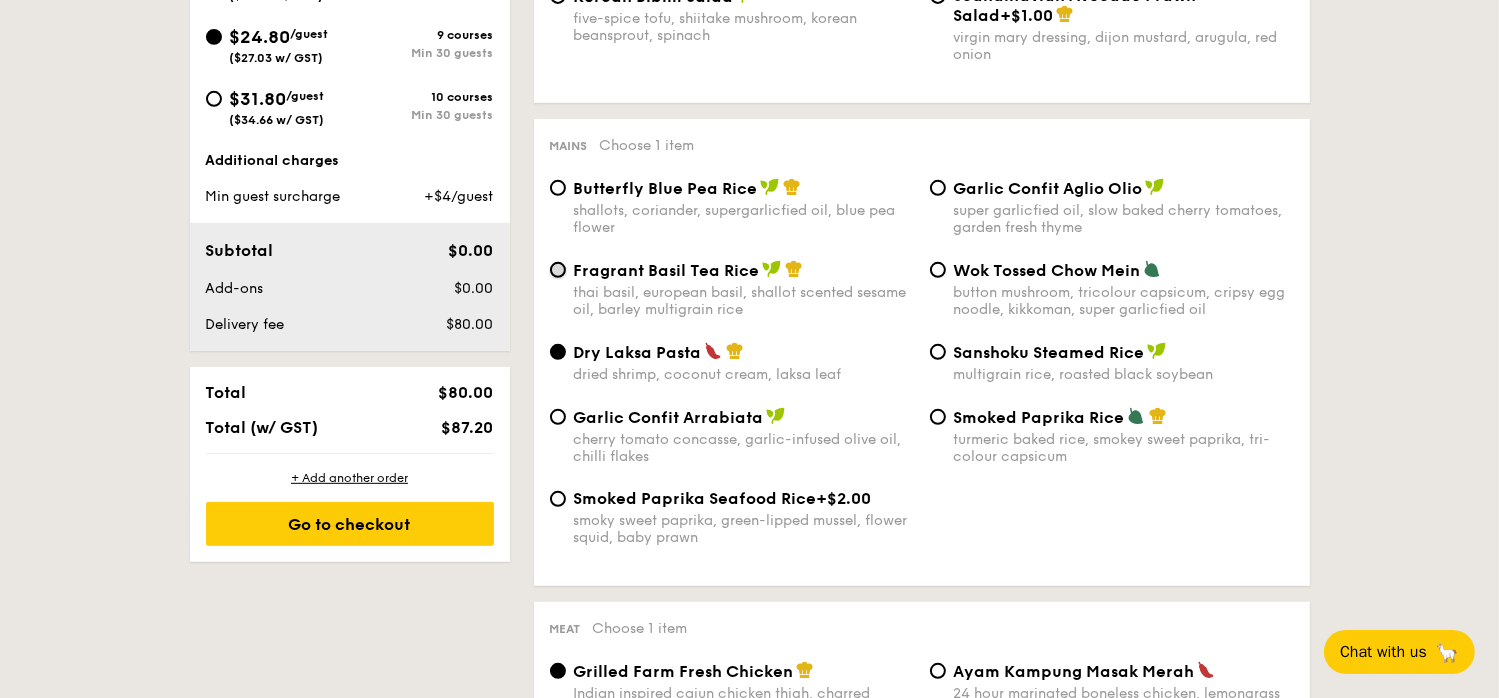click on "Fragrant Basil Tea Rice thai basil, european basil, shallot scented sesame oil, barley multigrain rice" at bounding box center [558, 270] 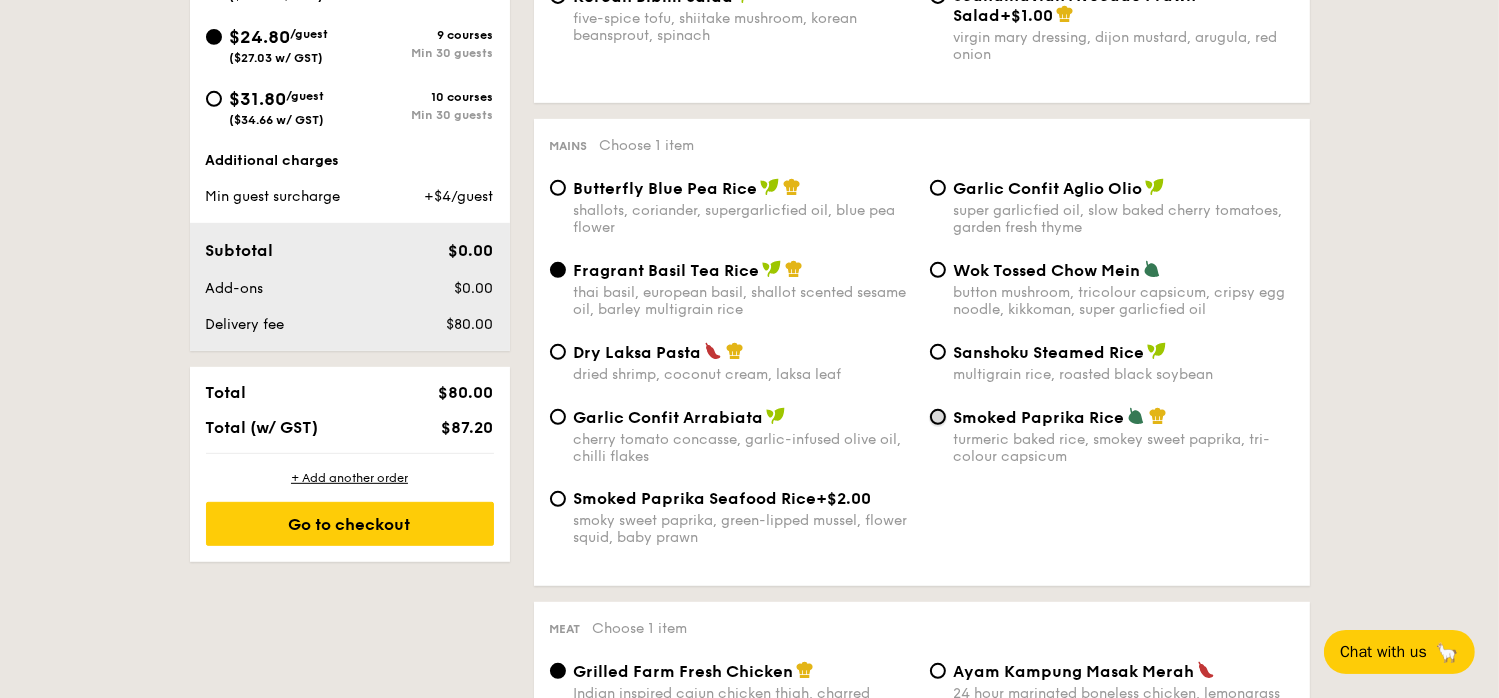 click on "Smoked Paprika Rice turmeric baked rice, smokey sweet paprika, tri-colour capsicum" at bounding box center (938, 417) 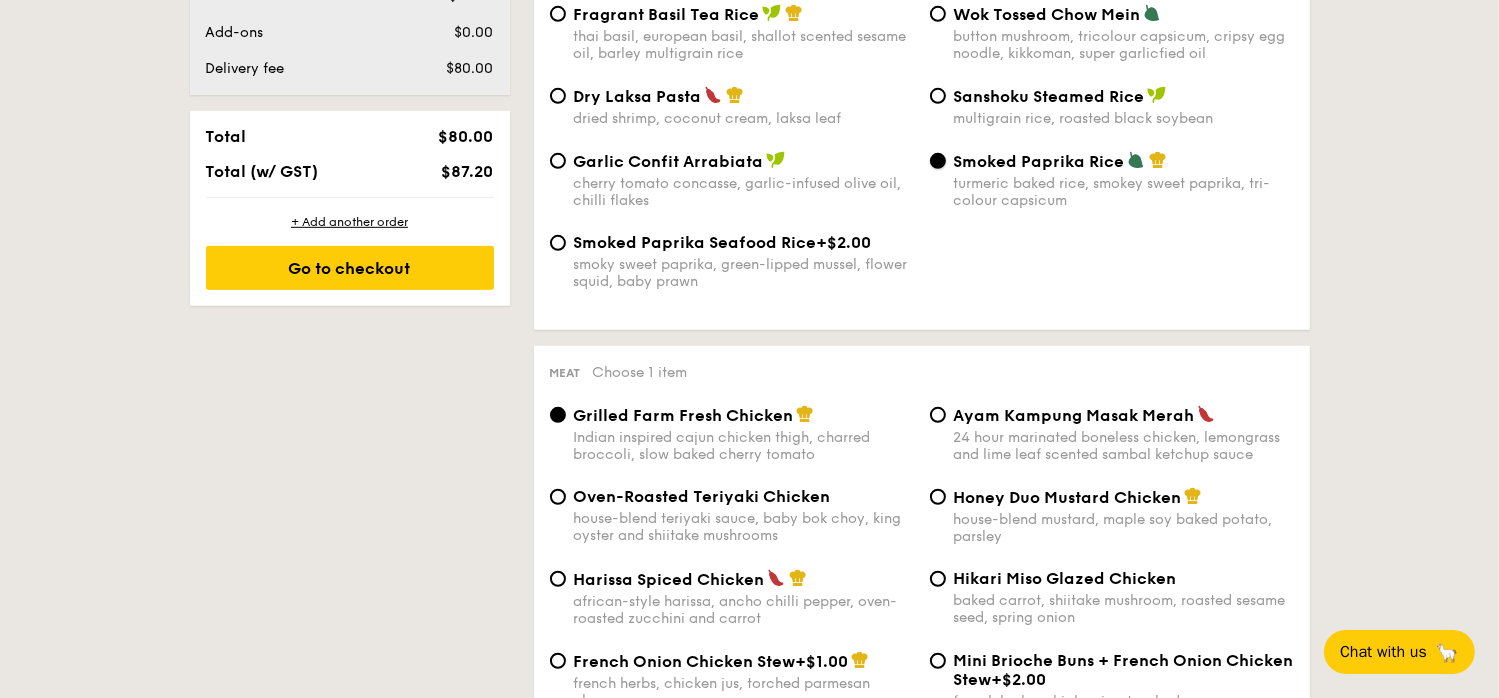 scroll, scrollTop: 1200, scrollLeft: 0, axis: vertical 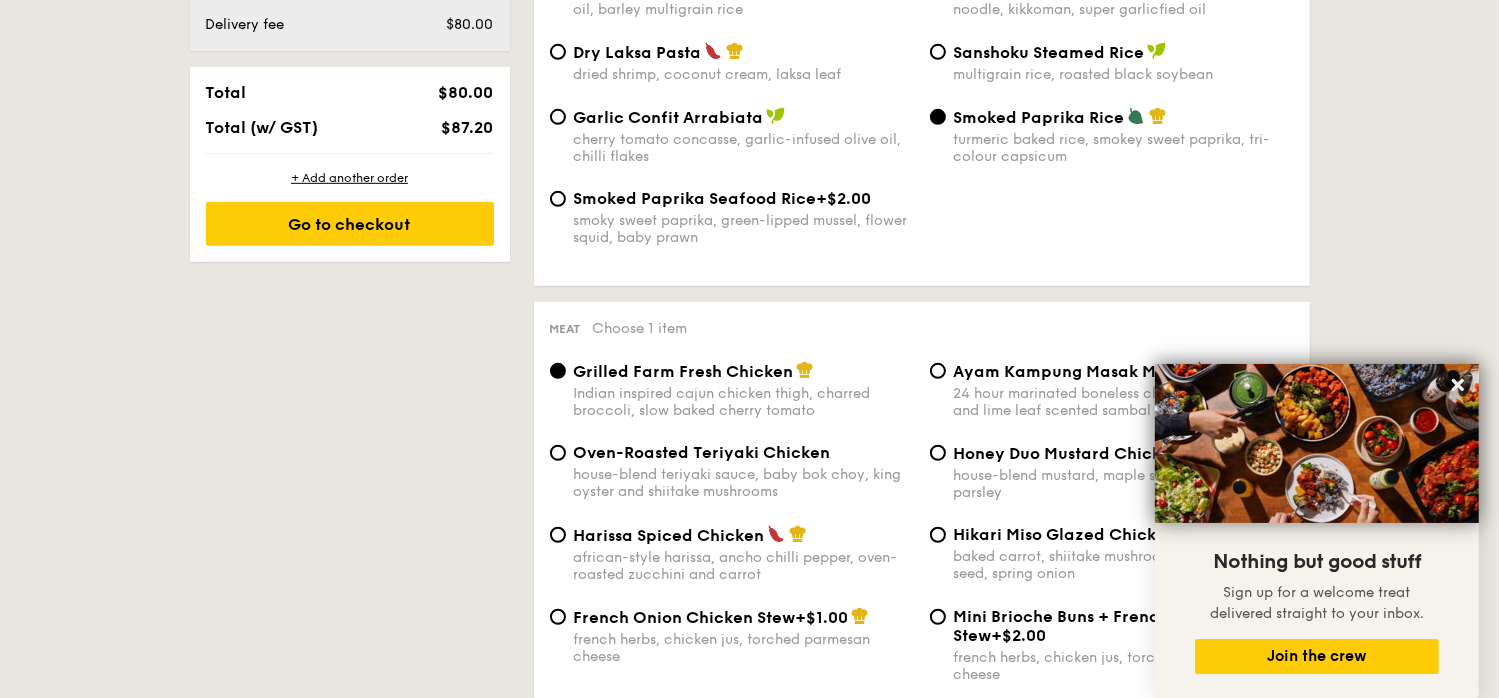click on "1 - Select menu
2 - Select items
3 - Check out
Order 1
[DATE]        11:45AM
Classic Buffet
$18.80
/guest
($20.49 w/ GST)
7 courses
Min 40 guests
$21.80
/guest
($23.76 w/ GST)
8 courses
Min 30 guests
$24.80
/guest
($27.03 w/ GST)
9 courses
Min 30 guests
$31.80
/guest
($34.66 w/ GST)
10 courses
Min 30 guests
Additional charges
Min guest surcharge
+$4/guest
Subtotal
$0.00
Add-ons
$0.00
Delivery fee
$80.00
Total
$80.00
Total (w/ GST)
$87.20
11:45AM ." at bounding box center [749, 1674] 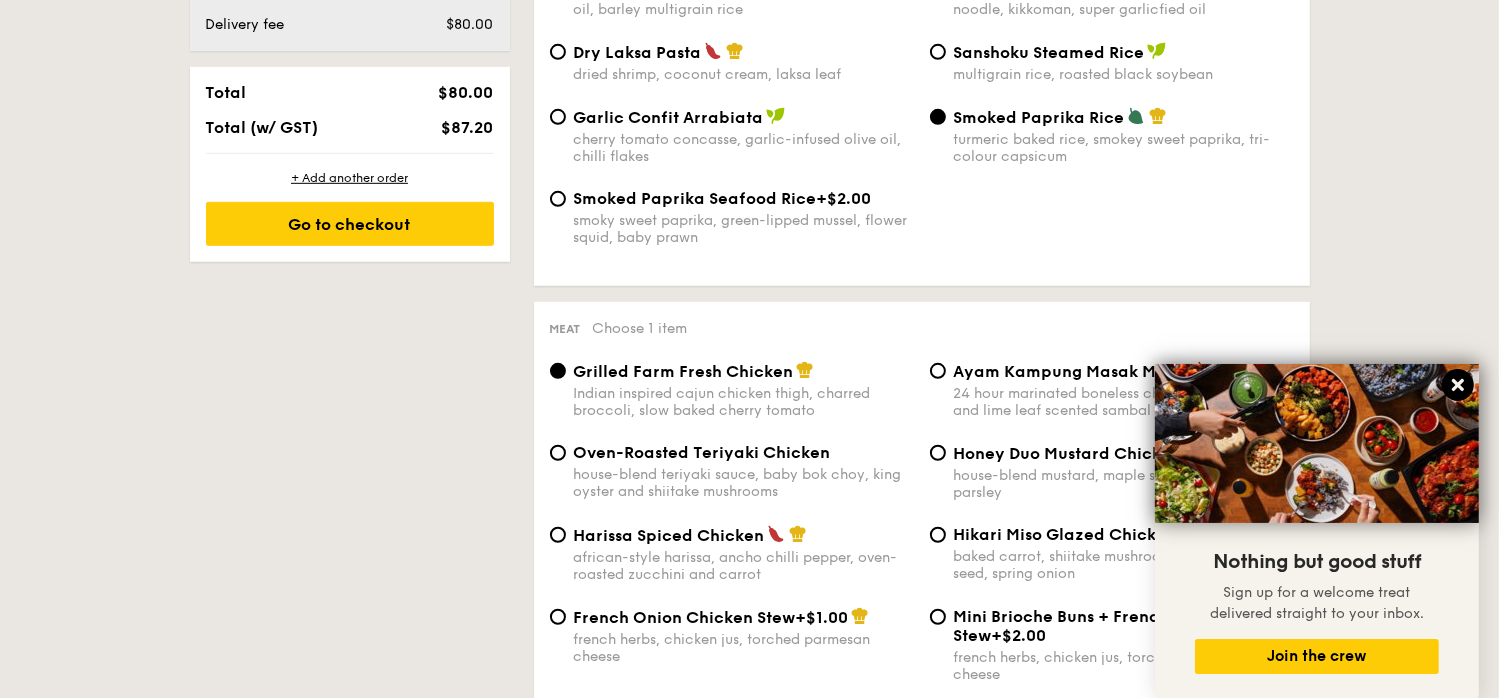 click 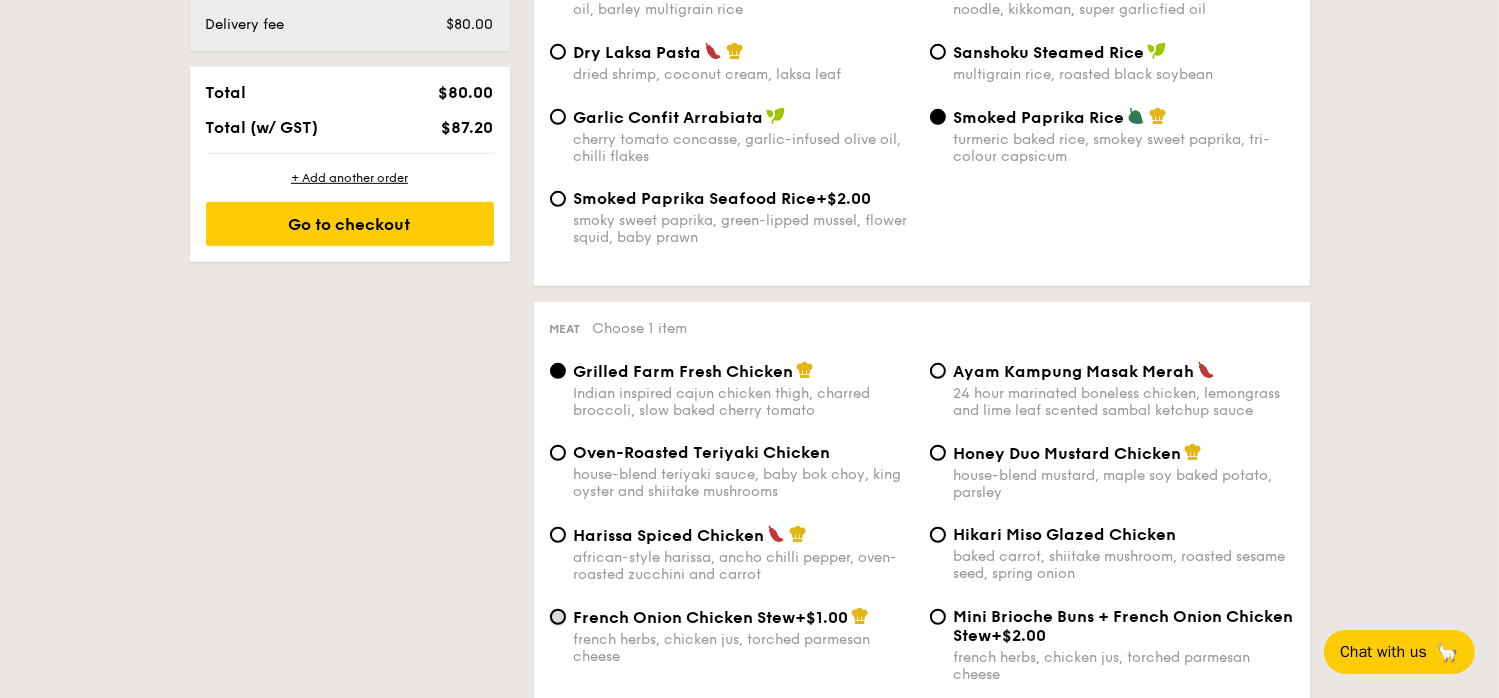 click on "French Onion Chicken Stew
+$1.00
french herbs, chicken jus, torched parmesan cheese" at bounding box center (558, 617) 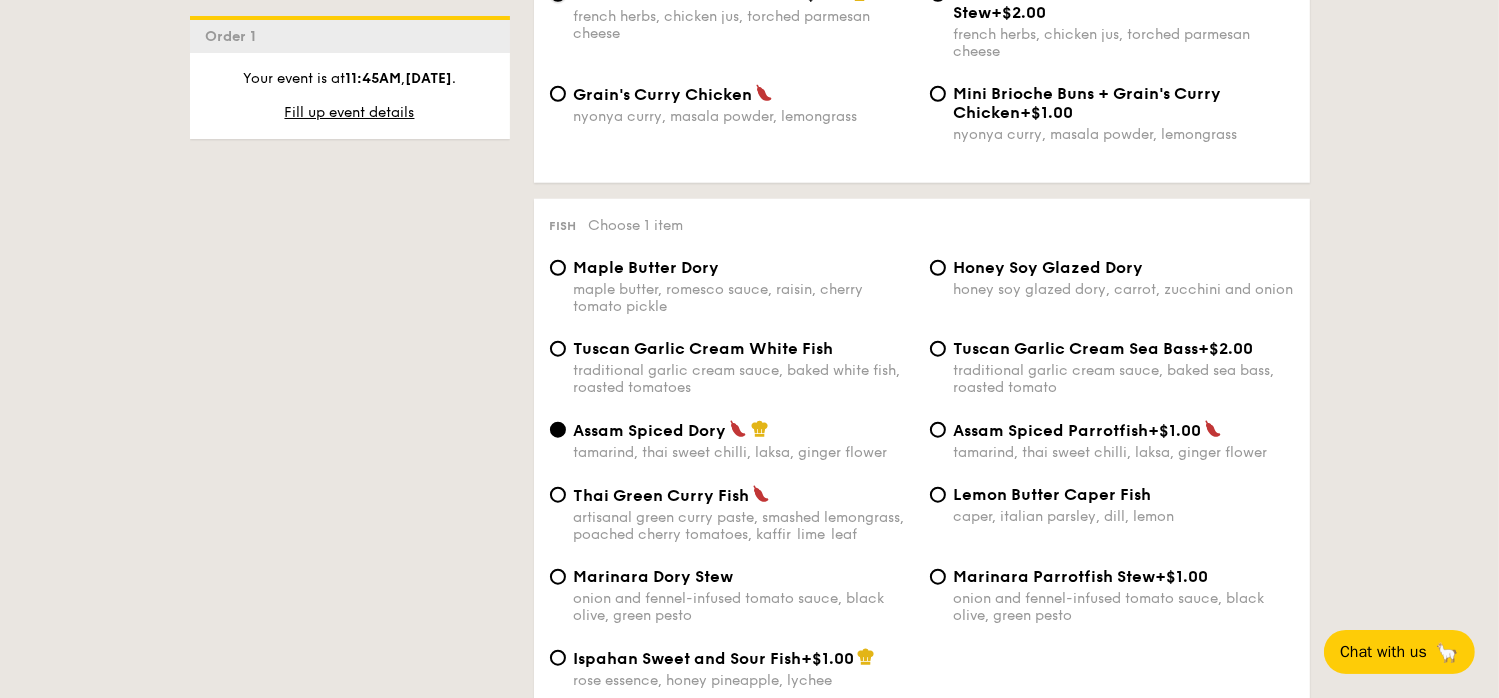 scroll, scrollTop: 1856, scrollLeft: 0, axis: vertical 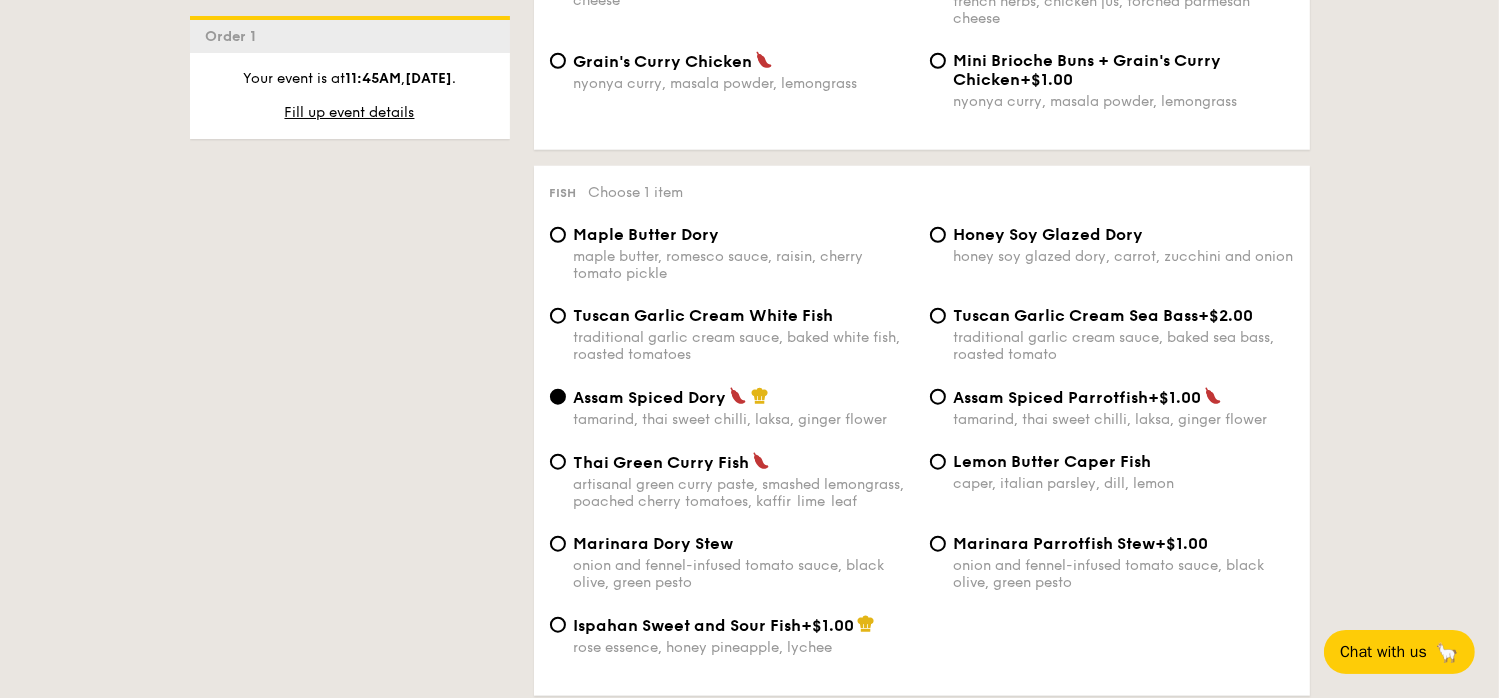 click on "Lemon Butter Caper Fish caper, italian parsley, dill, lemon" at bounding box center [1112, 472] 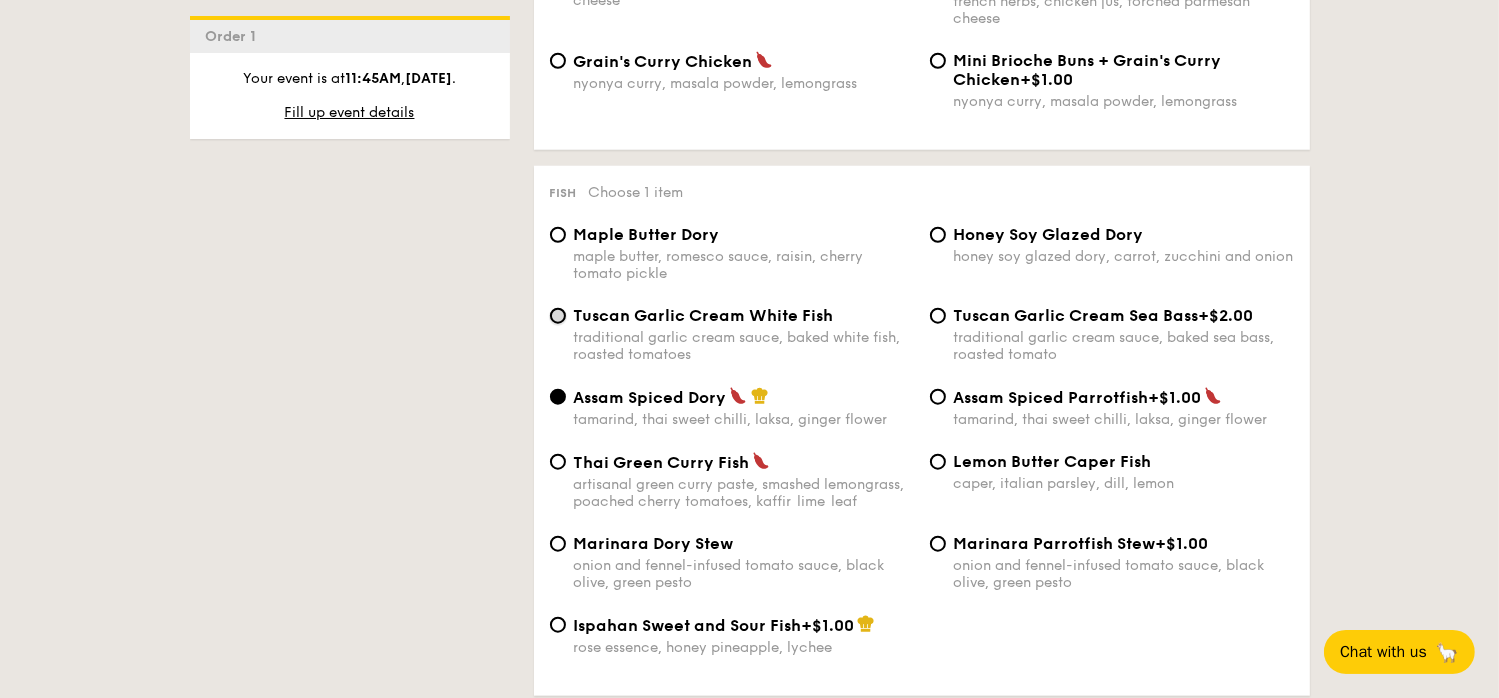 click on "Tuscan Garlic Cream White Fish traditional garlic cream sauce, baked white fish, roasted tomatoes" at bounding box center [558, 316] 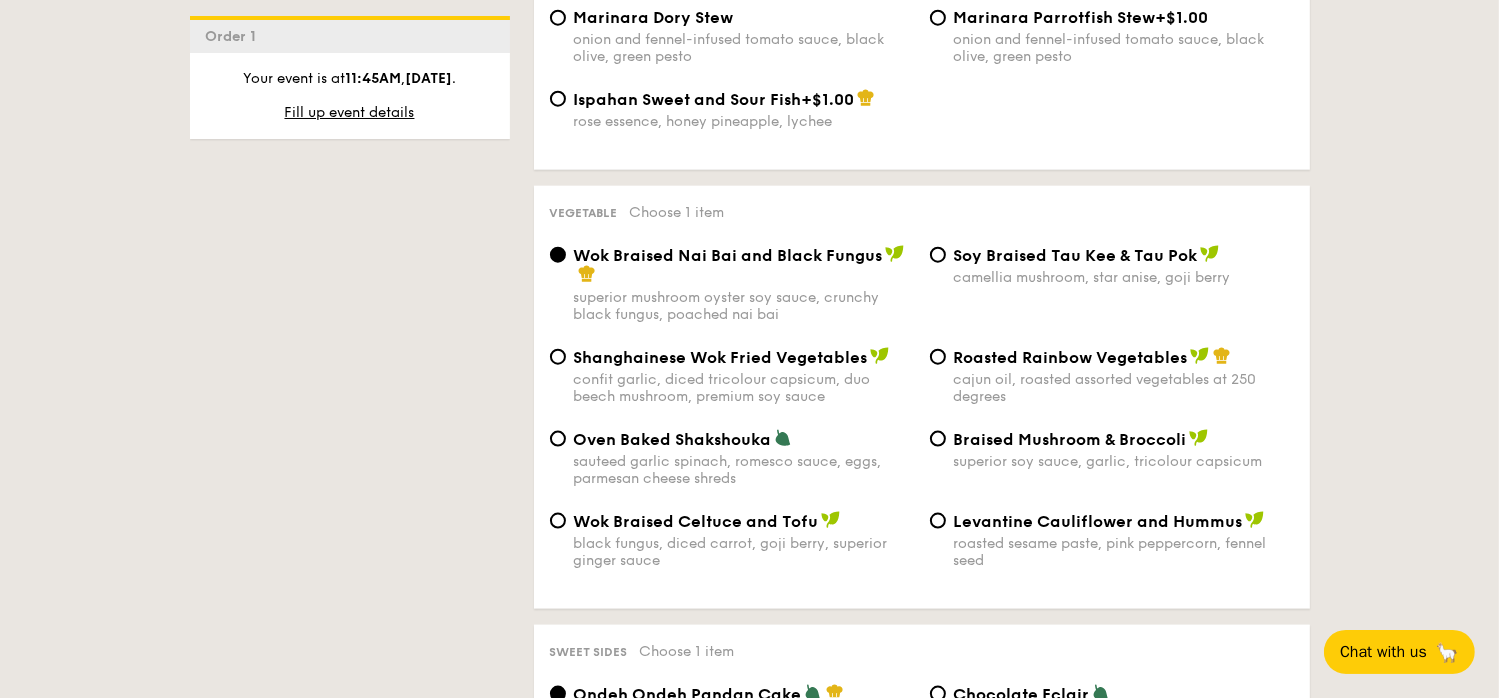 scroll, scrollTop: 2456, scrollLeft: 0, axis: vertical 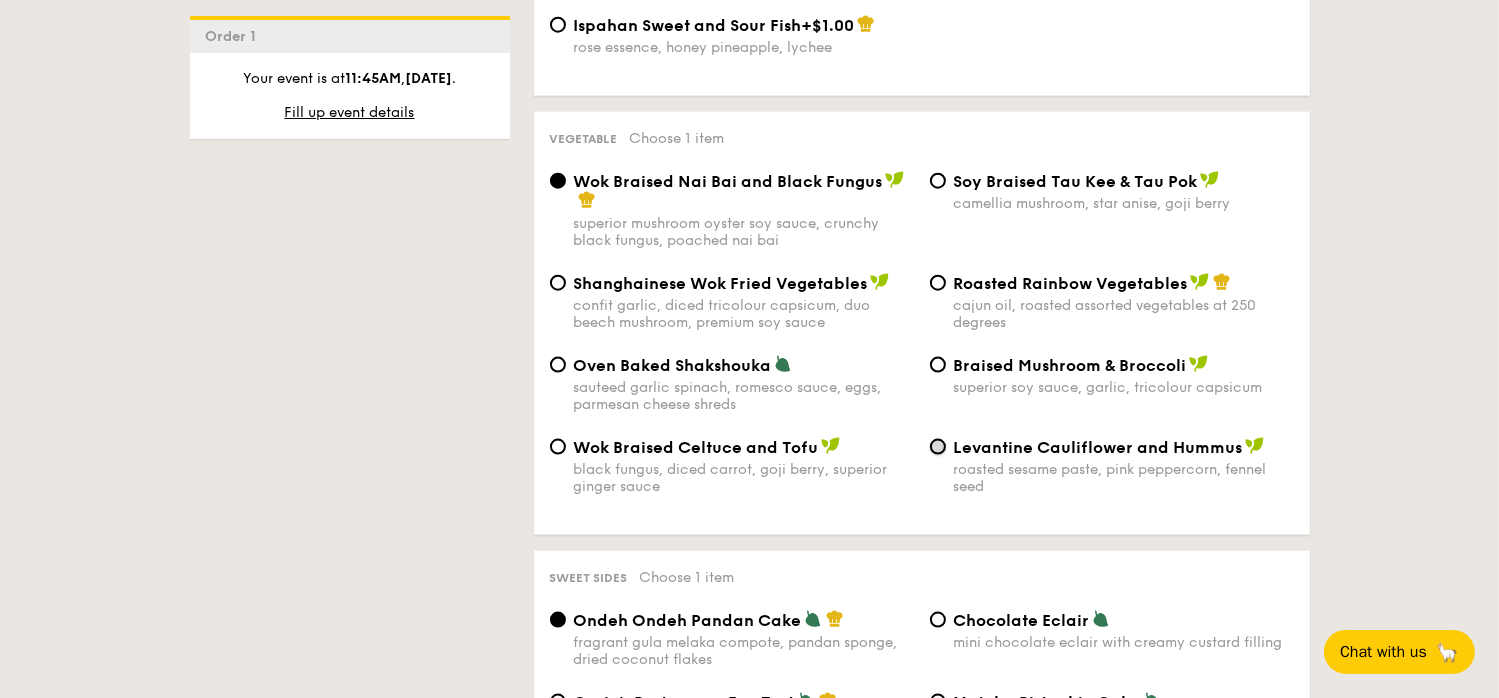 click on "Levantine Cauliflower and Hummus roasted sesame paste, pink peppercorn, fennel seed" at bounding box center (938, 447) 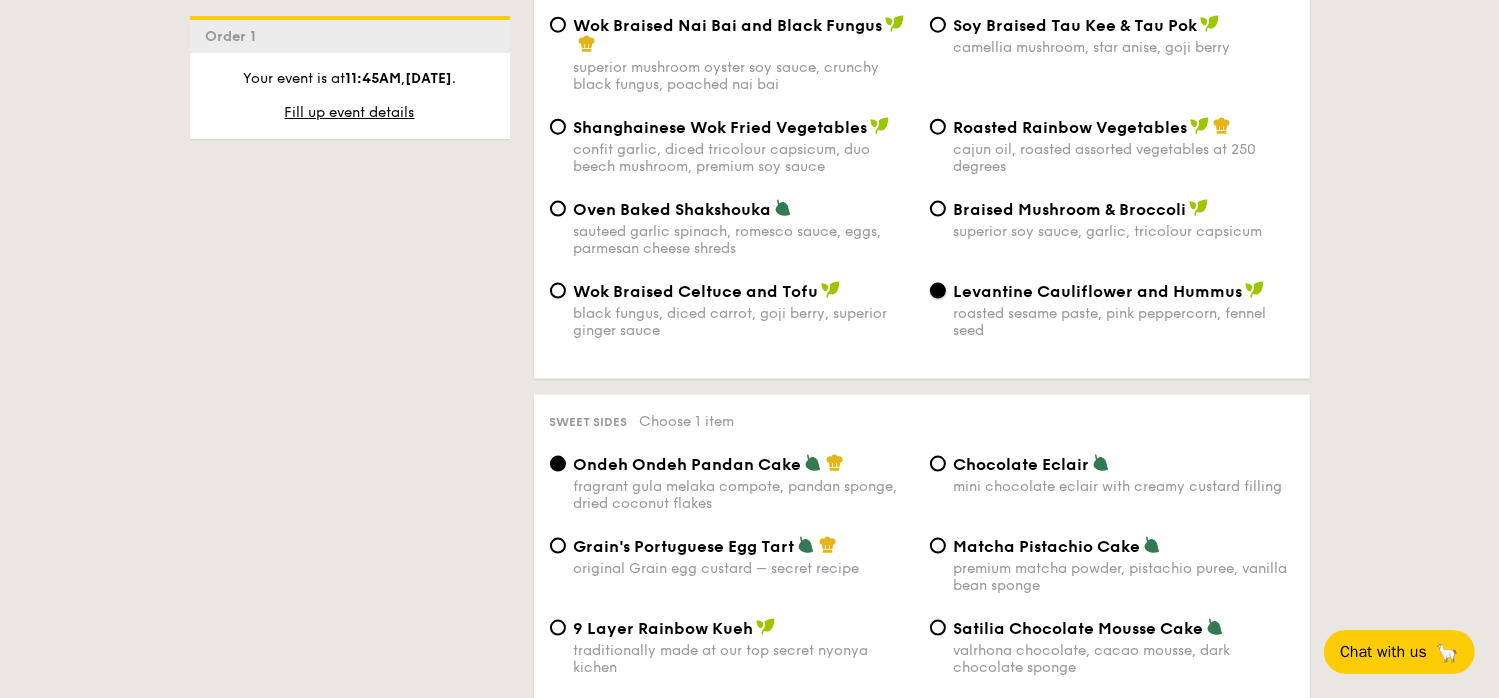 scroll, scrollTop: 2656, scrollLeft: 0, axis: vertical 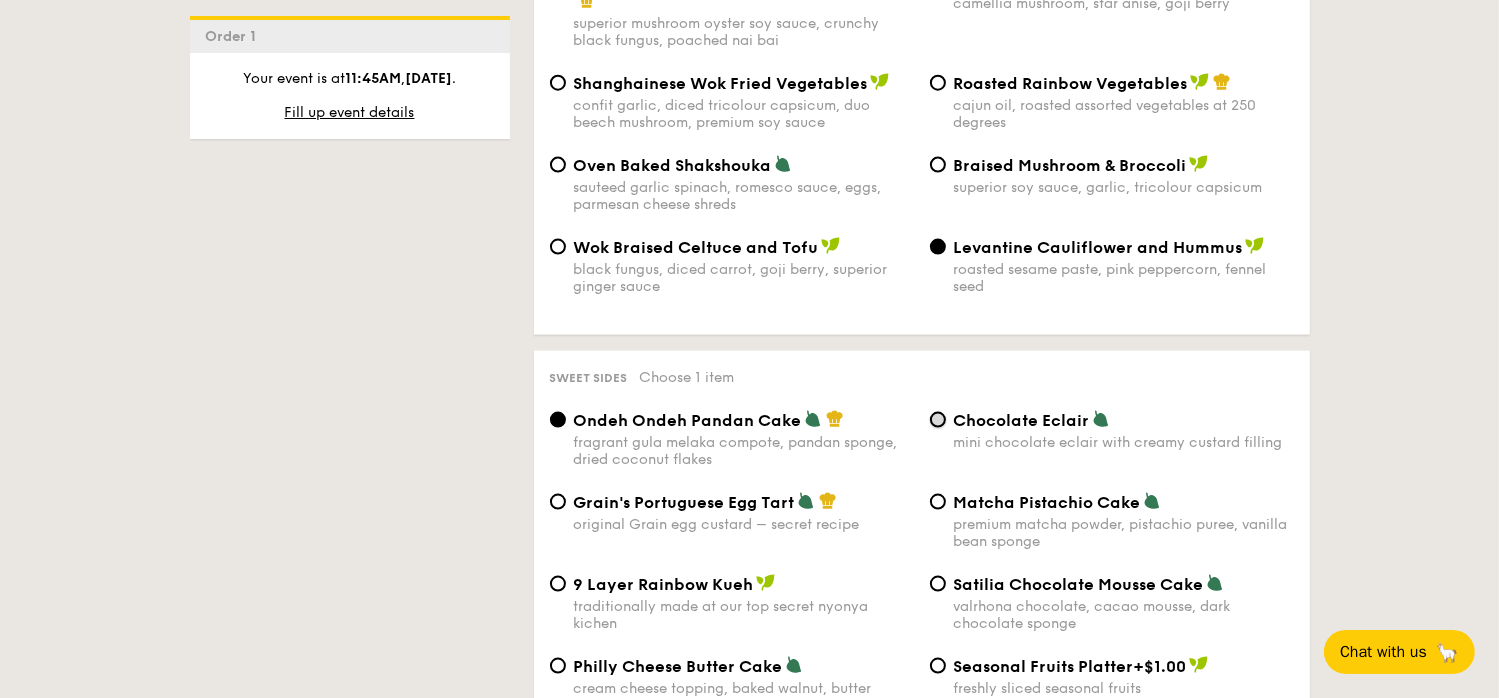 click on "Chocolate Eclair mini chocolate eclair with creamy custard filling" at bounding box center [938, 420] 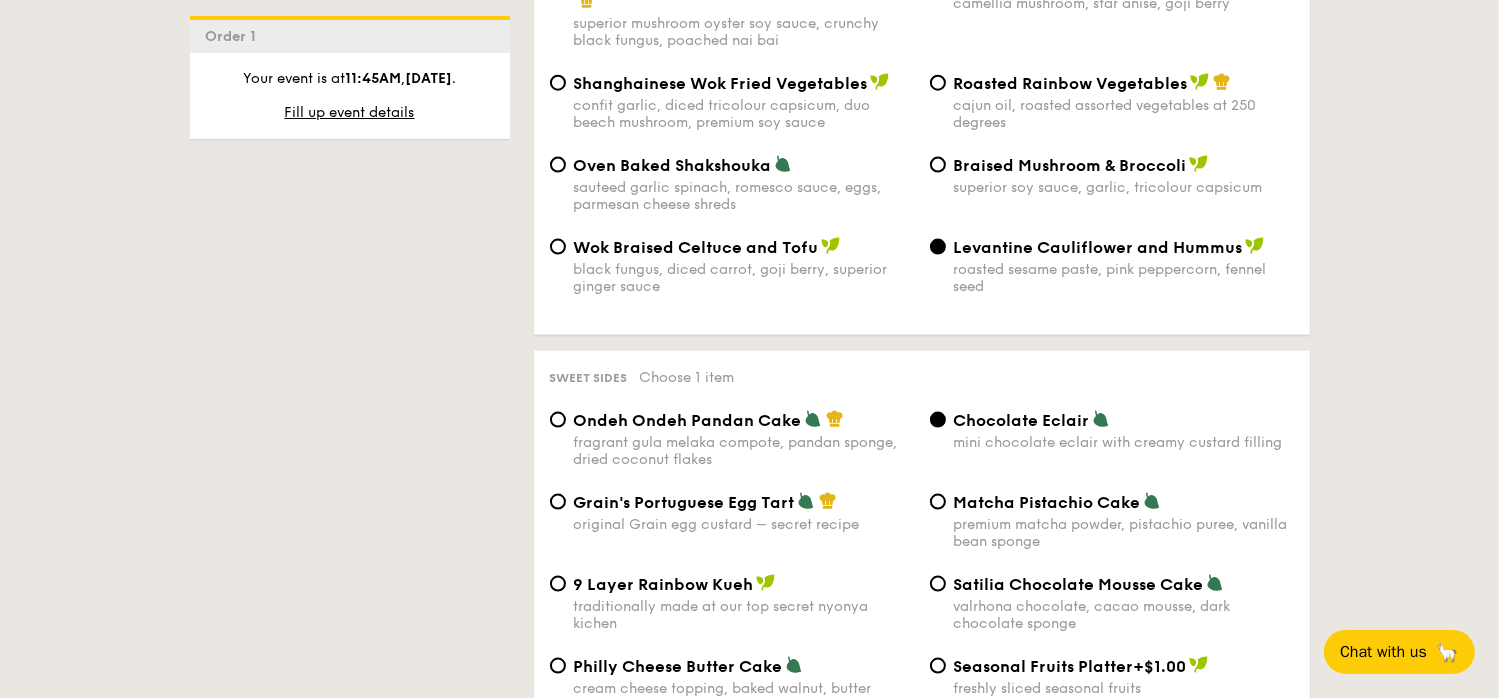 click on "1 - Select menu
2 - Select items
3 - Check out
Order 1
[DATE]        11:45AM
Classic Buffet
$18.80
/guest
($20.49 w/ GST)
7 courses
Min 40 guests
$21.80
/guest
($23.76 w/ GST)
8 courses
Min 30 guests
$24.80
/guest
($27.03 w/ GST)
9 courses
Min 30 guests
$31.80
/guest
($34.66 w/ GST)
10 courses
Min 30 guests
Additional charges
French Onion Chicken Stew
+$1/guest
Min guest surcharge
+$4/guest
Subtotal
$0.00
Add-ons
$0.00
Delivery fee
$80.00
Total
,  . 0" at bounding box center (749, 218) 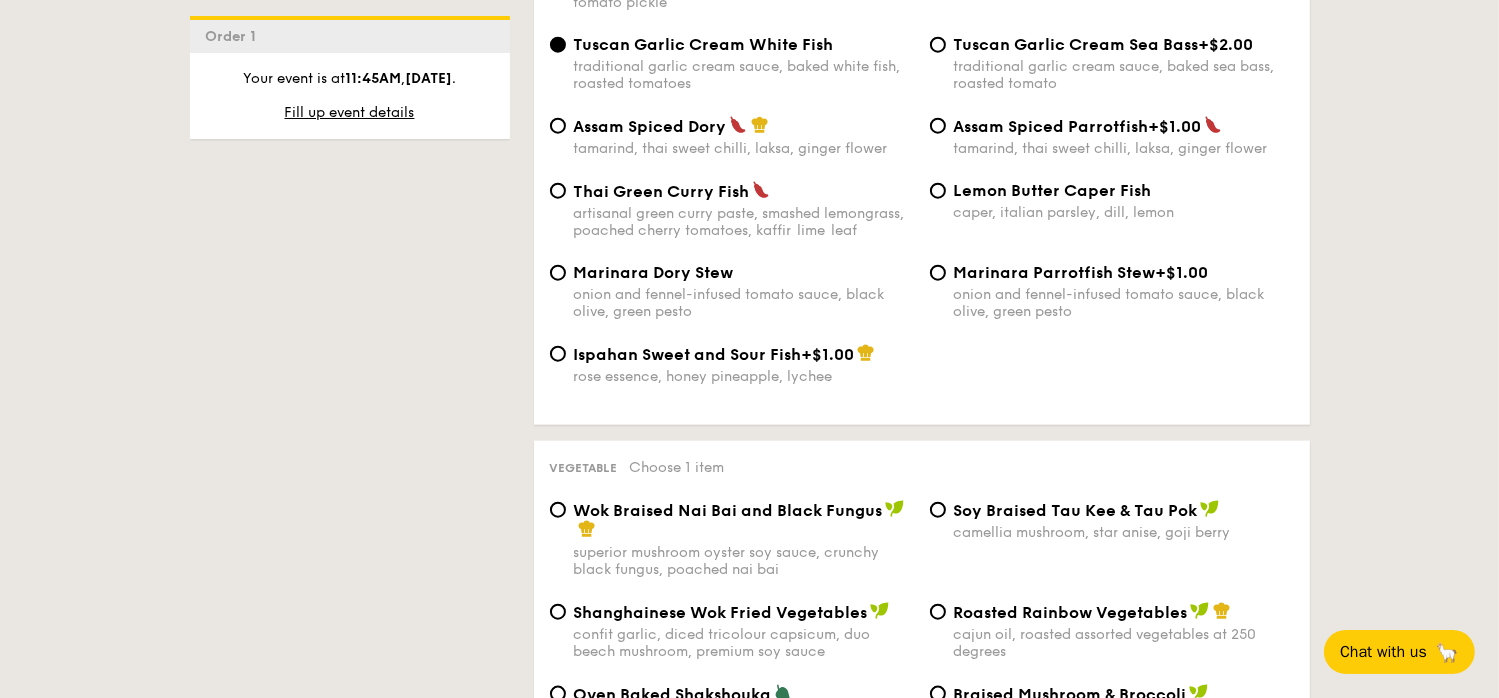 scroll, scrollTop: 2356, scrollLeft: 0, axis: vertical 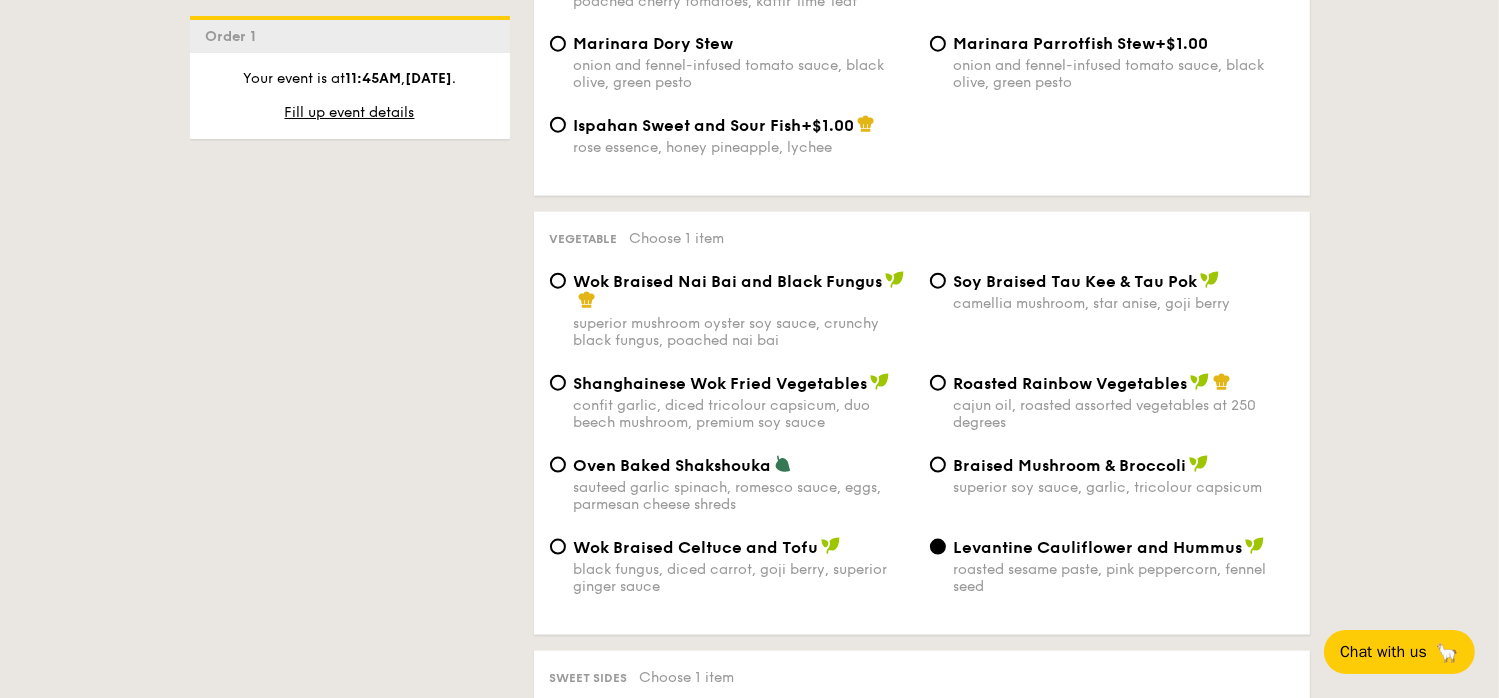 click on "1 - Select menu
2 - Select items
3 - Check out
Order 1
[DATE]        11:45AM
Classic Buffet
$18.80
/guest
($20.49 w/ GST)
7 courses
Min 40 guests
$21.80
/guest
($23.76 w/ GST)
8 courses
Min 30 guests
$24.80
/guest
($27.03 w/ GST)
9 courses
Min 30 guests
$31.80
/guest
($34.66 w/ GST)
10 courses
Min 30 guests
Additional charges
French Onion Chicken Stew
+$1/guest
Min guest surcharge
+$4/guest
Subtotal
$0.00
Add-ons
$0.00
Delivery fee
$80.00
Total
,  . 0" at bounding box center (750, 518) 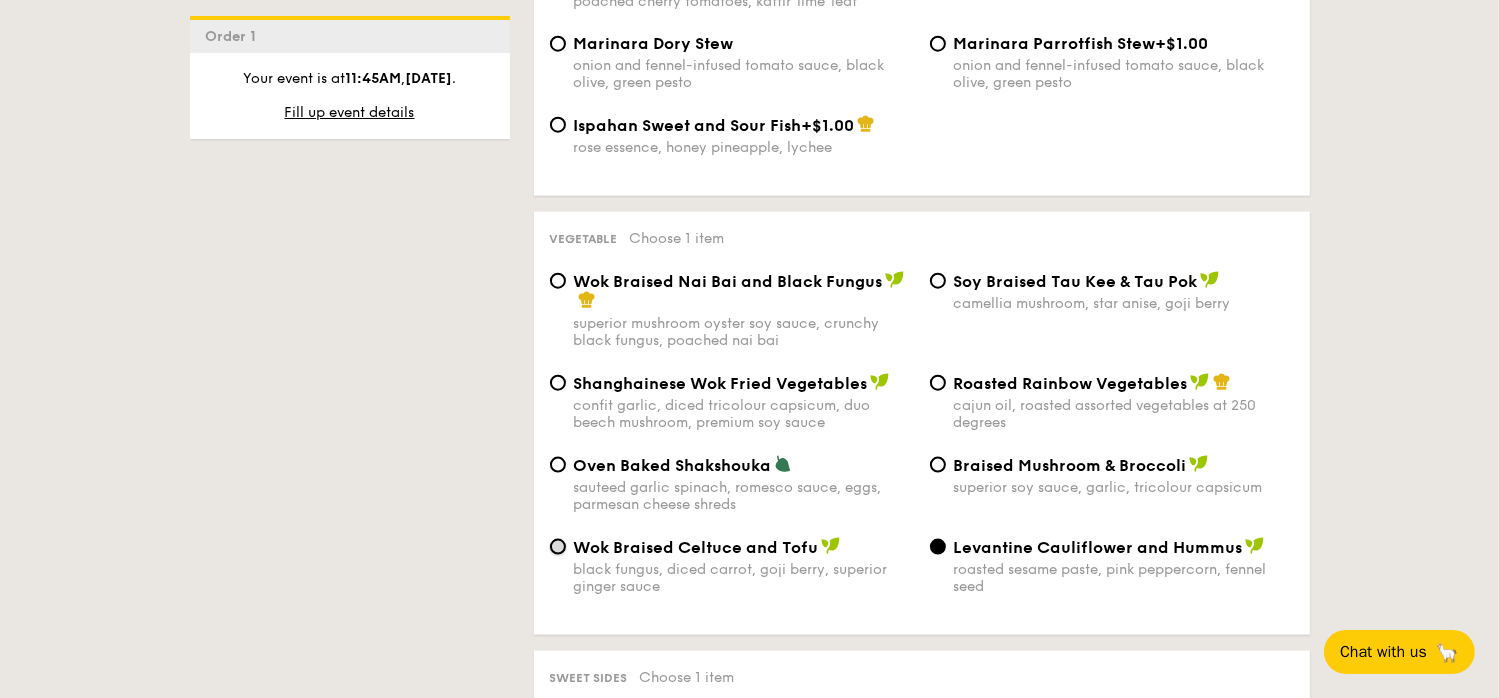 click on "Wok Braised Celtuce and Tofu black fungus, diced carrot, goji berry, superior ginger sauce" at bounding box center (558, 547) 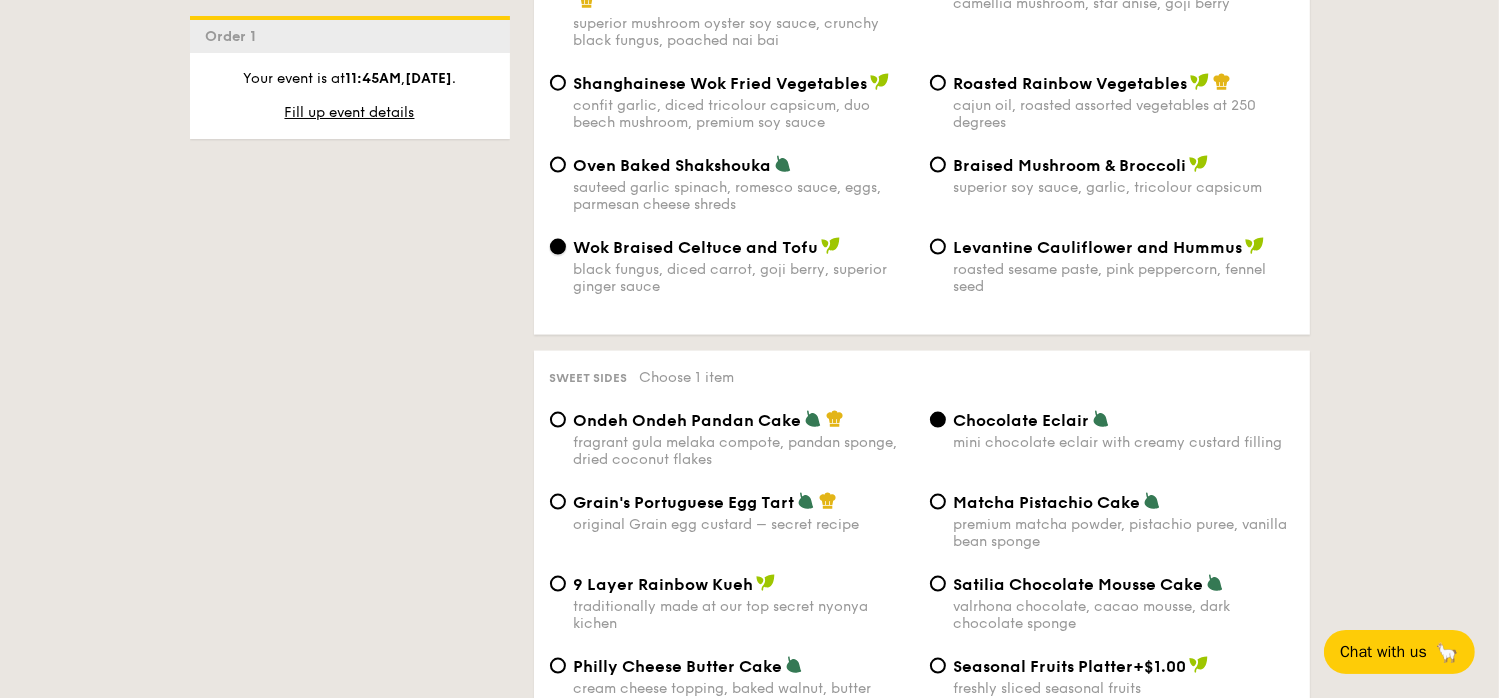 scroll, scrollTop: 2756, scrollLeft: 0, axis: vertical 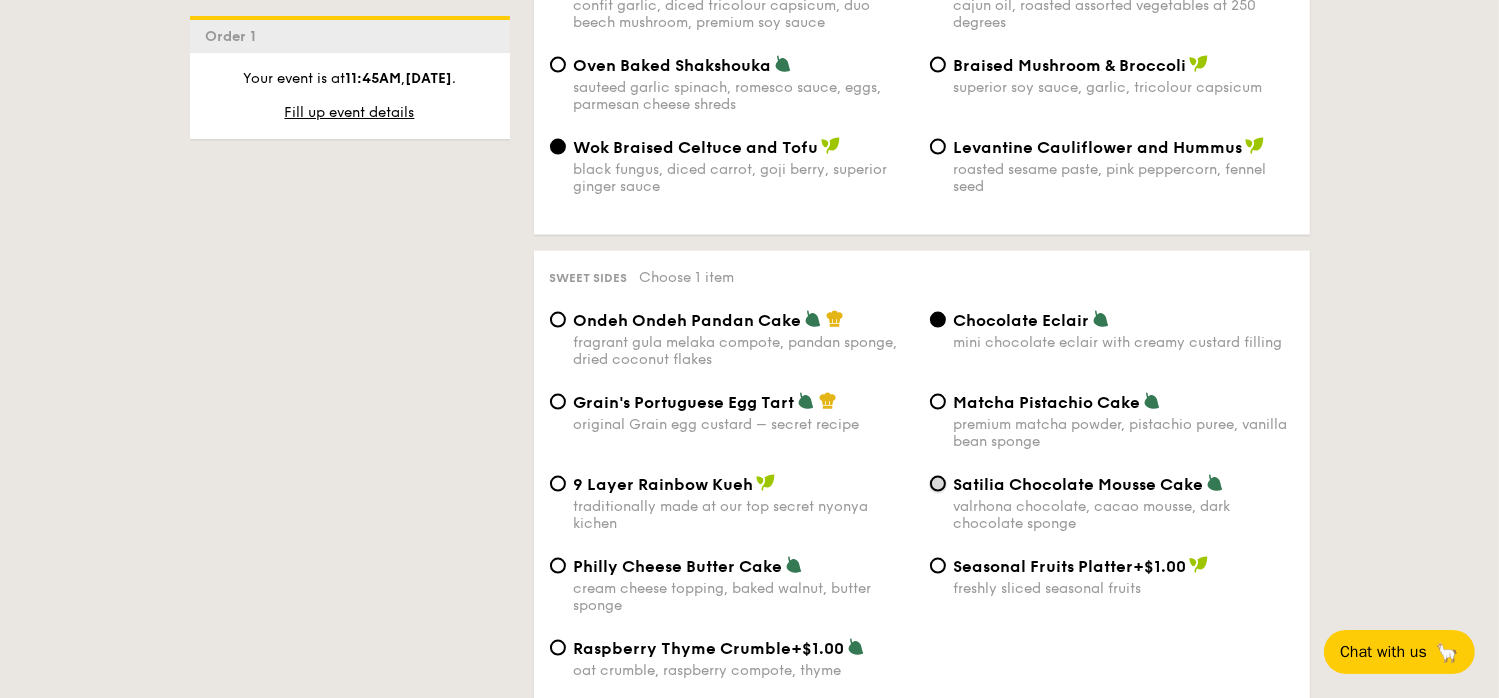 click on "Satilia Chocolate Mousse Cake valrhona chocolate, cacao mousse, dark chocolate sponge" at bounding box center (938, 484) 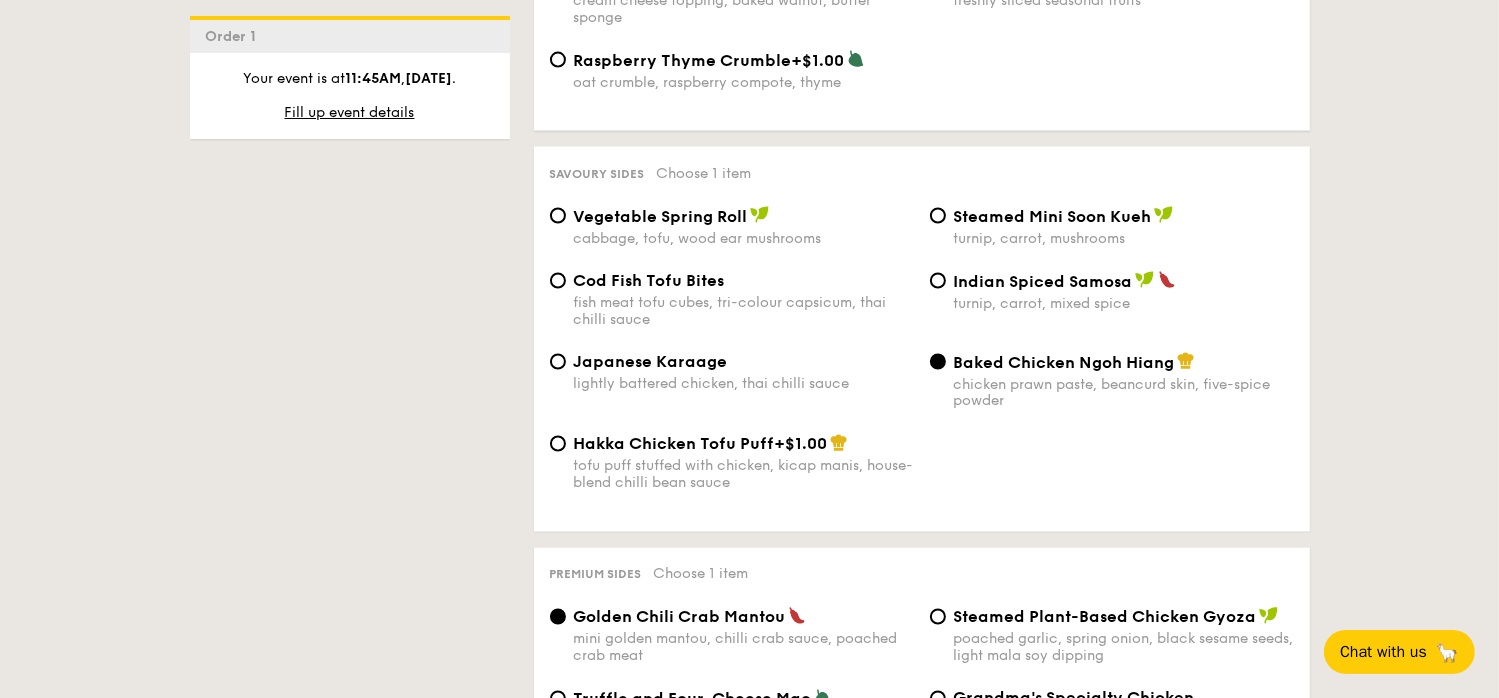 scroll, scrollTop: 3356, scrollLeft: 0, axis: vertical 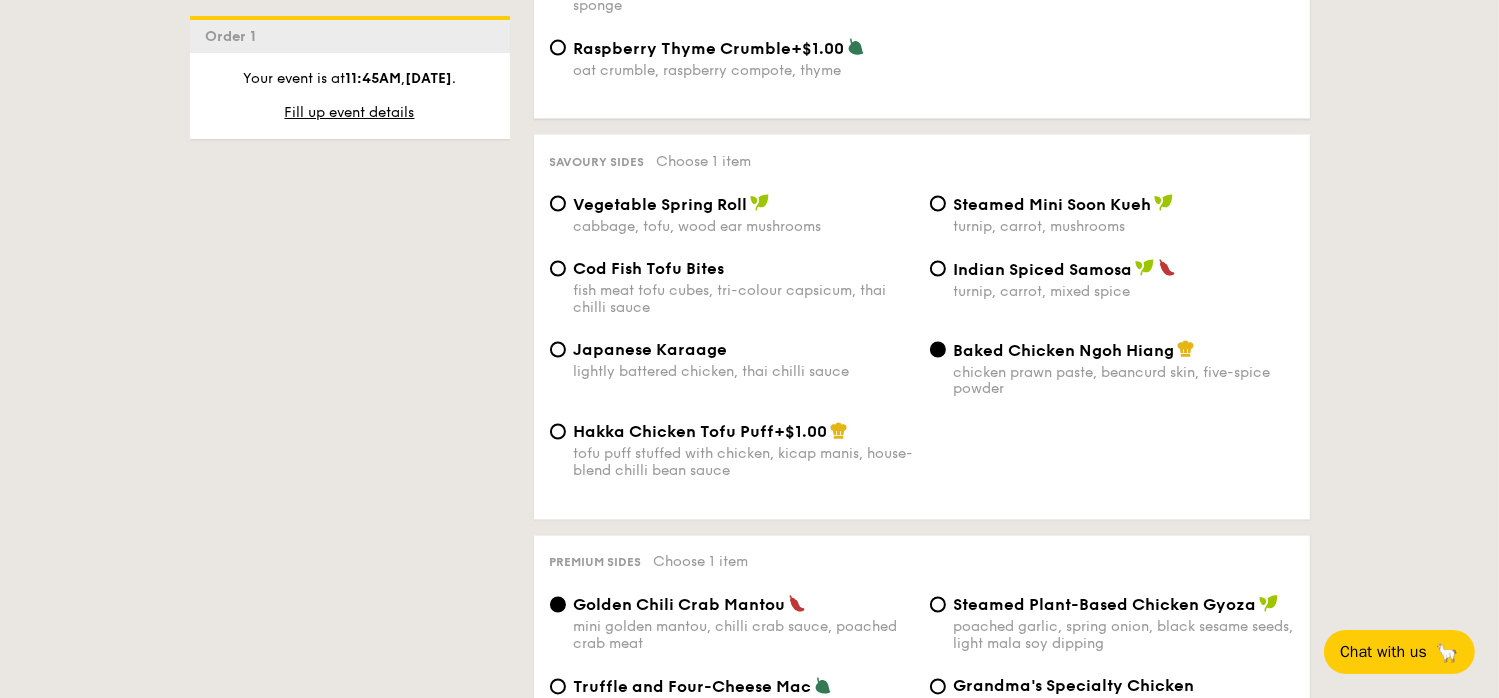 click on "Indian Spiced Samosa turnip, carrot, mixed spice" at bounding box center [1112, 279] 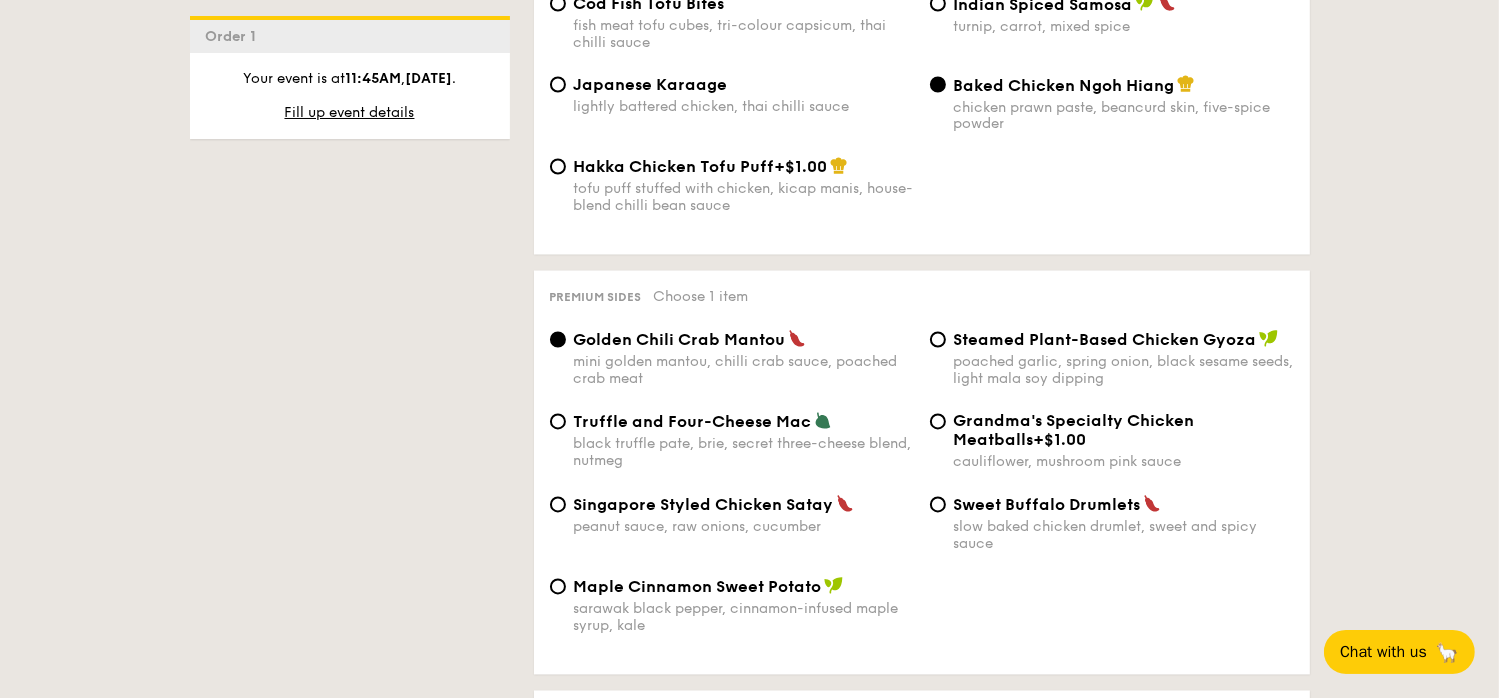 scroll, scrollTop: 3656, scrollLeft: 0, axis: vertical 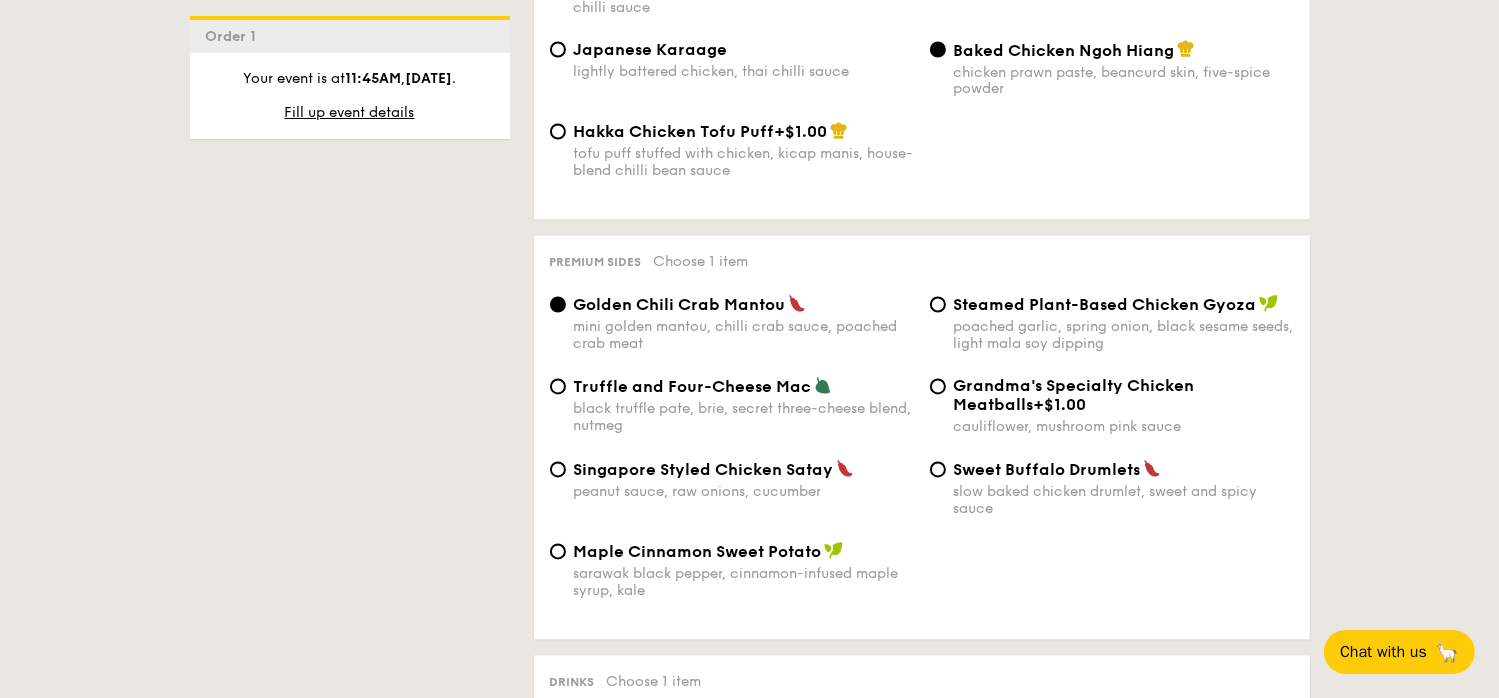 click on "Singapore Styled Chicken Satay peanut sauce, raw onions, cucumber" at bounding box center (732, 480) 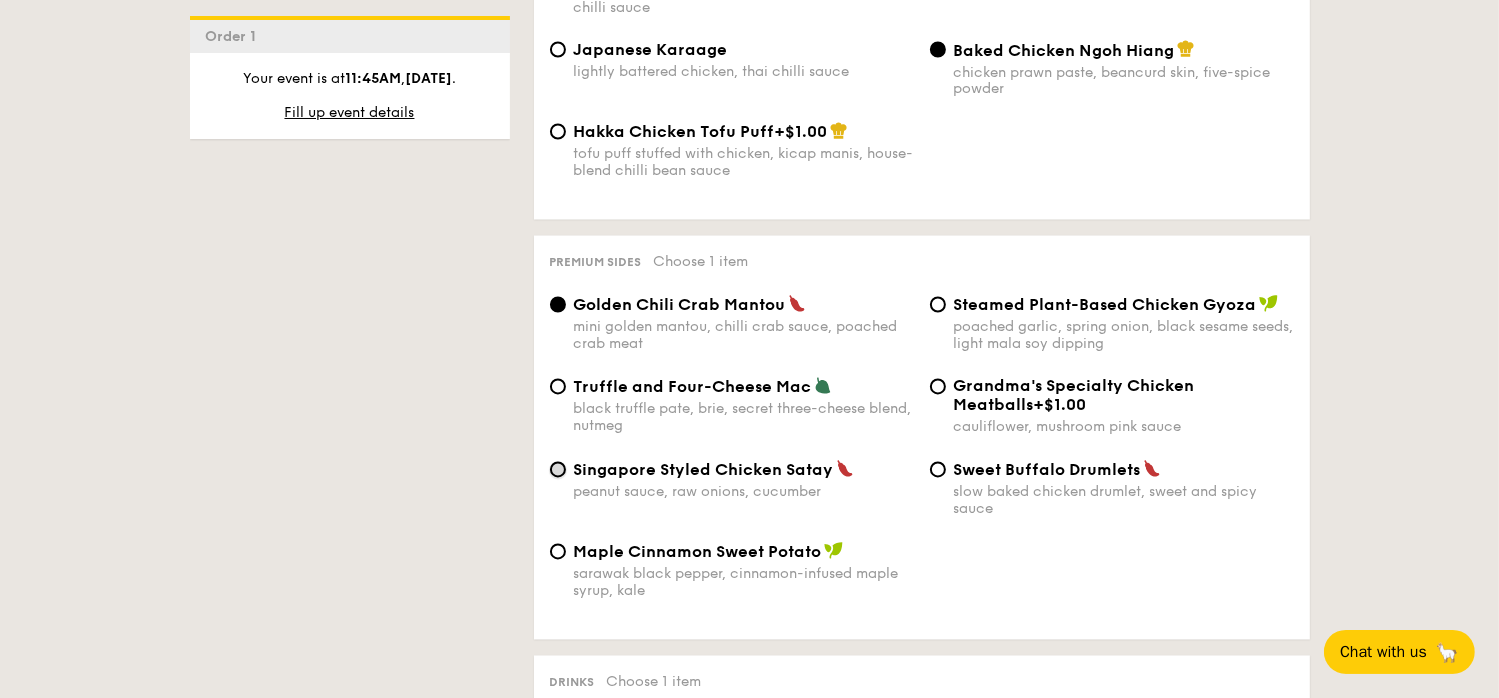 click on "Singapore Styled Chicken Satay peanut sauce, raw onions, cucumber" at bounding box center [558, 470] 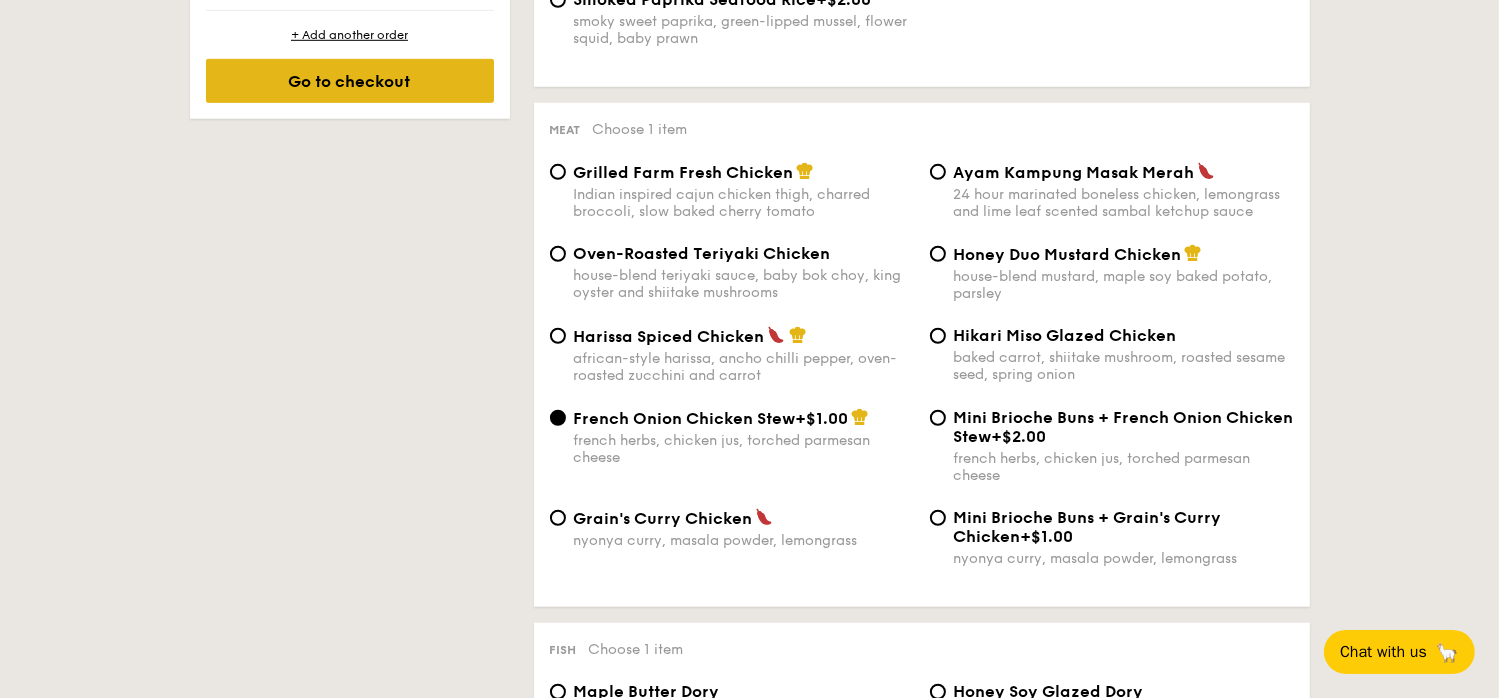 scroll, scrollTop: 1356, scrollLeft: 0, axis: vertical 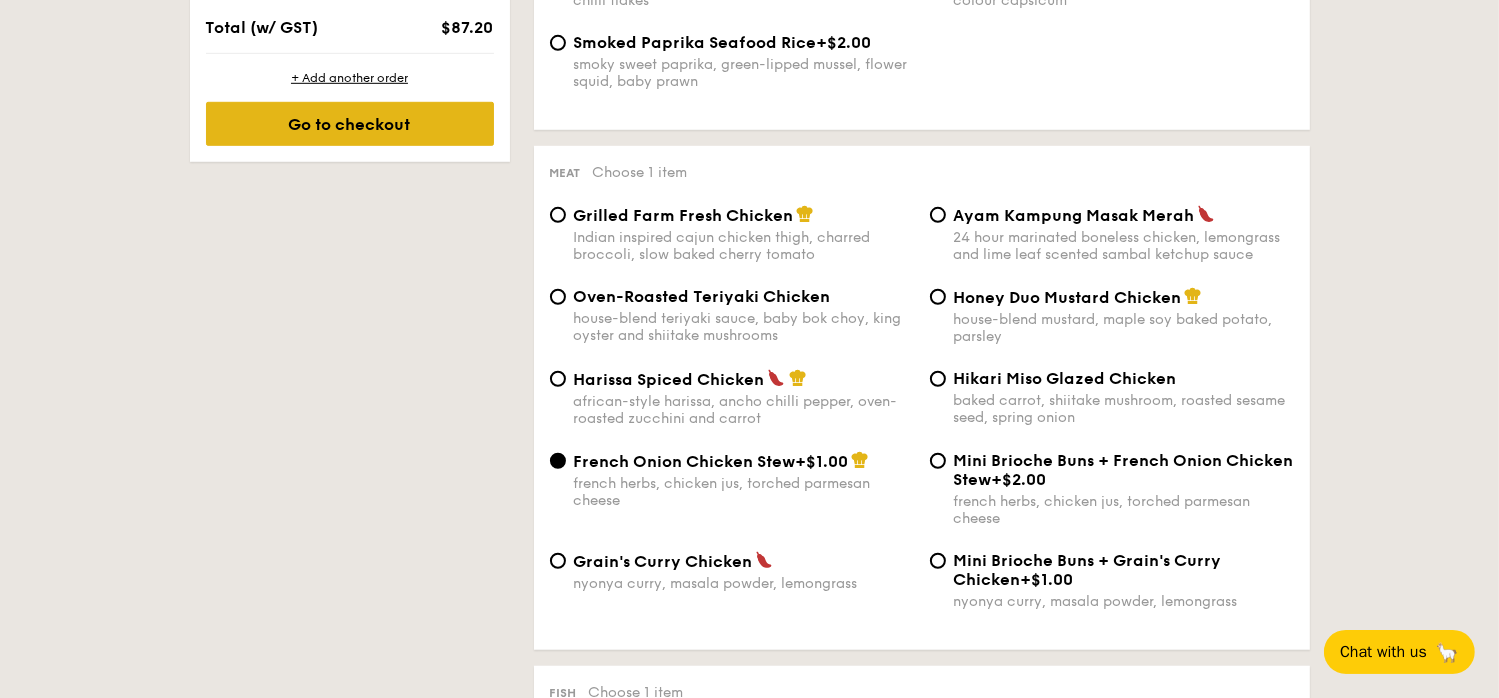 click on "Go to checkout" at bounding box center [350, 124] 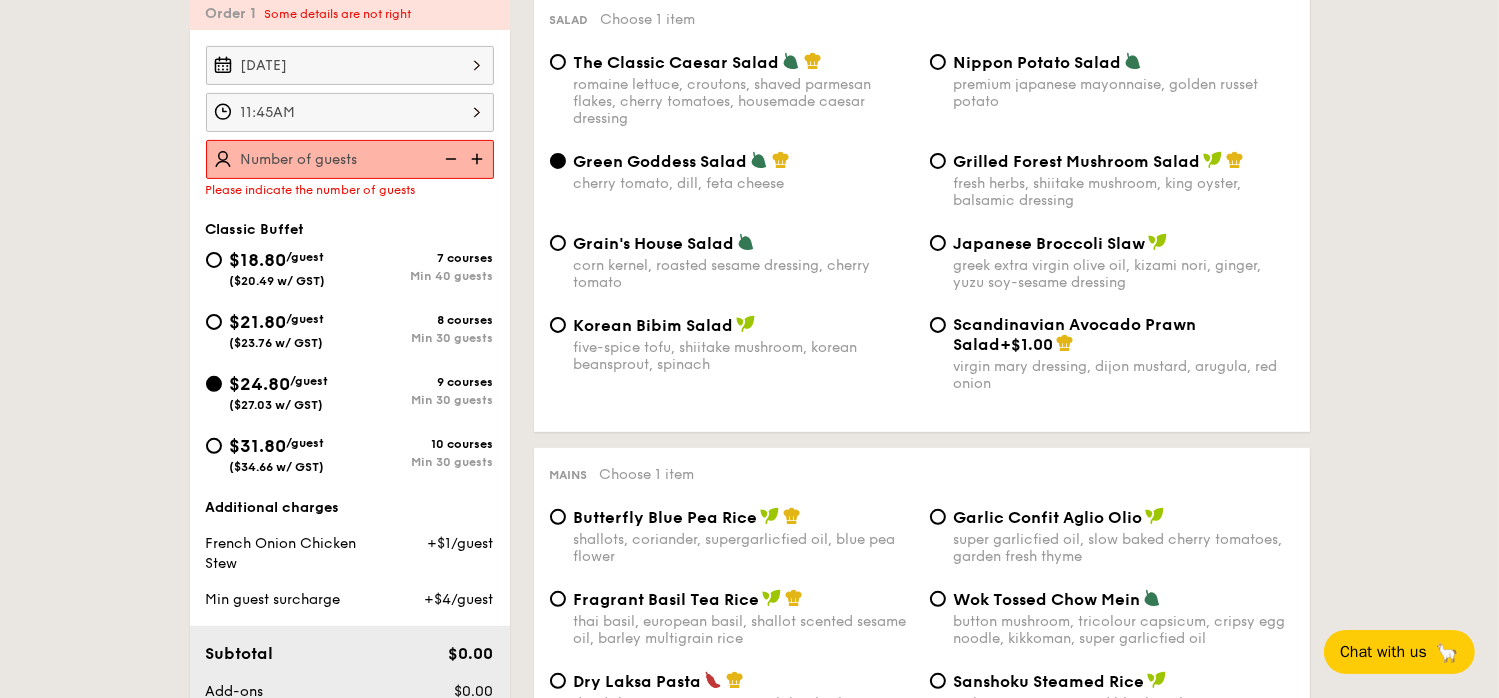 scroll, scrollTop: 534, scrollLeft: 0, axis: vertical 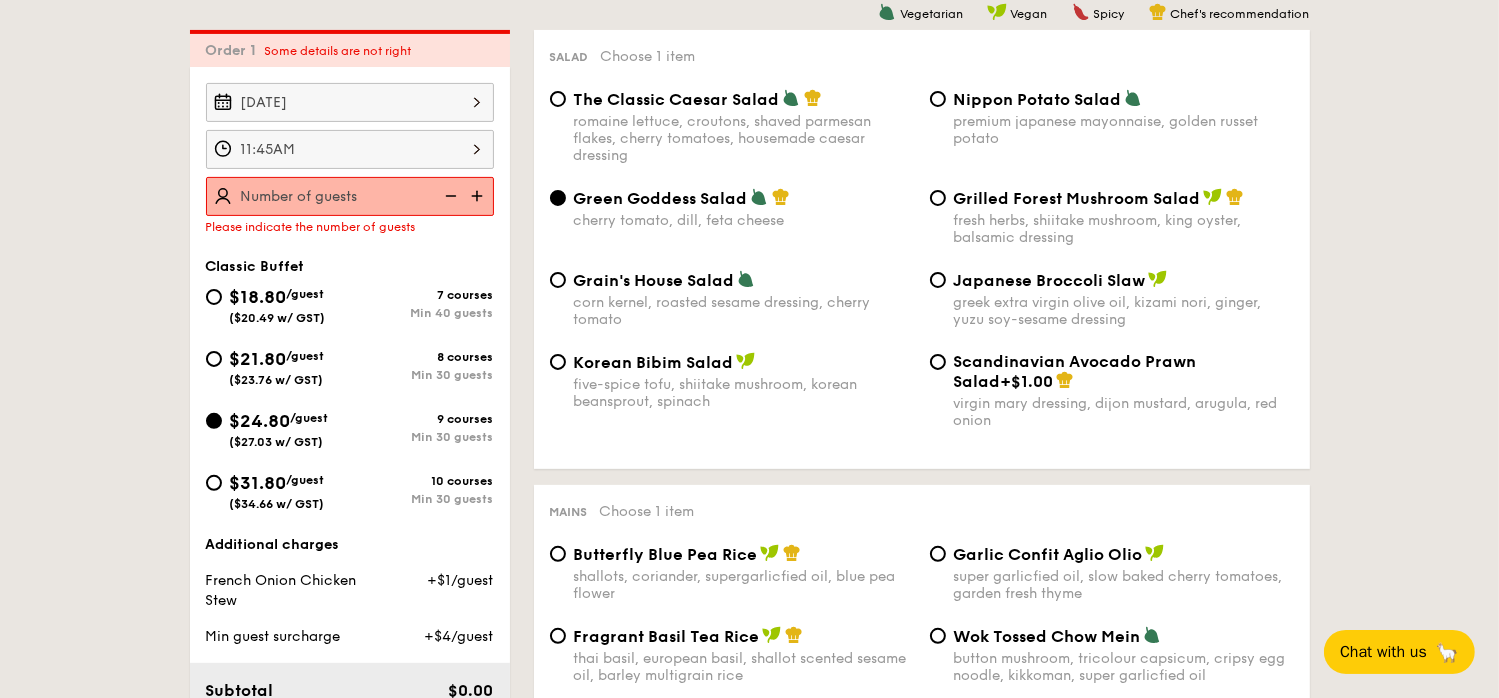click at bounding box center [479, 196] 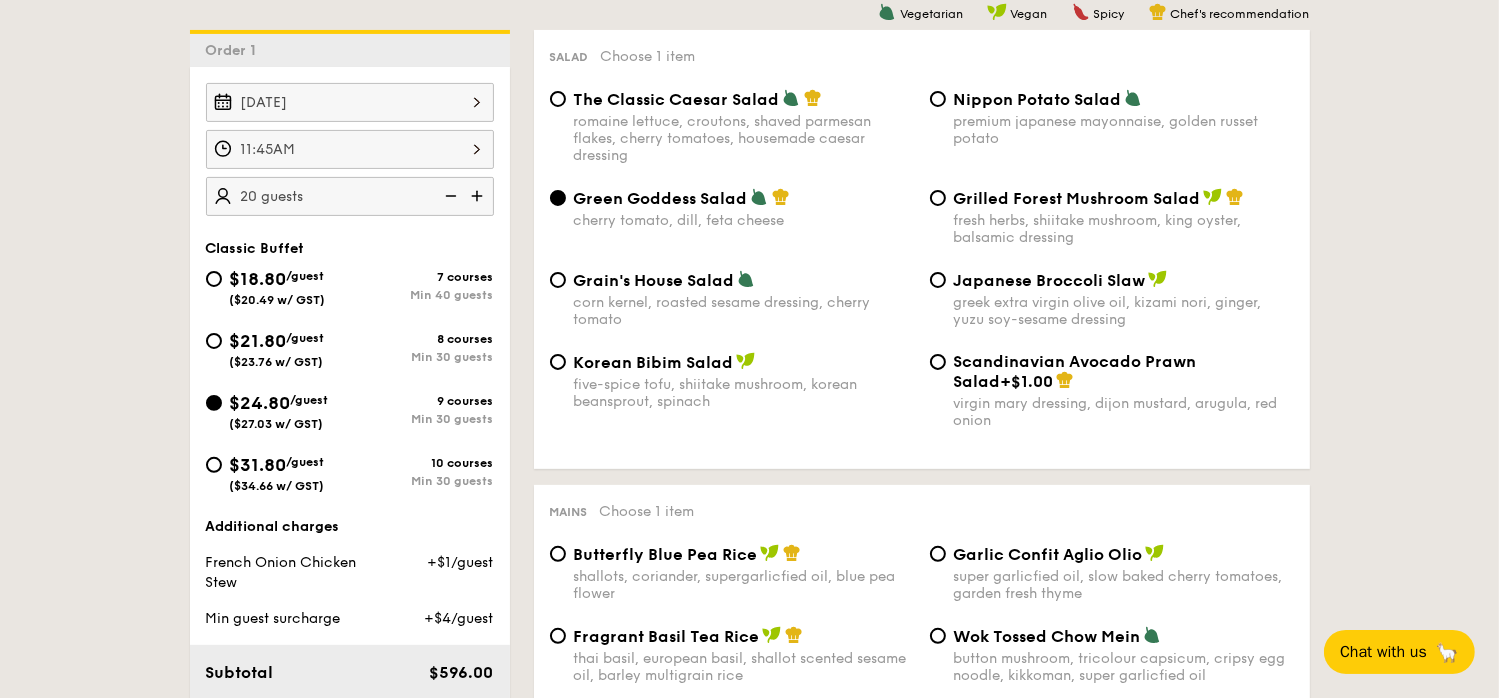 click at bounding box center [479, 196] 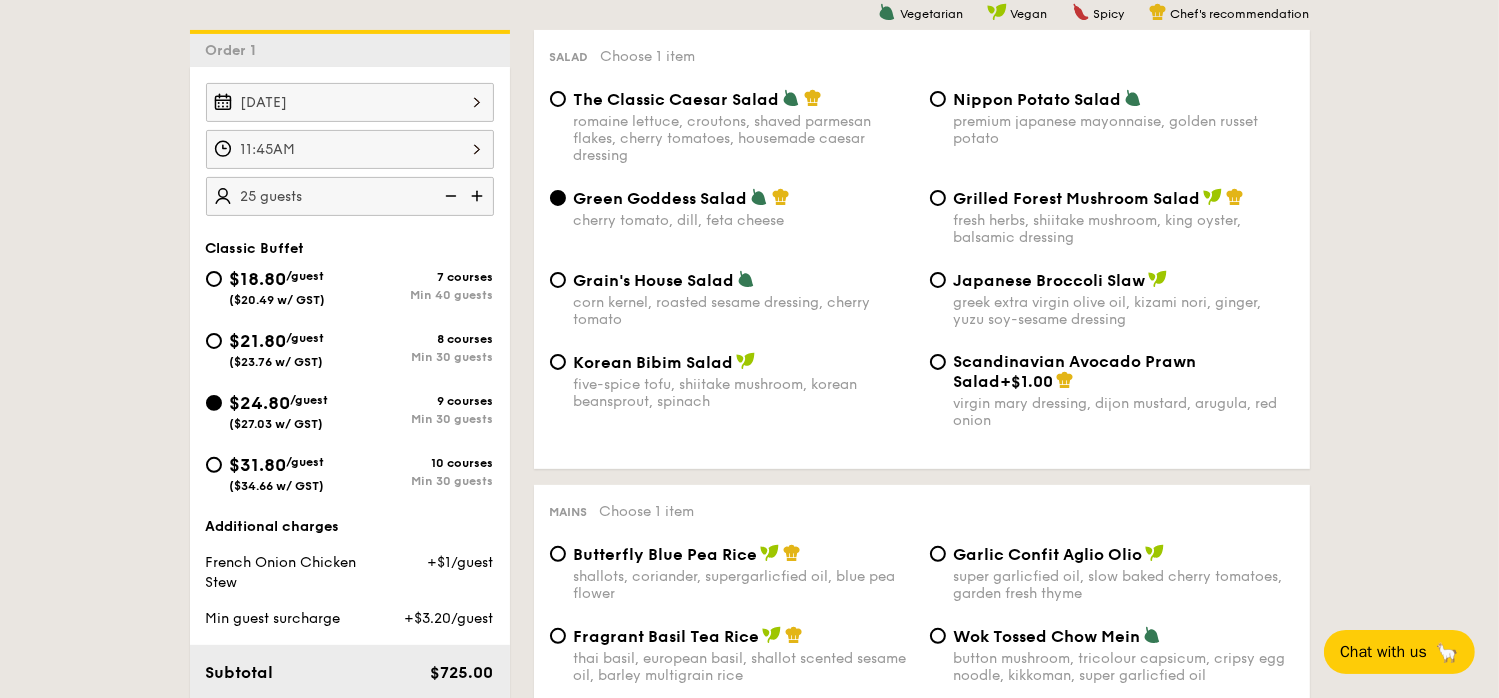 click at bounding box center (479, 196) 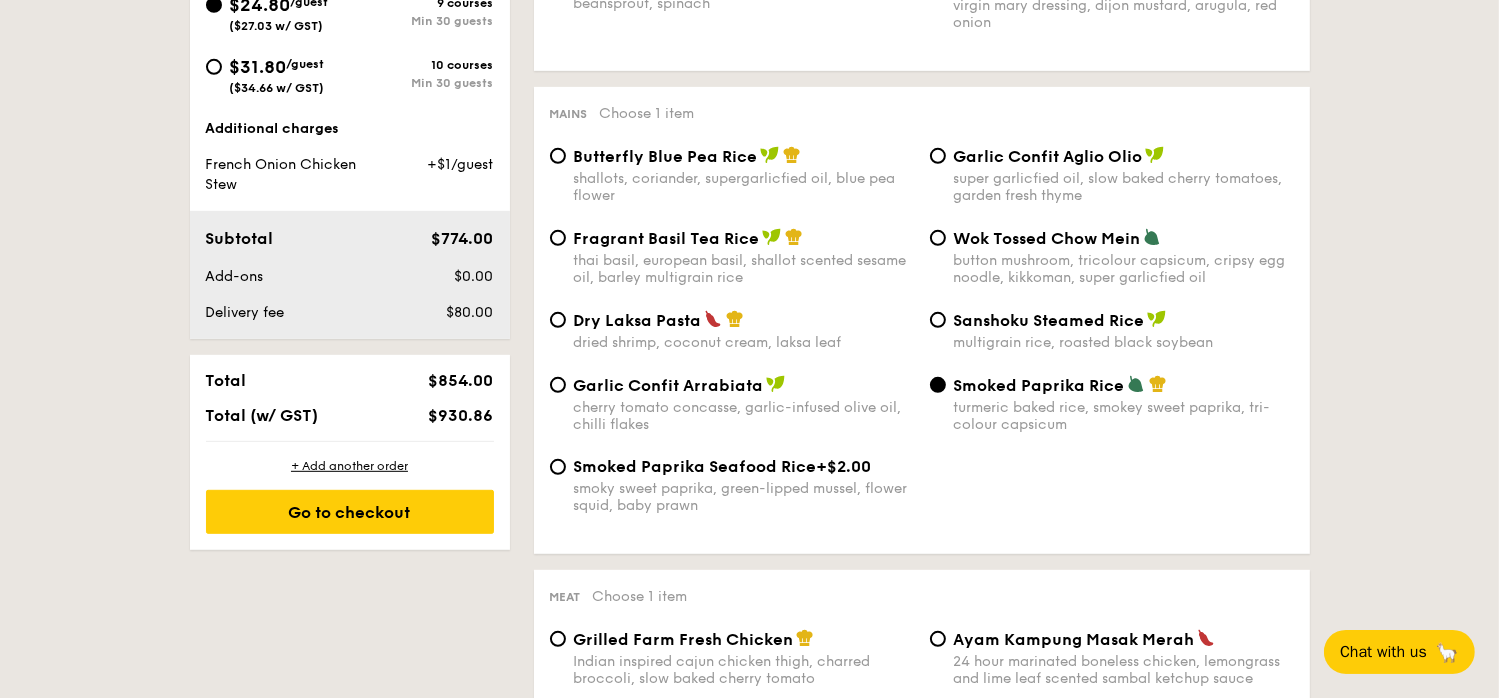 scroll, scrollTop: 934, scrollLeft: 0, axis: vertical 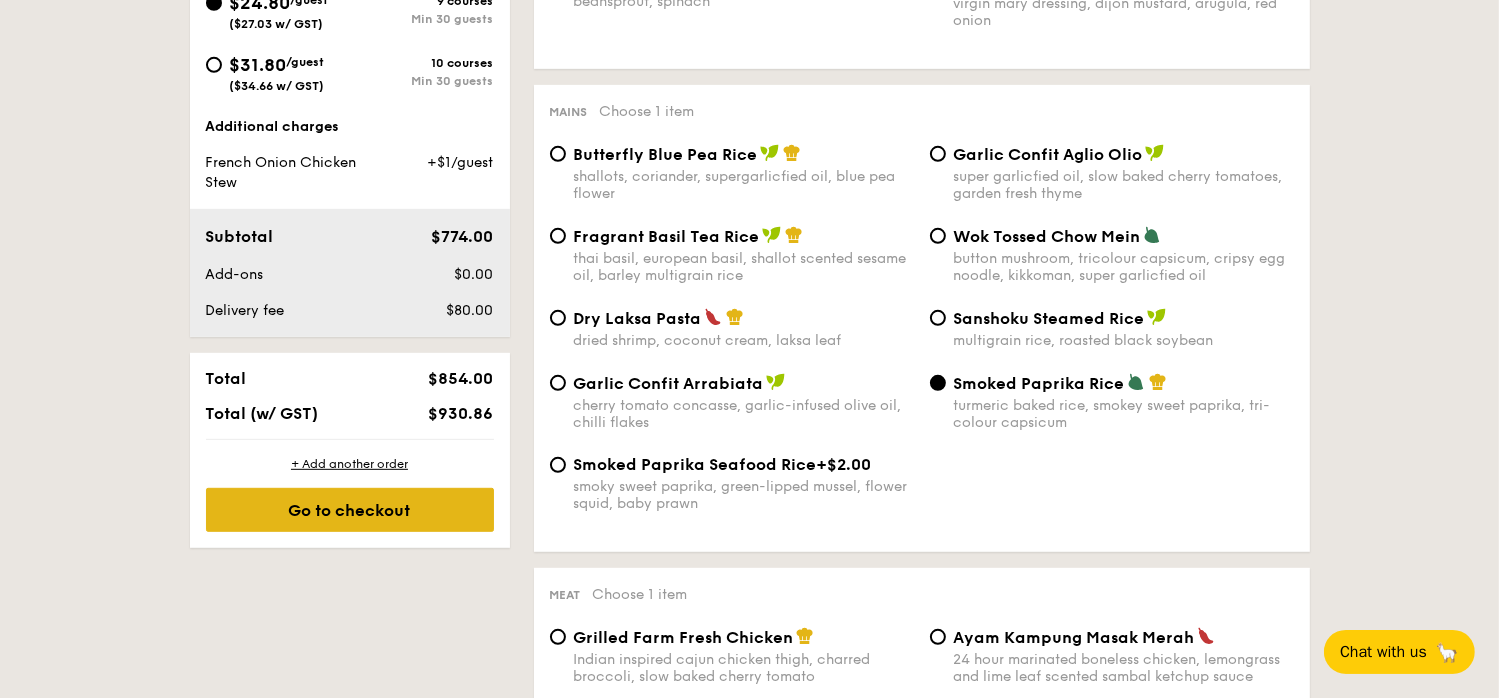 click on "Go to checkout" at bounding box center (350, 510) 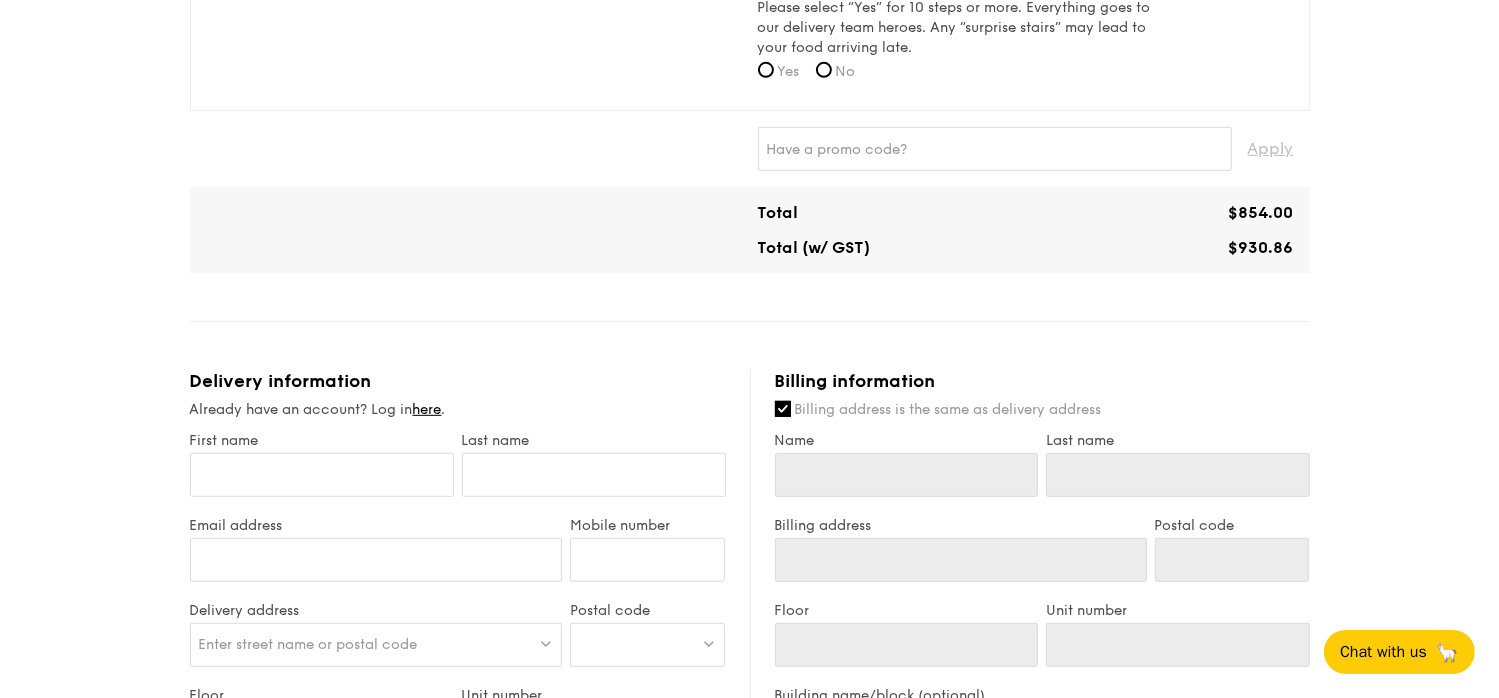 scroll, scrollTop: 0, scrollLeft: 0, axis: both 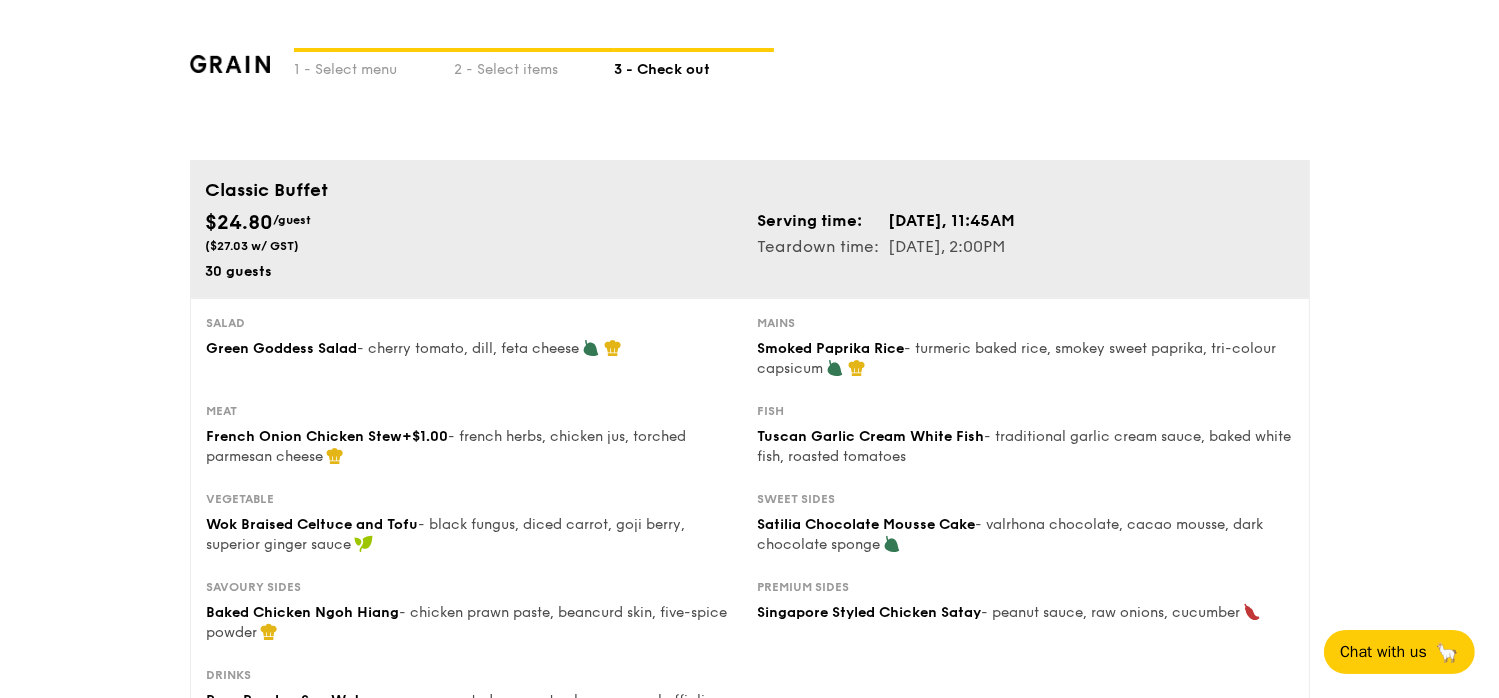 click on "Classic Buffet" at bounding box center (750, 190) 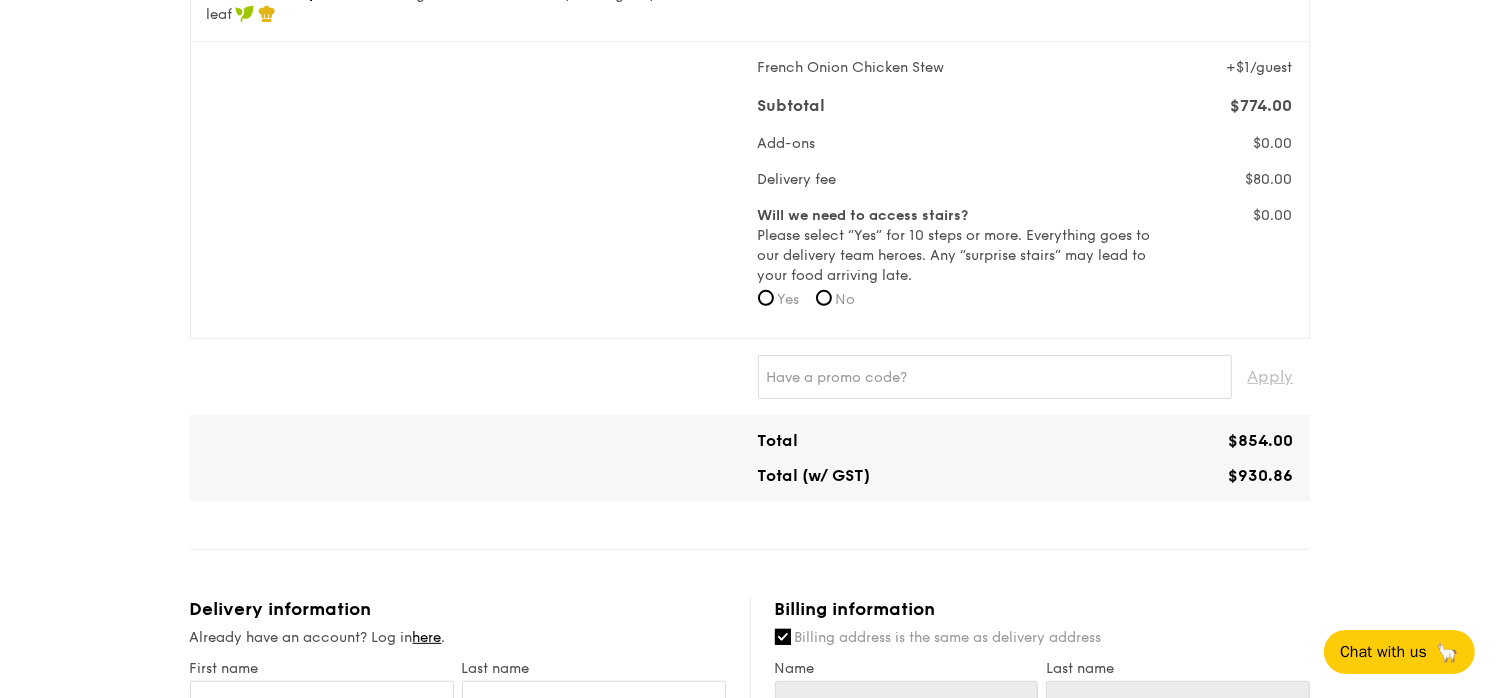 scroll, scrollTop: 800, scrollLeft: 0, axis: vertical 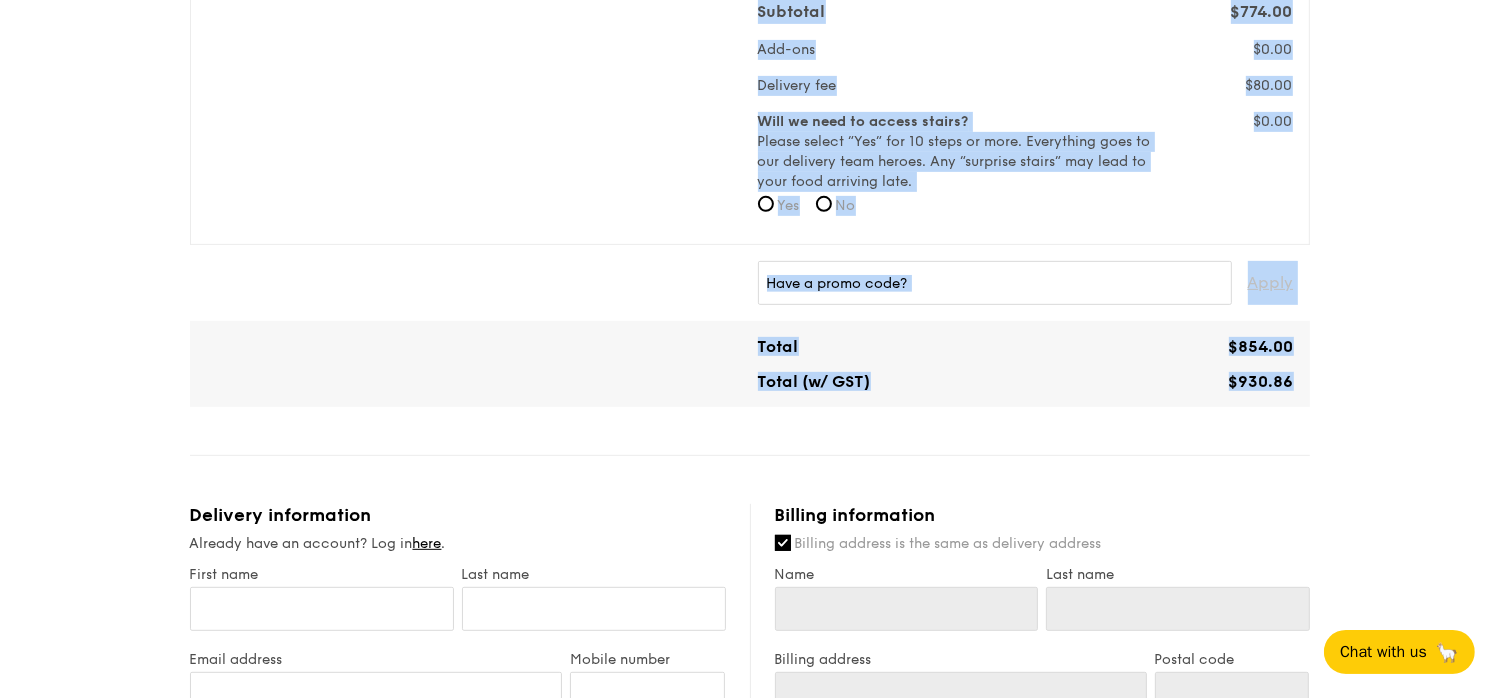 drag, startPoint x: 208, startPoint y: 177, endPoint x: 1096, endPoint y: 402, distance: 916.0617 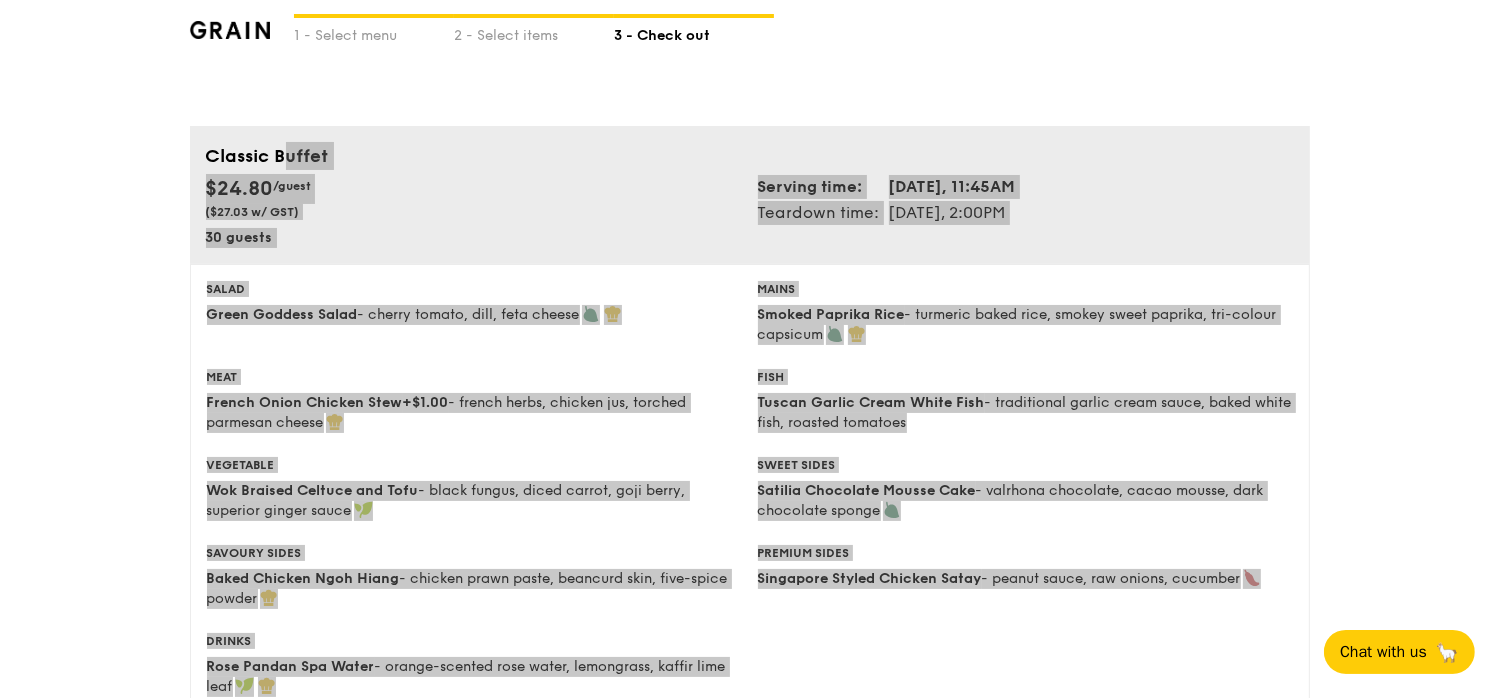 scroll, scrollTop: 0, scrollLeft: 0, axis: both 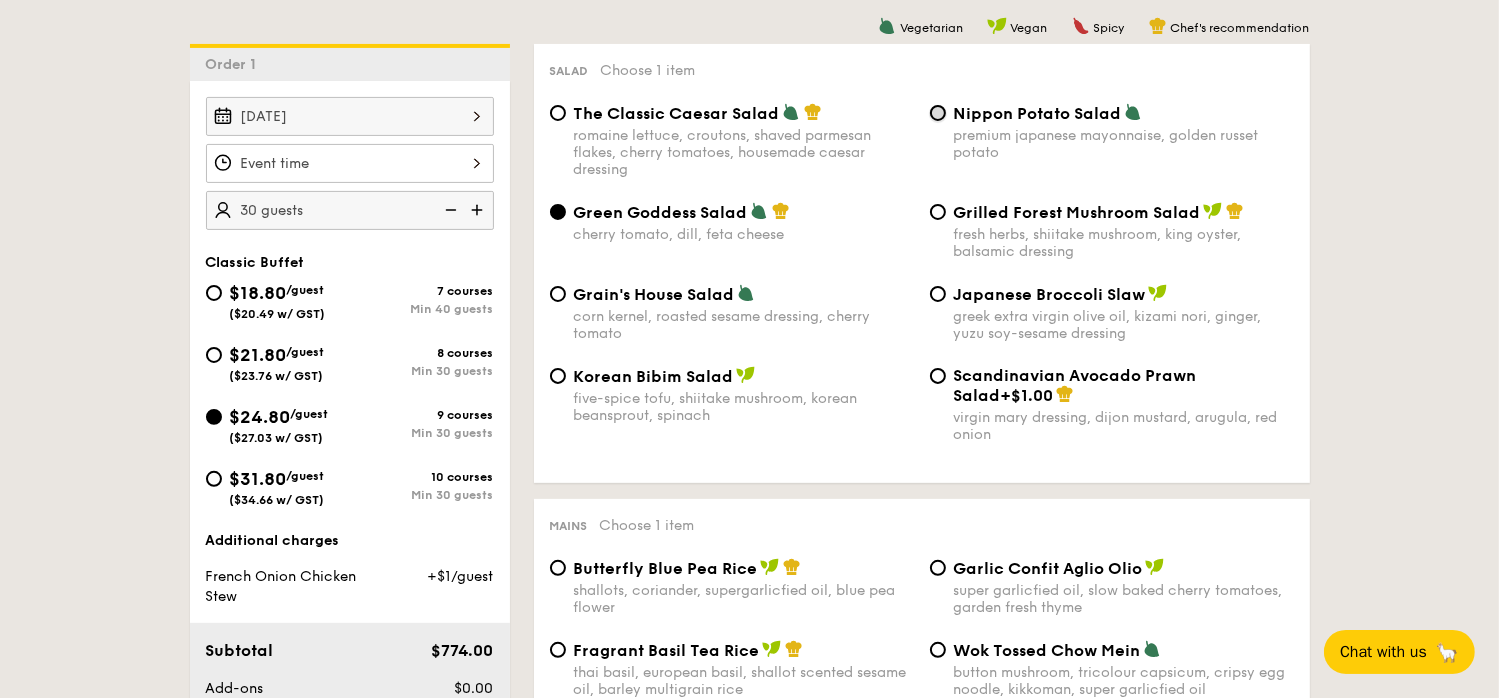 click on "Nippon Potato Salad premium japanese mayonnaise, golden russet potato" at bounding box center [938, 113] 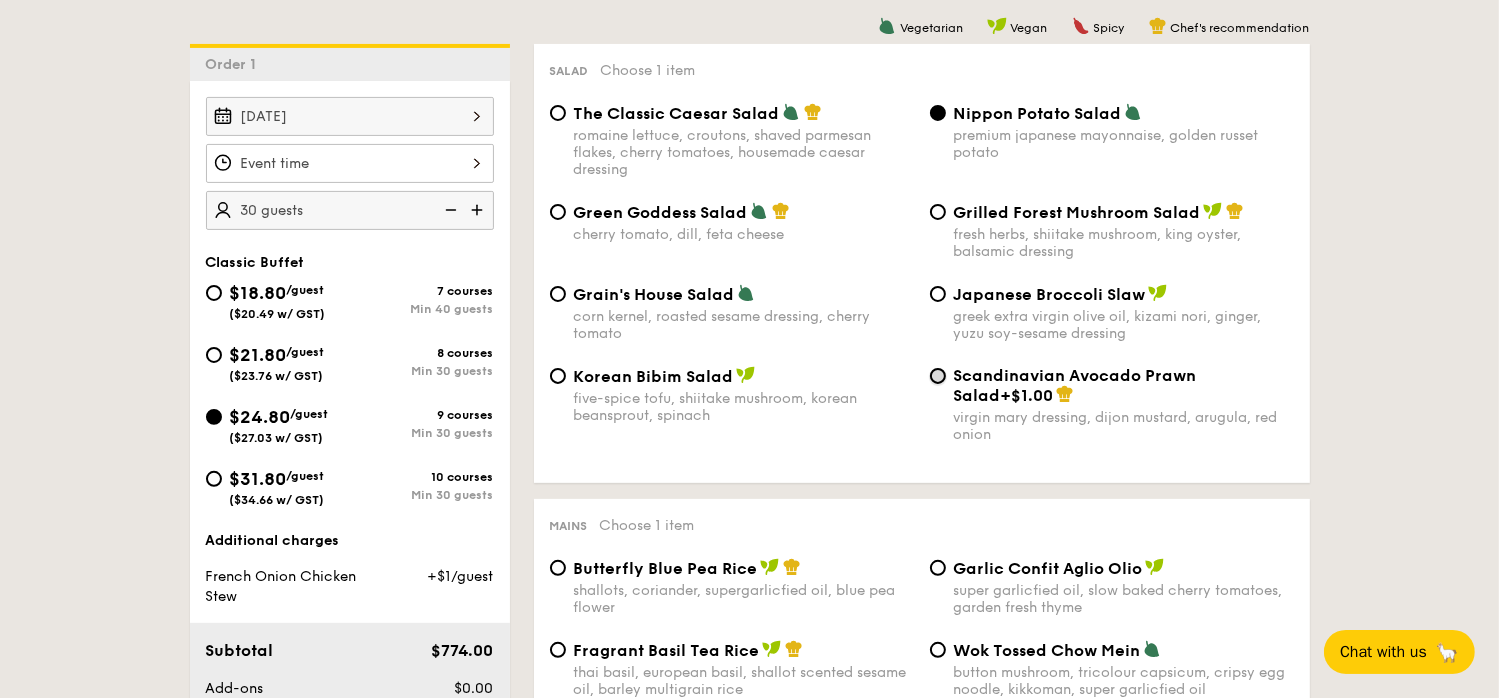 click on "Scandinavian Avocado Prawn Salad
+$1.00
virgin mary dressing, dijon mustard, arugula, red onion" at bounding box center (938, 376) 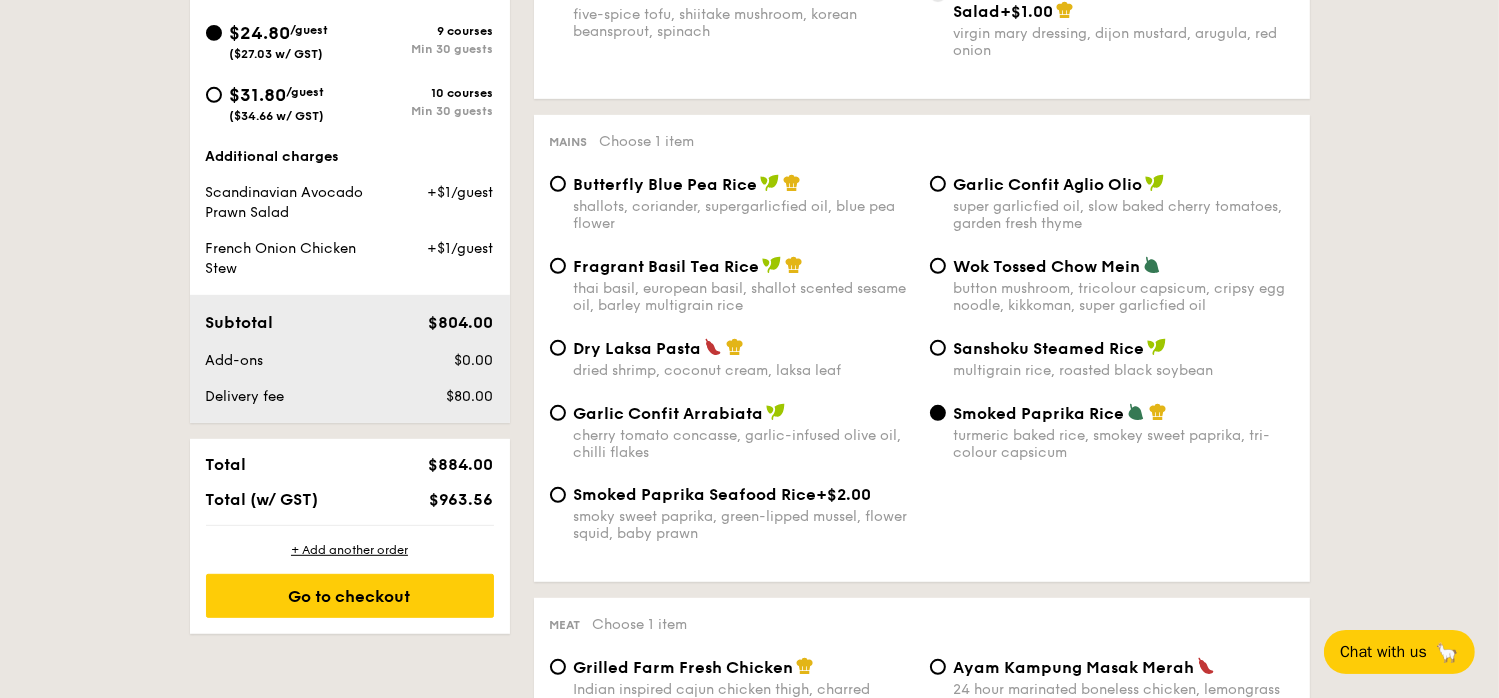 scroll, scrollTop: 920, scrollLeft: 0, axis: vertical 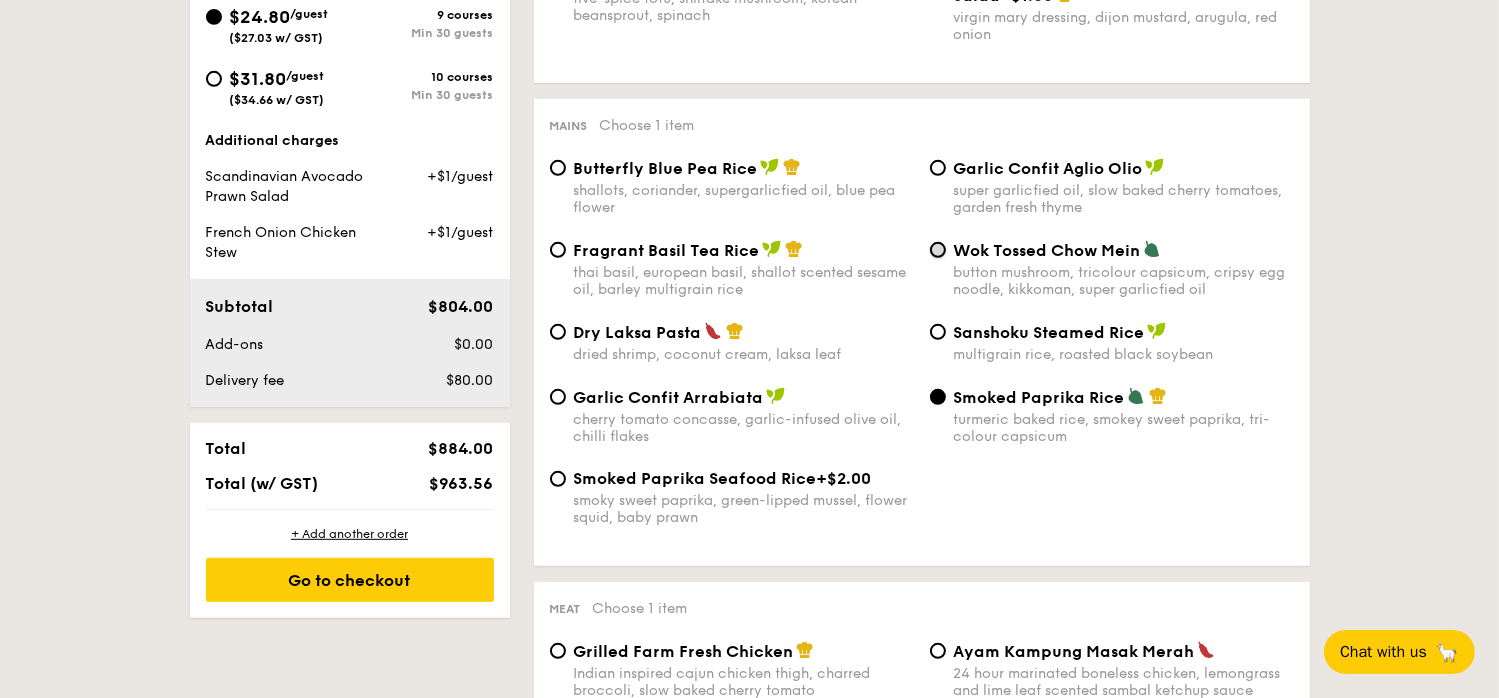 click on "Wok Tossed Chow Mein button mushroom, tricolour capsicum, cripsy egg noodle, kikkoman, super garlicfied oil" at bounding box center (938, 250) 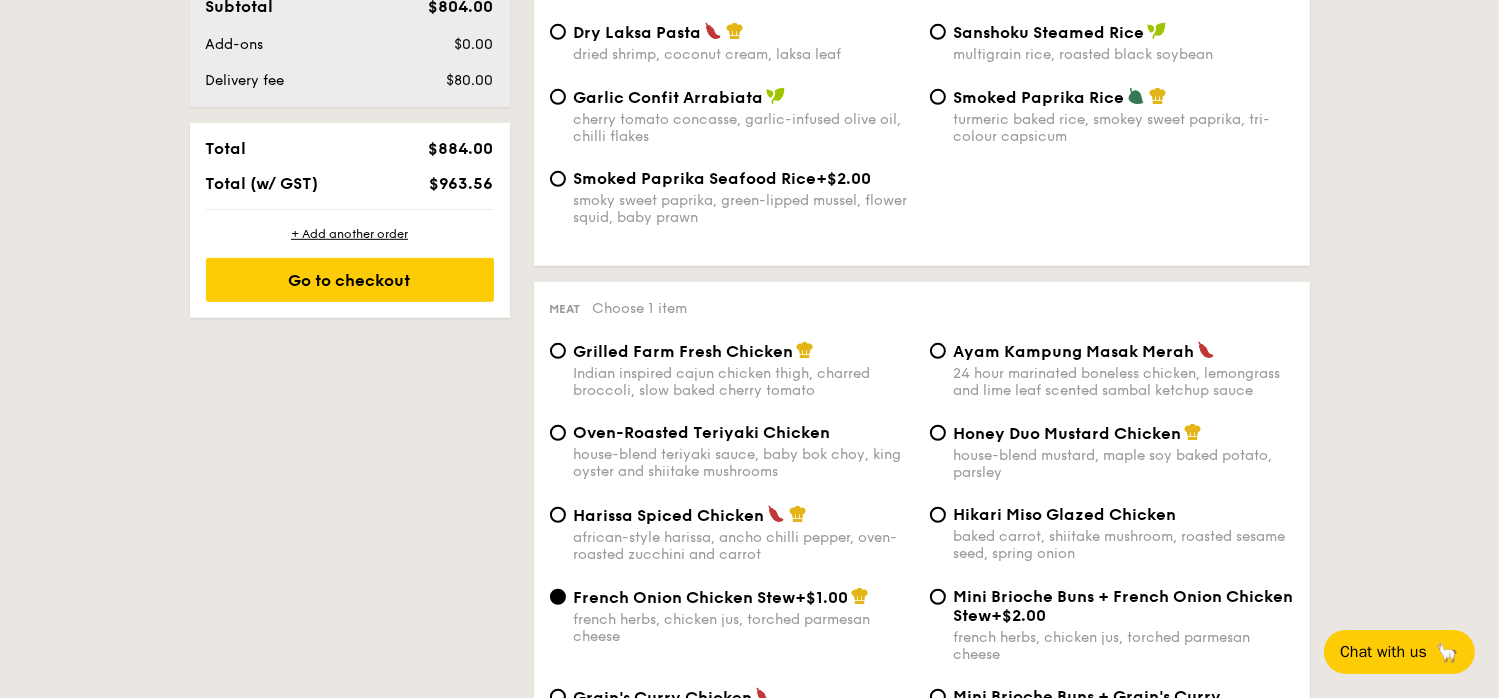 scroll, scrollTop: 1320, scrollLeft: 0, axis: vertical 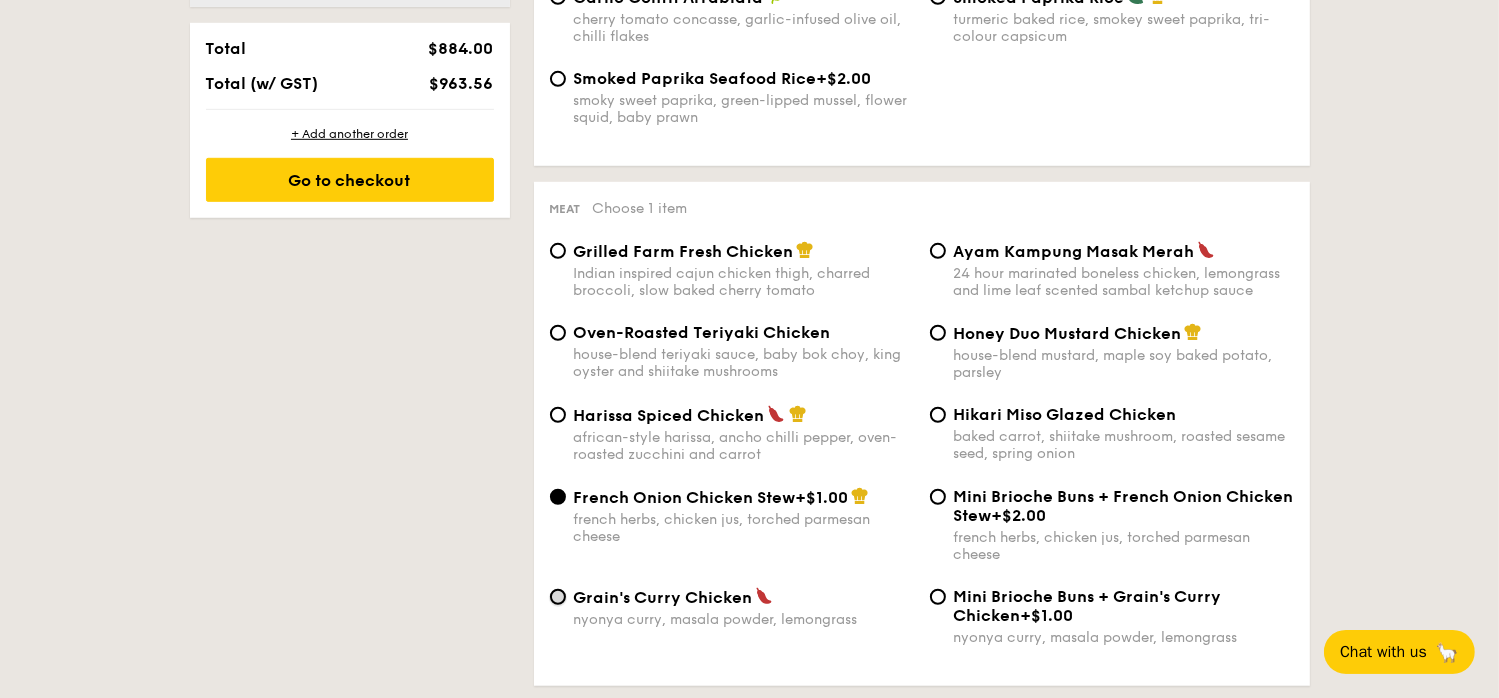 click on "Grain's Curry Chicken nyonya curry, masala powder, lemongrass" at bounding box center (558, 597) 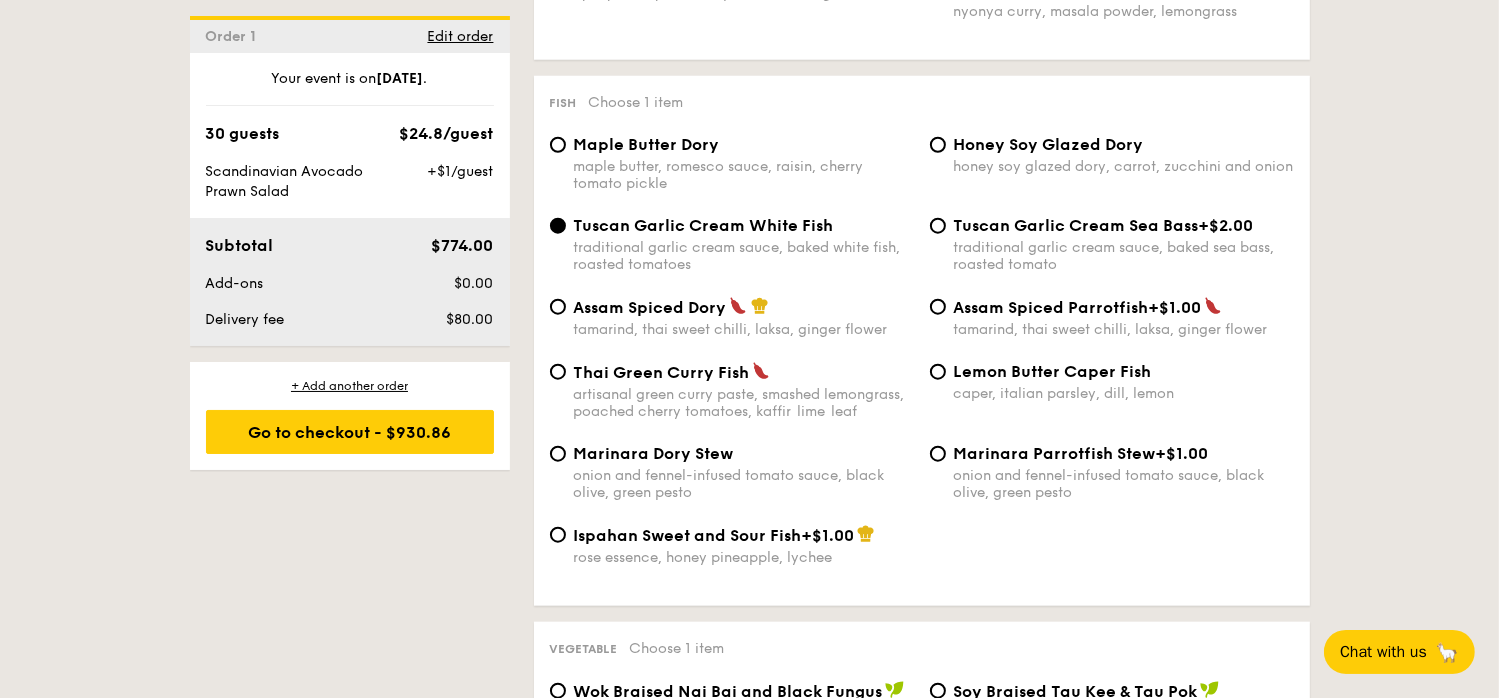 scroll, scrollTop: 1964, scrollLeft: 0, axis: vertical 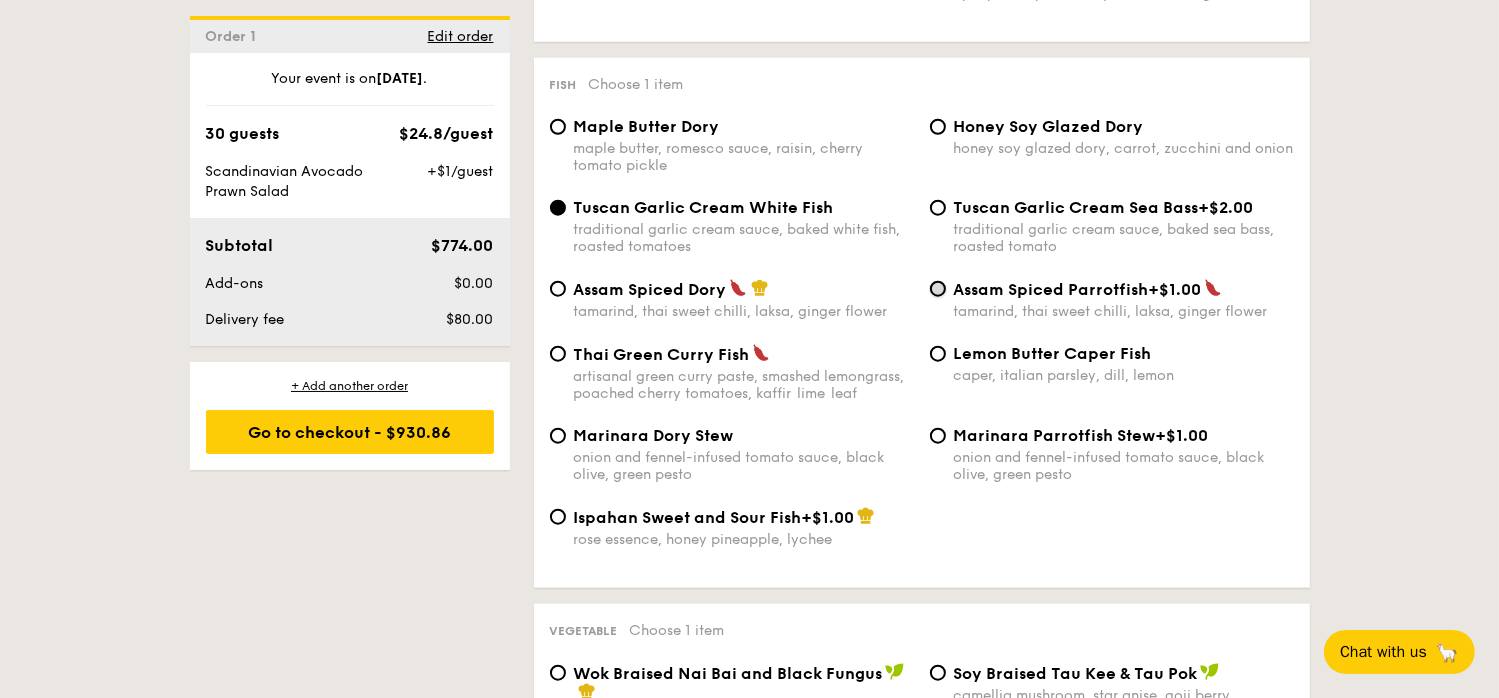 click on "Assam Spiced Parrotfish
+$1.00
tamarind, thai sweet chilli, laksa, ginger flower" at bounding box center (938, 289) 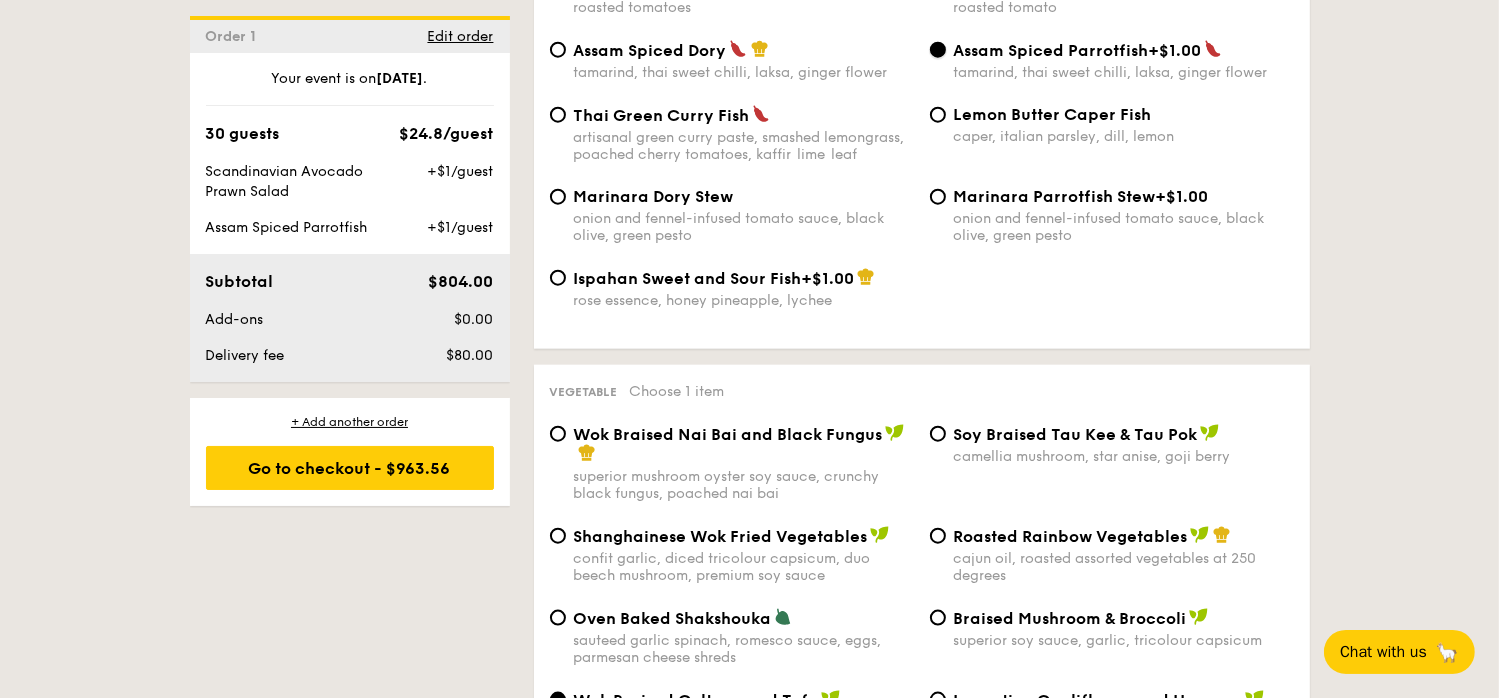 scroll, scrollTop: 2264, scrollLeft: 0, axis: vertical 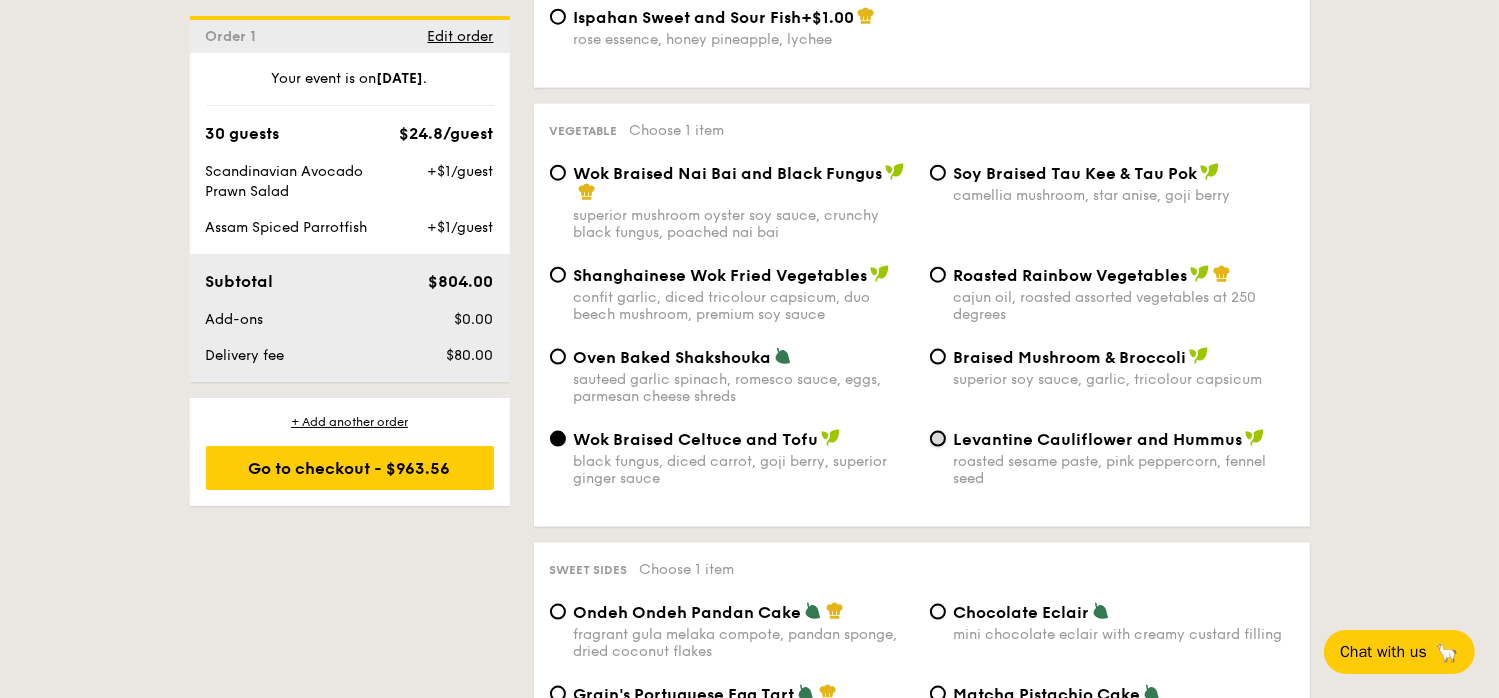 click on "Levantine Cauliflower and Hummus roasted sesame paste, pink peppercorn, fennel seed" at bounding box center (938, 439) 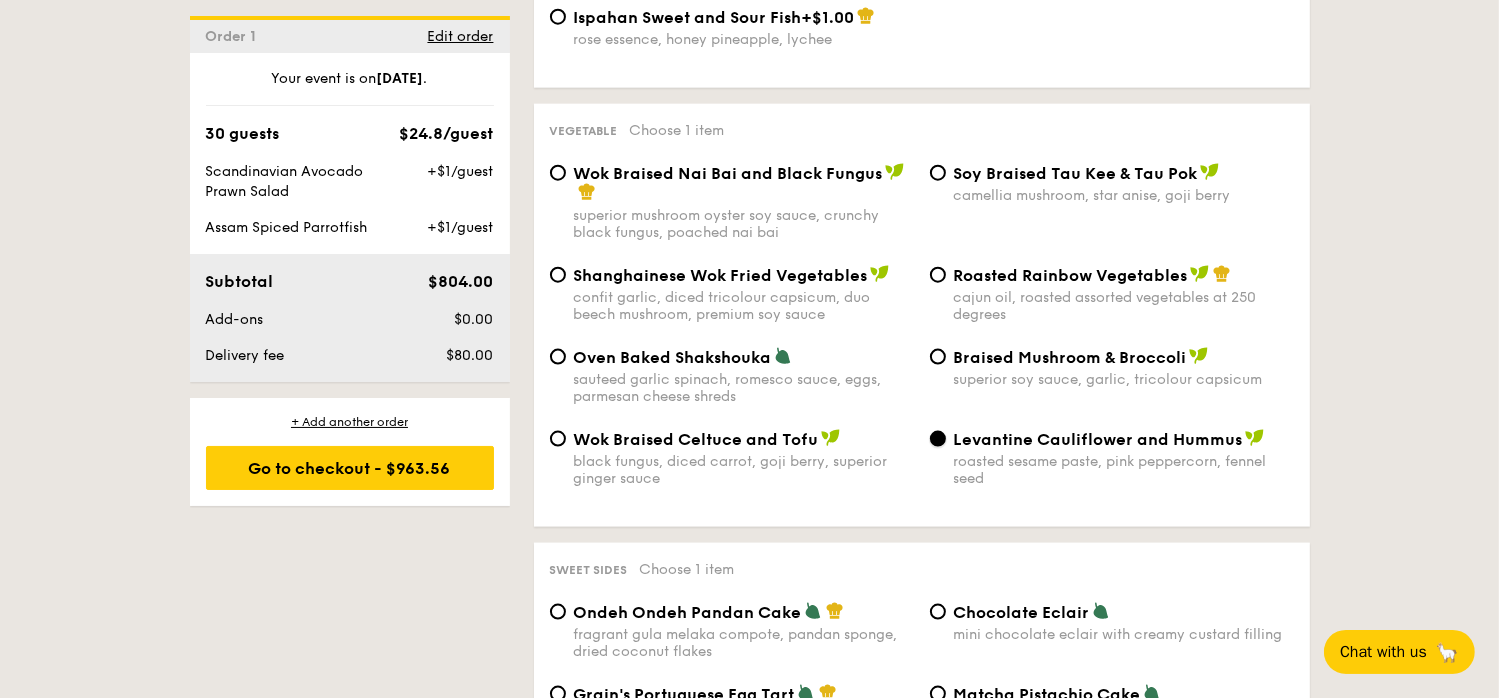 click on "Levantine Cauliflower and Hummus roasted sesame paste, pink peppercorn, fennel seed" at bounding box center (938, 439) 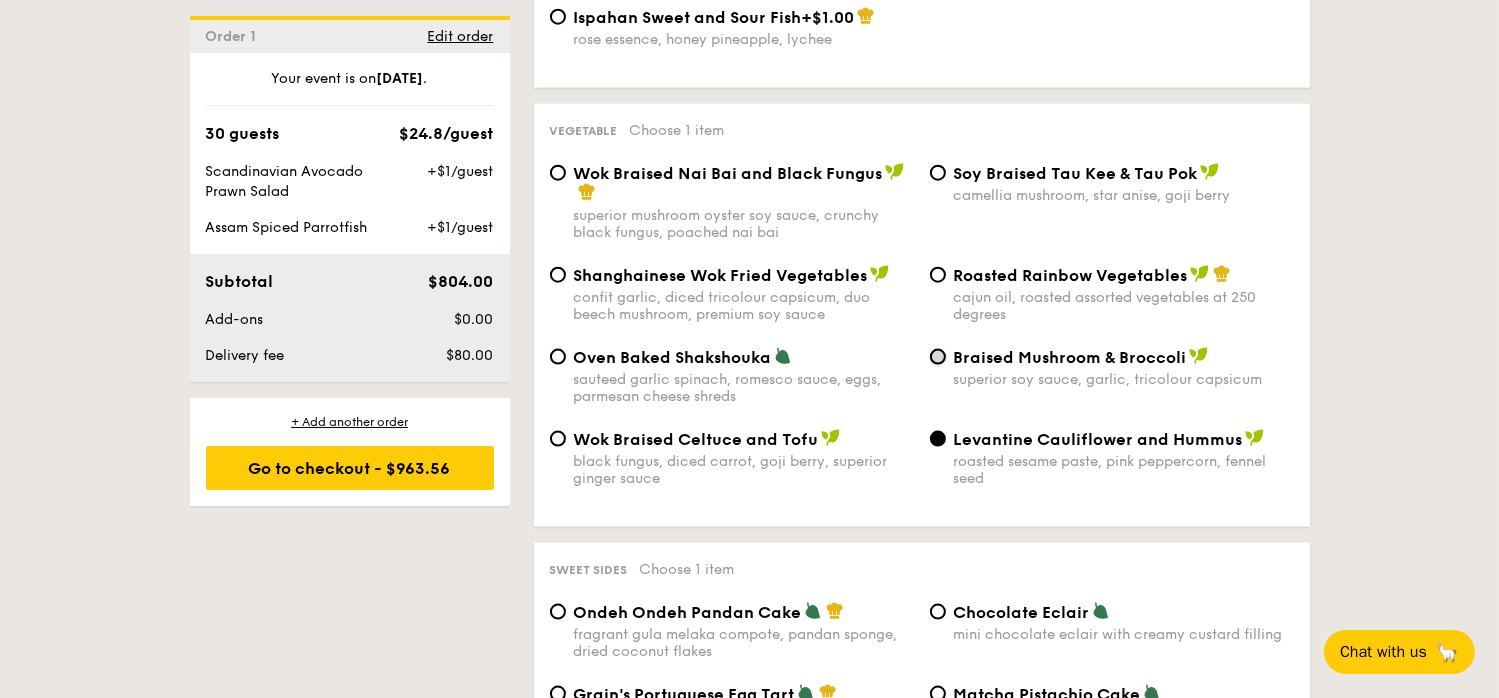 click on "Braised Mushroom & Broccoli superior soy sauce, garlic, tricolour capsicum" at bounding box center [938, 357] 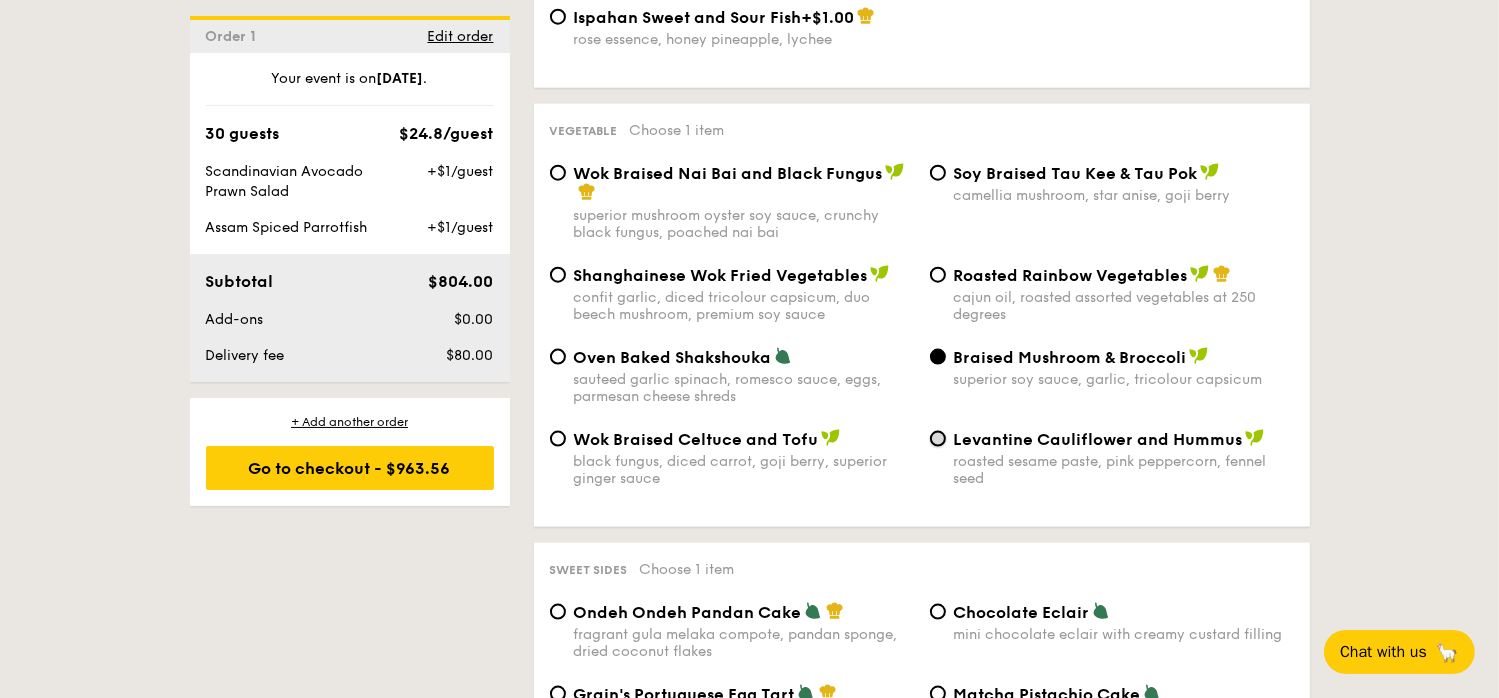 click on "Levantine Cauliflower and Hummus roasted sesame paste, pink peppercorn, fennel seed" at bounding box center (938, 439) 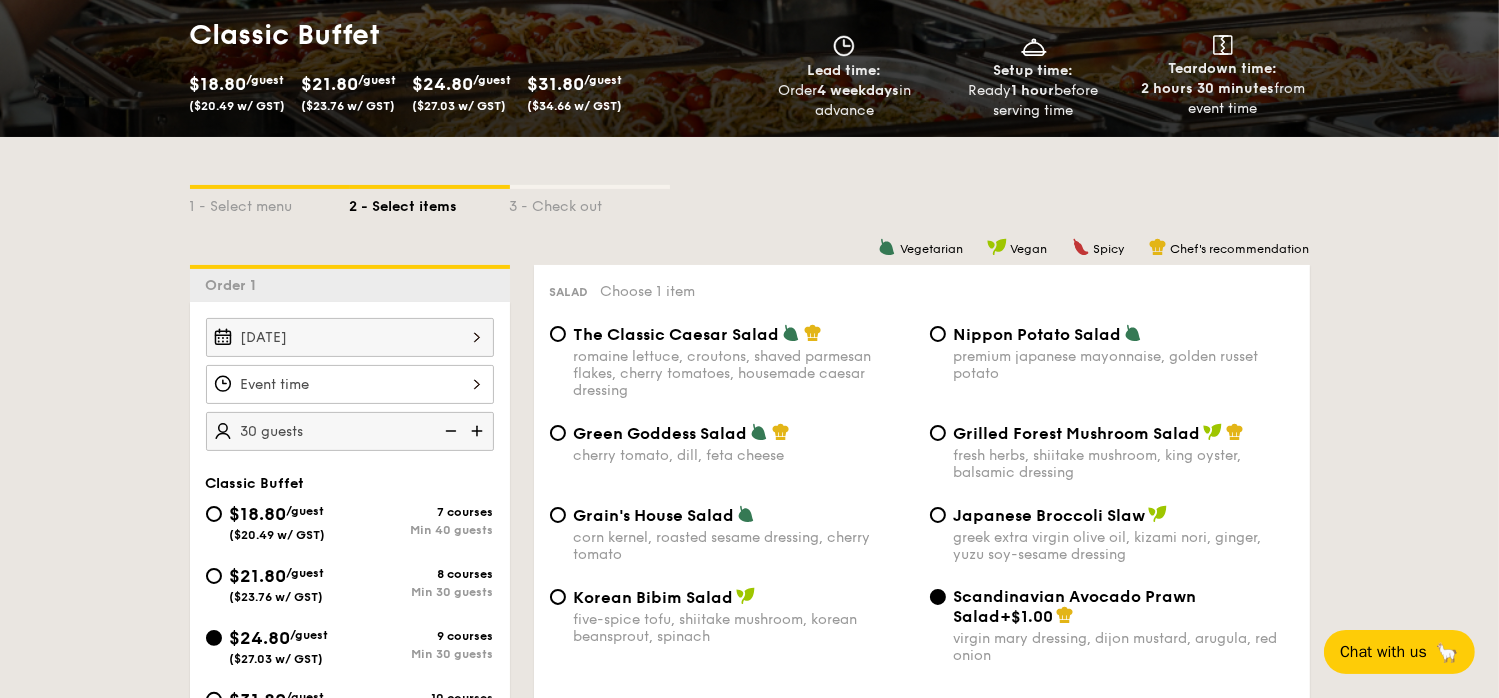 scroll, scrollTop: 364, scrollLeft: 0, axis: vertical 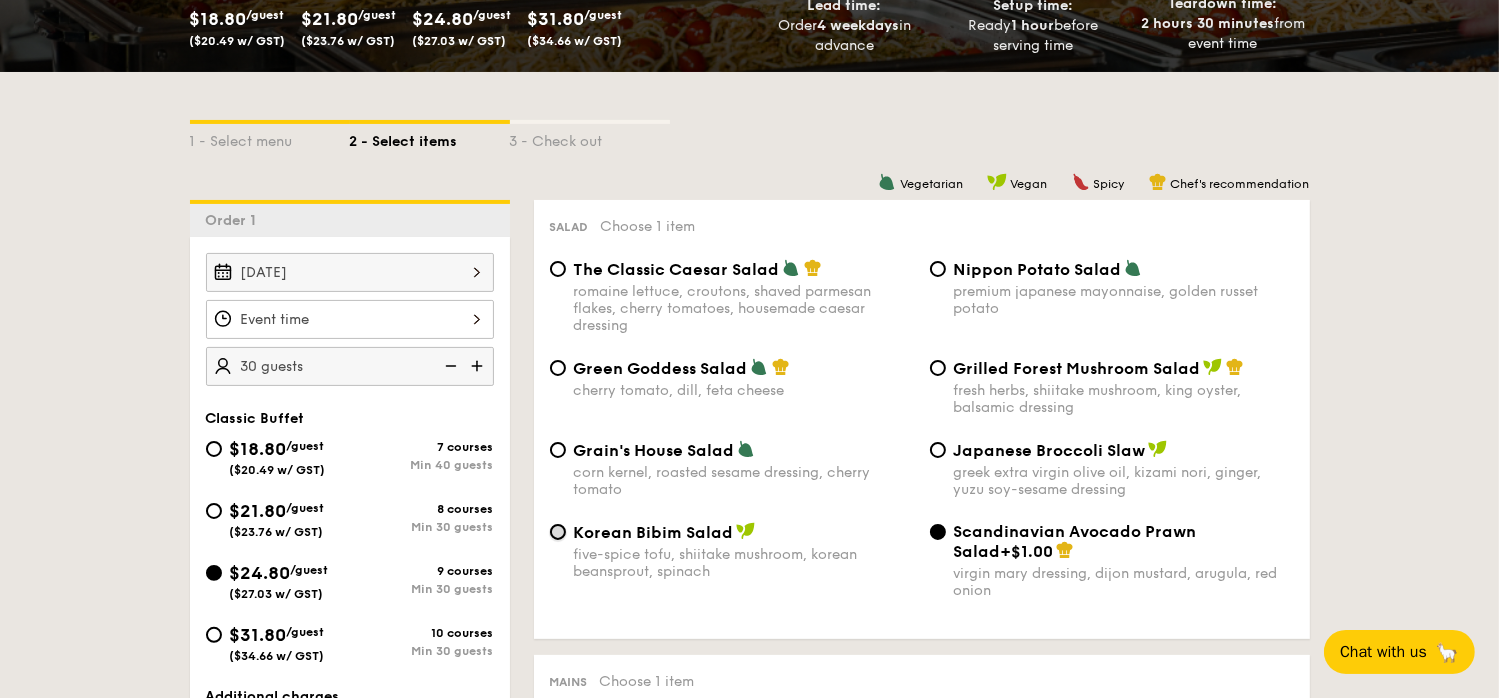 click on "Korean Bibim Salad five-spice tofu, shiitake mushroom, korean beansprout, spinach" at bounding box center [558, 532] 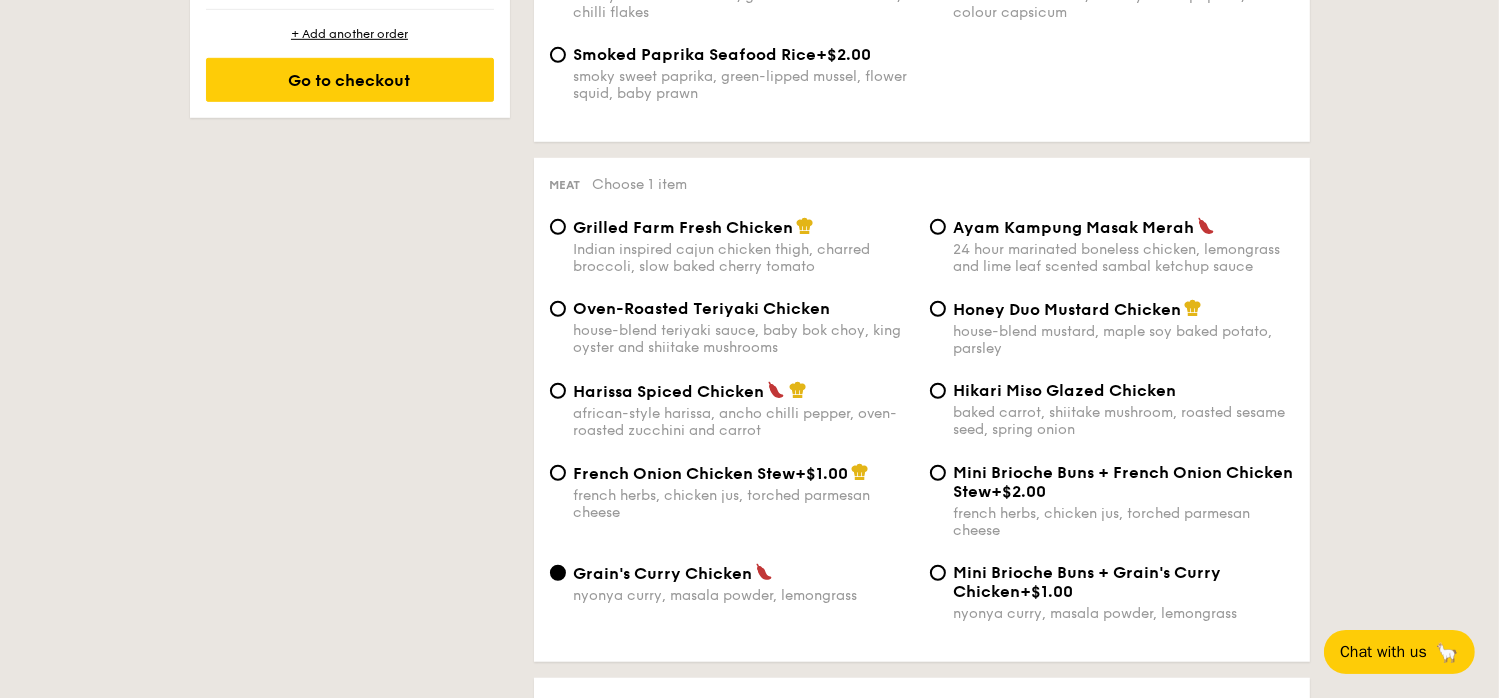 scroll, scrollTop: 1364, scrollLeft: 0, axis: vertical 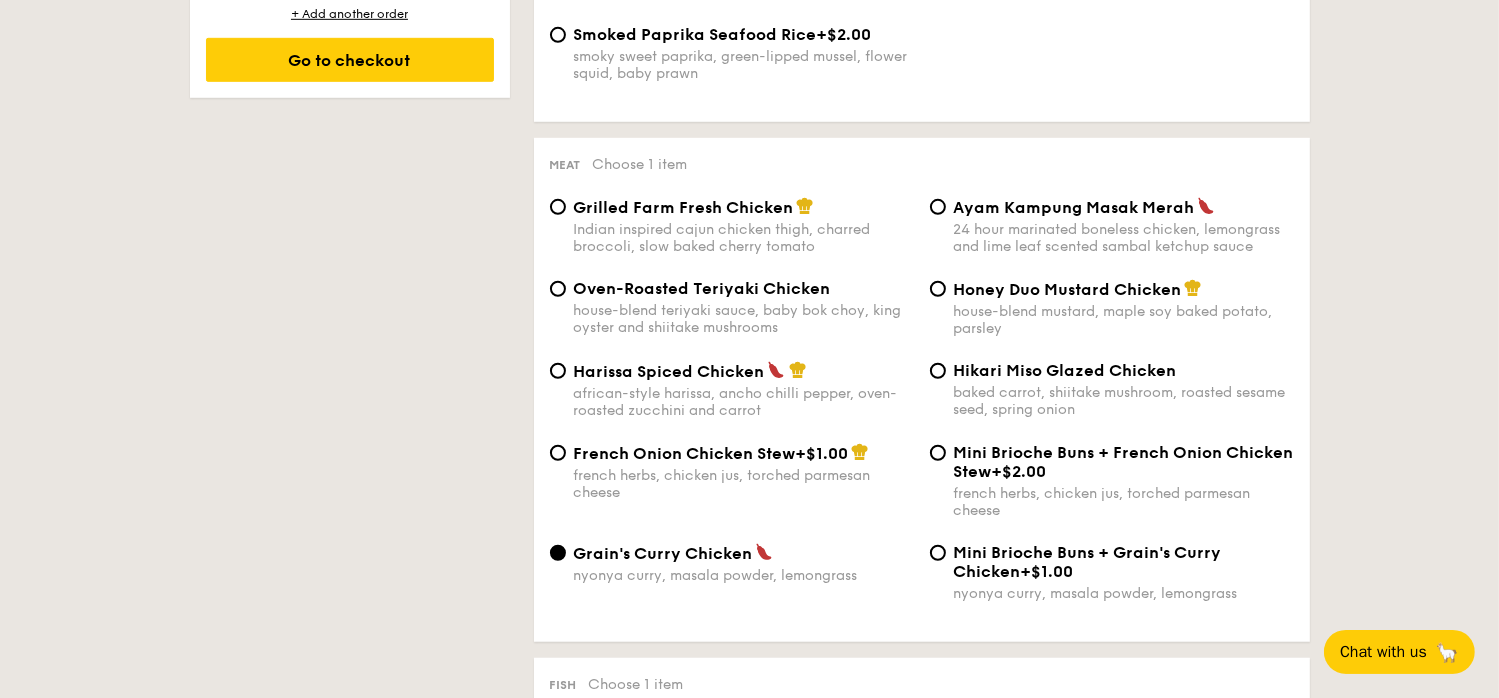 click on "Harissa Spiced Chicken african-style harissa, ancho chilli pepper, oven-roasted zucchini and carrot" at bounding box center [732, 390] 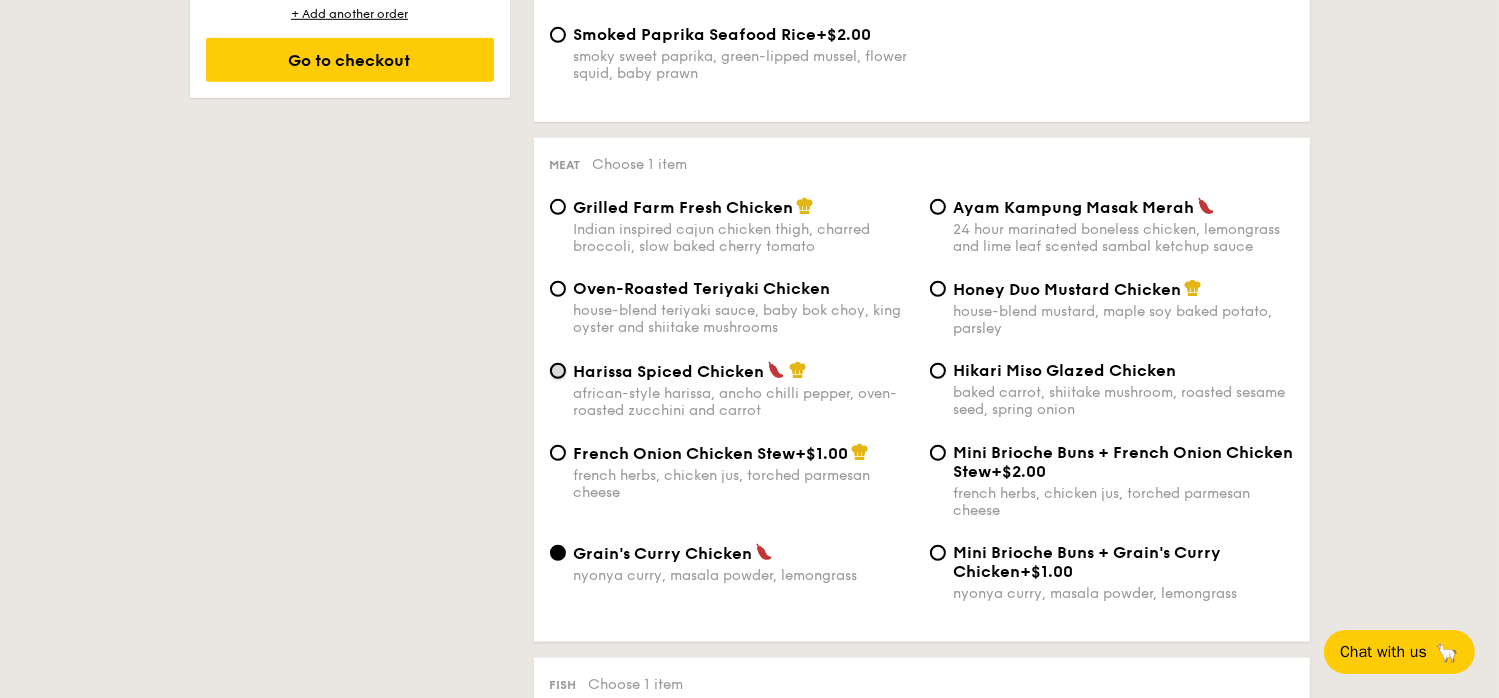 click on "Harissa Spiced Chicken african-style harissa, ancho chilli pepper, oven-roasted zucchini and carrot" at bounding box center [558, 371] 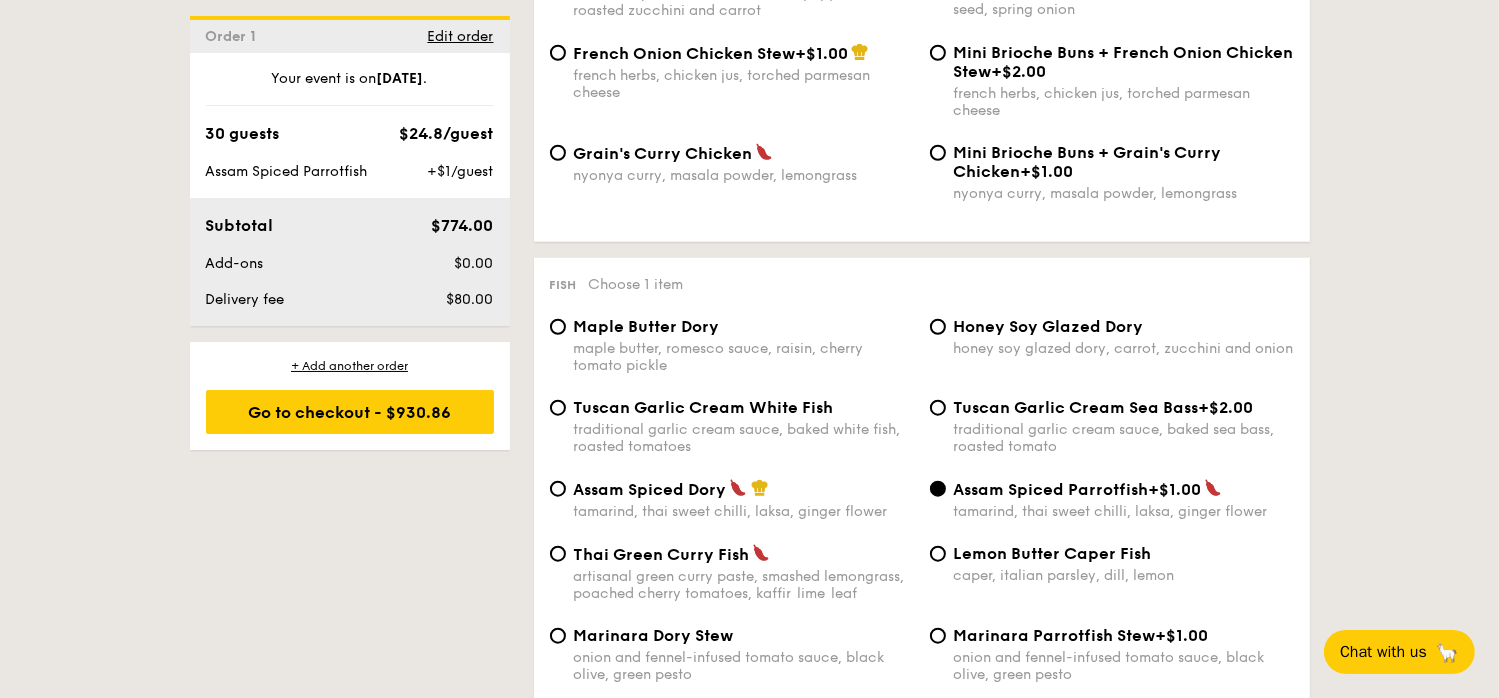 scroll, scrollTop: 1864, scrollLeft: 0, axis: vertical 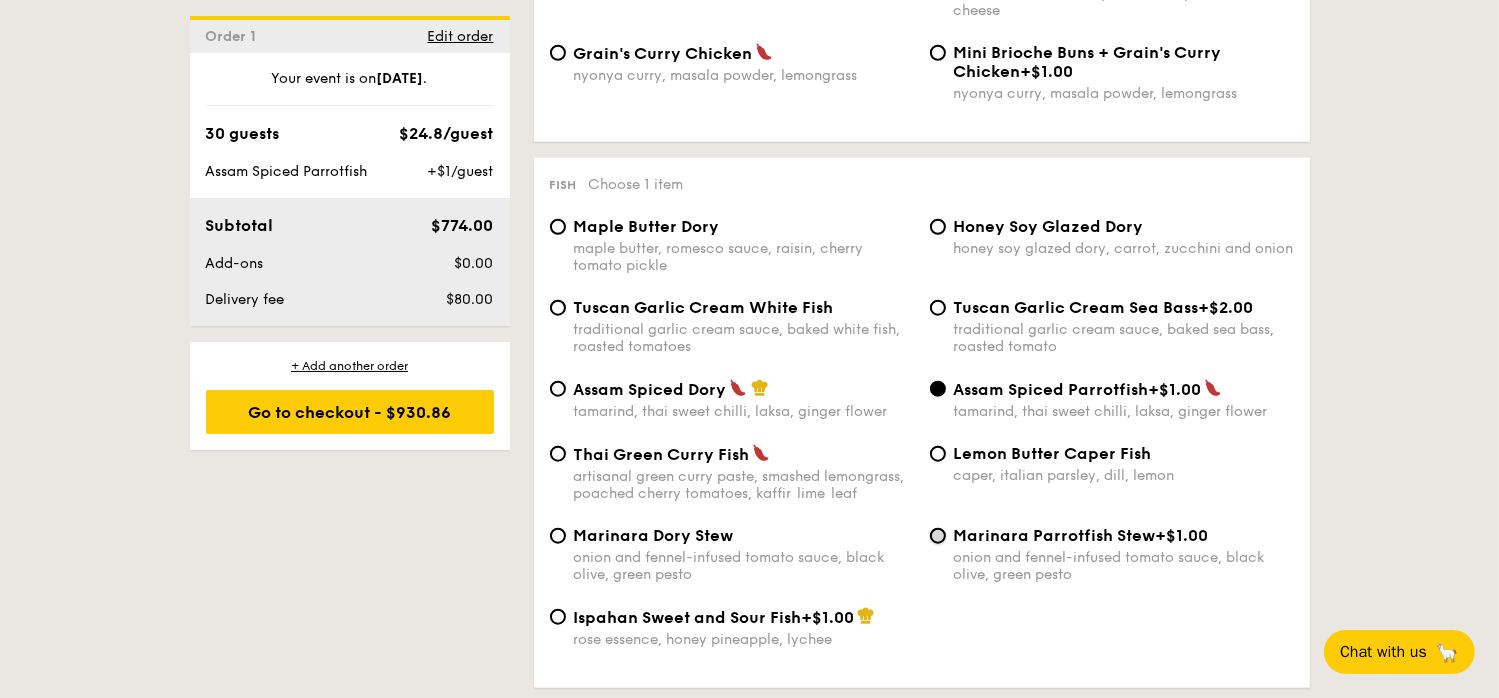 click on "Marinara Parrotfish Stew
+$1.00
onion and fennel-infused tomato sauce, black olive, green pesto" at bounding box center [938, 536] 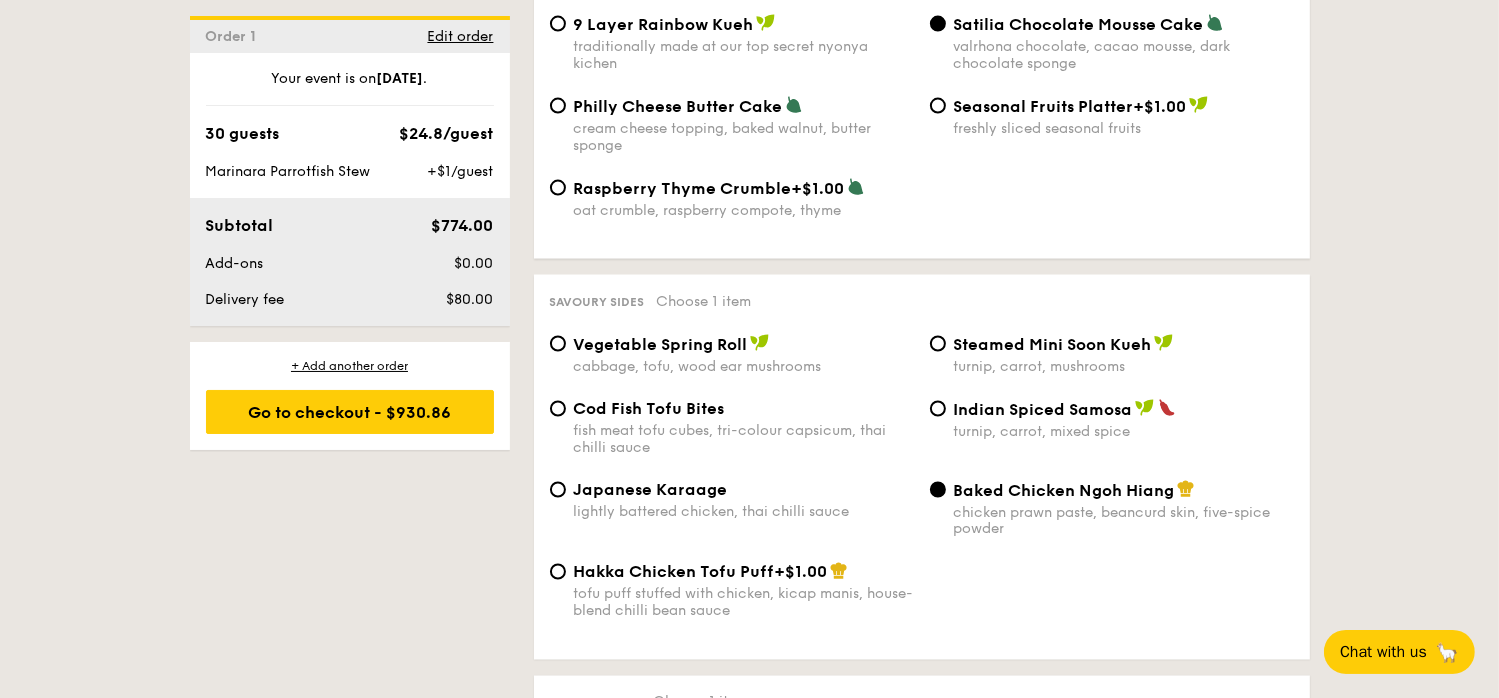 scroll, scrollTop: 3364, scrollLeft: 0, axis: vertical 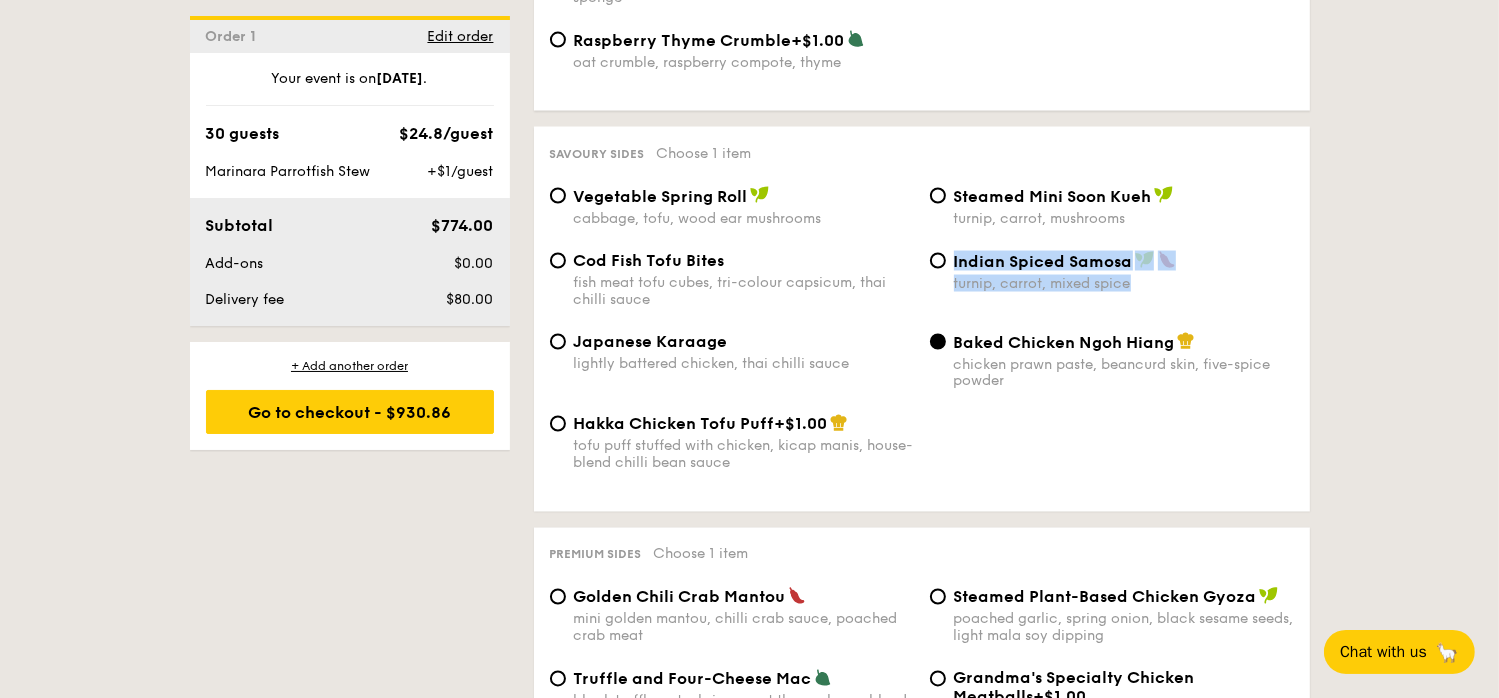 drag, startPoint x: 1222, startPoint y: 317, endPoint x: 944, endPoint y: 303, distance: 278.3523 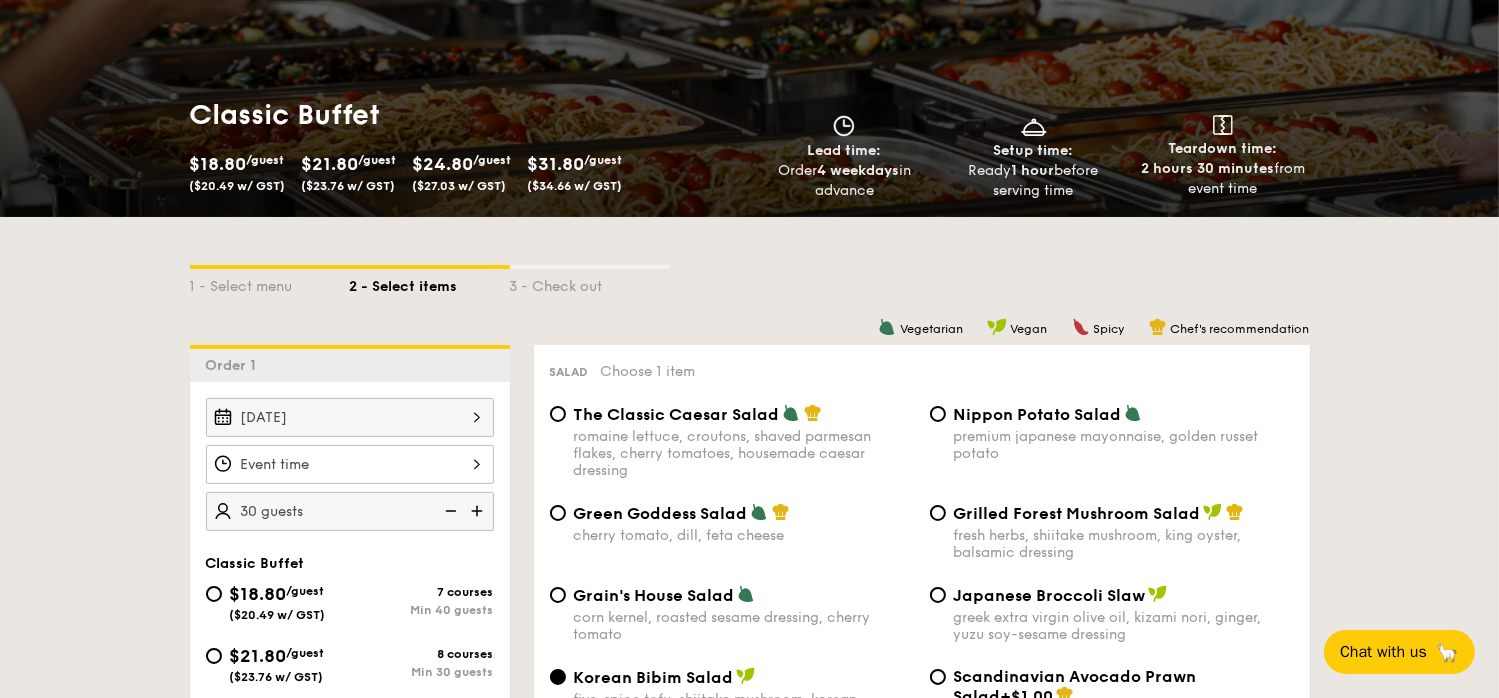 scroll, scrollTop: 364, scrollLeft: 0, axis: vertical 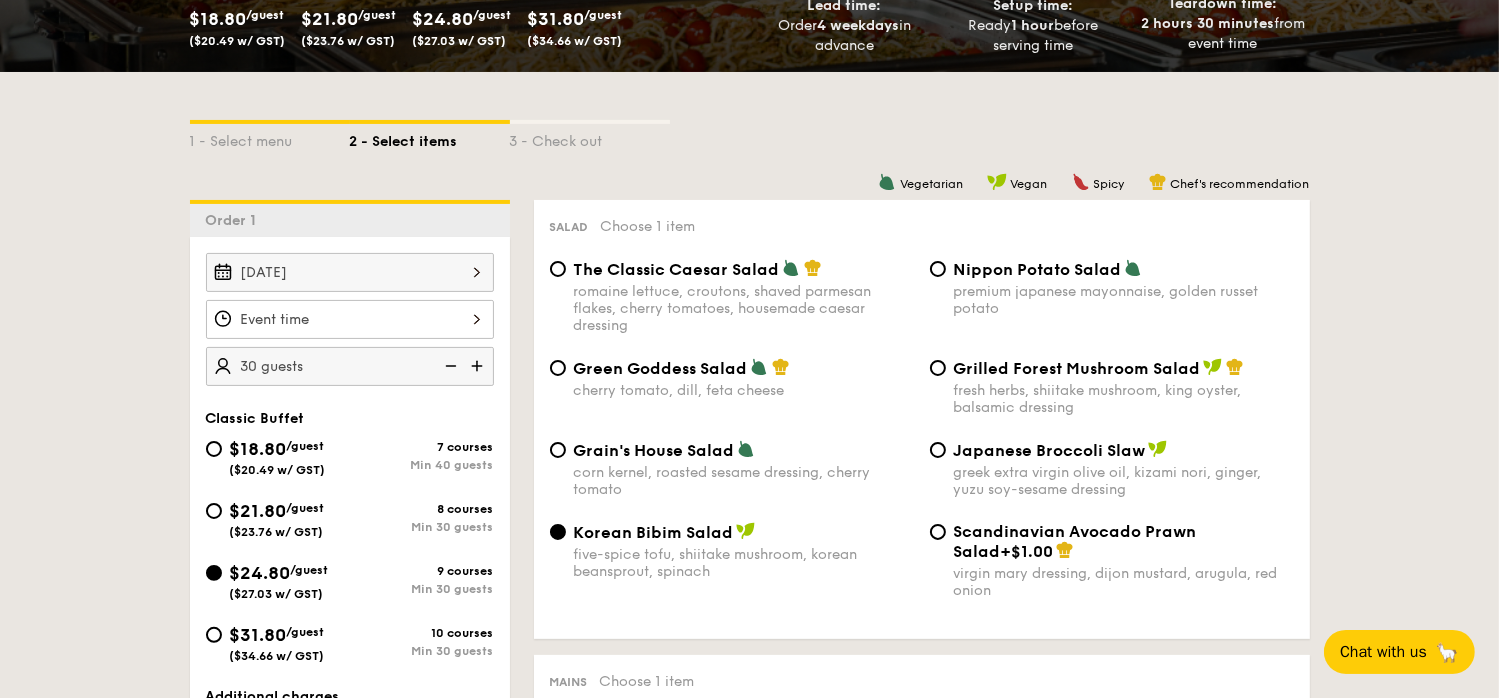 click at bounding box center (350, 319) 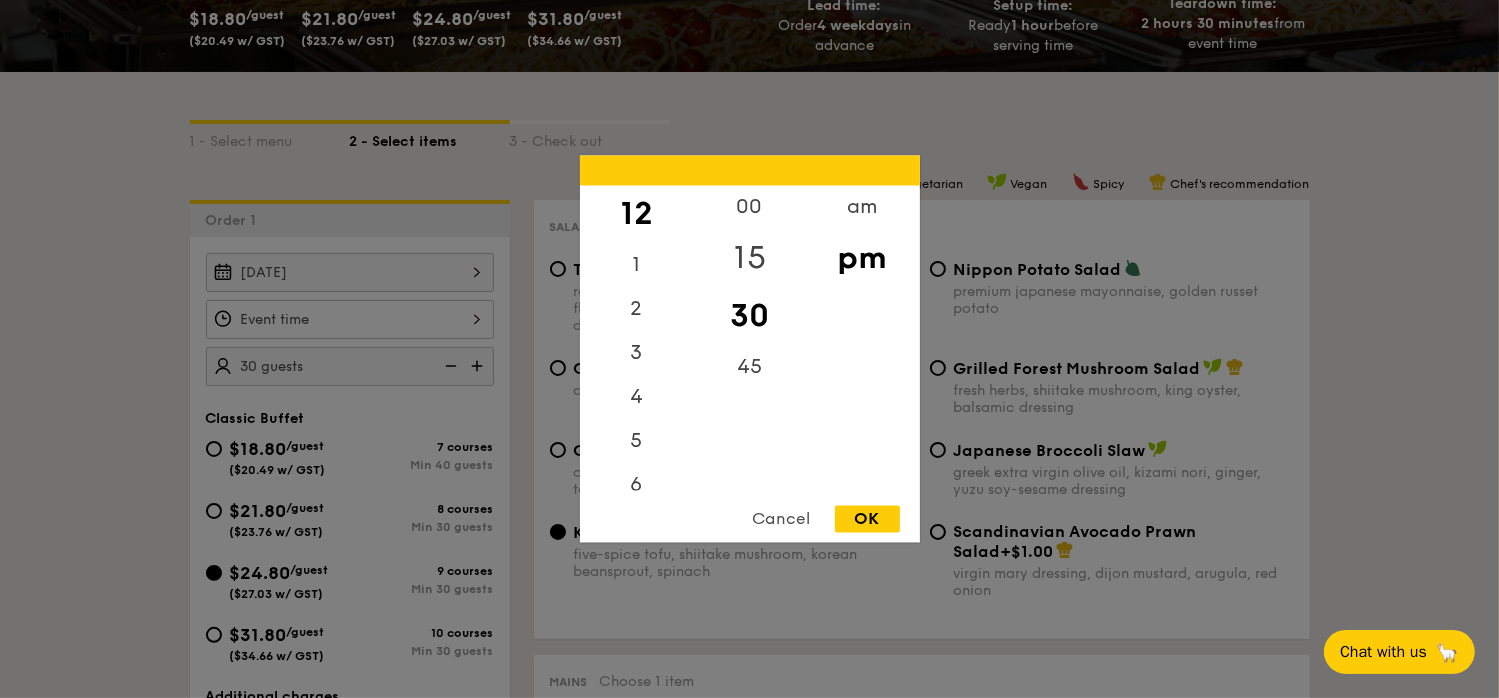 click on "15" at bounding box center [749, 259] 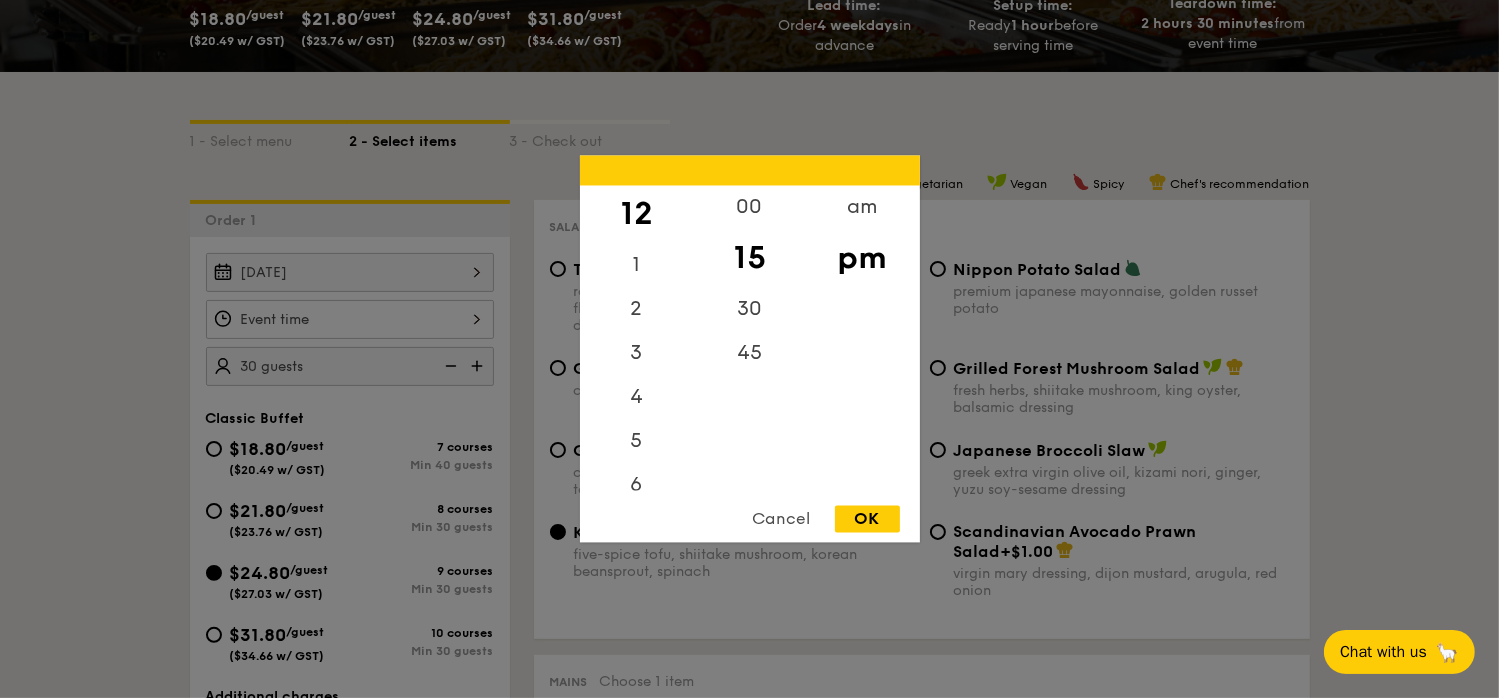 click on "OK" at bounding box center (867, 519) 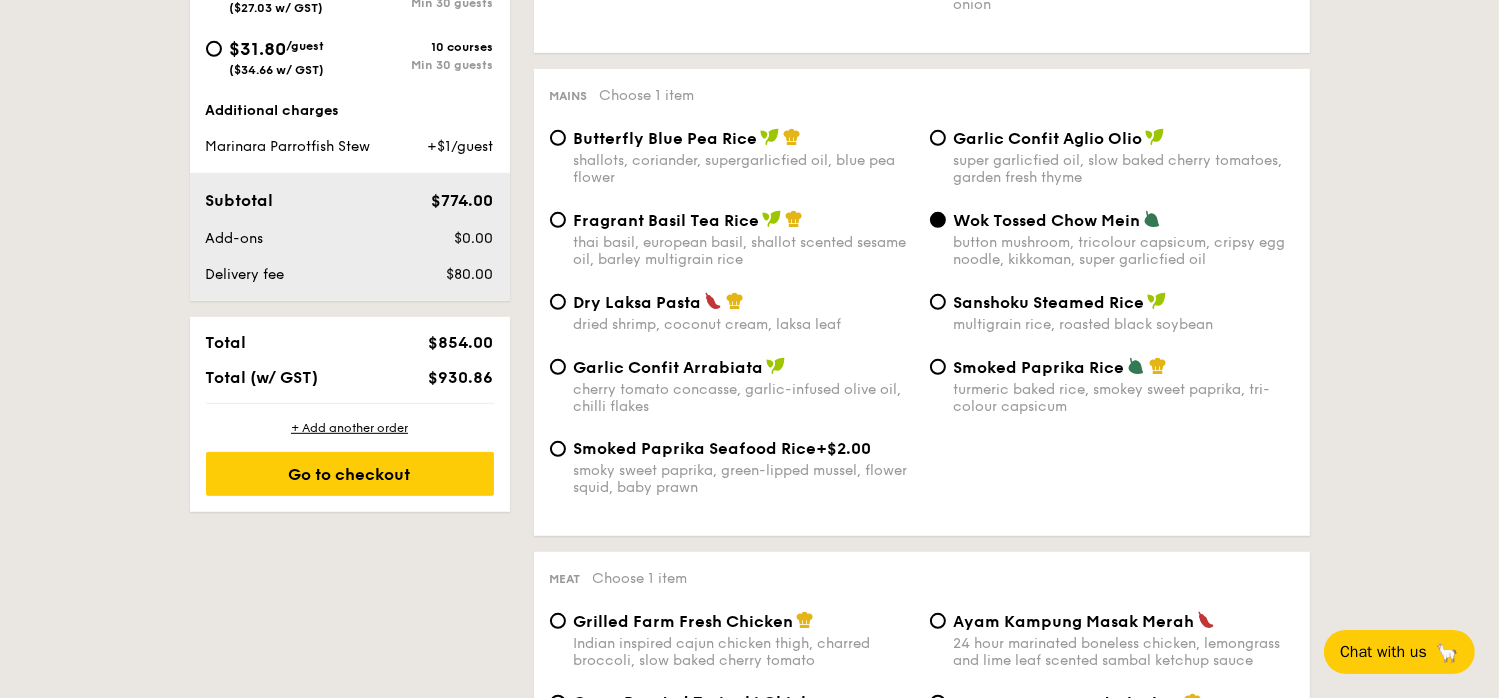 scroll, scrollTop: 964, scrollLeft: 0, axis: vertical 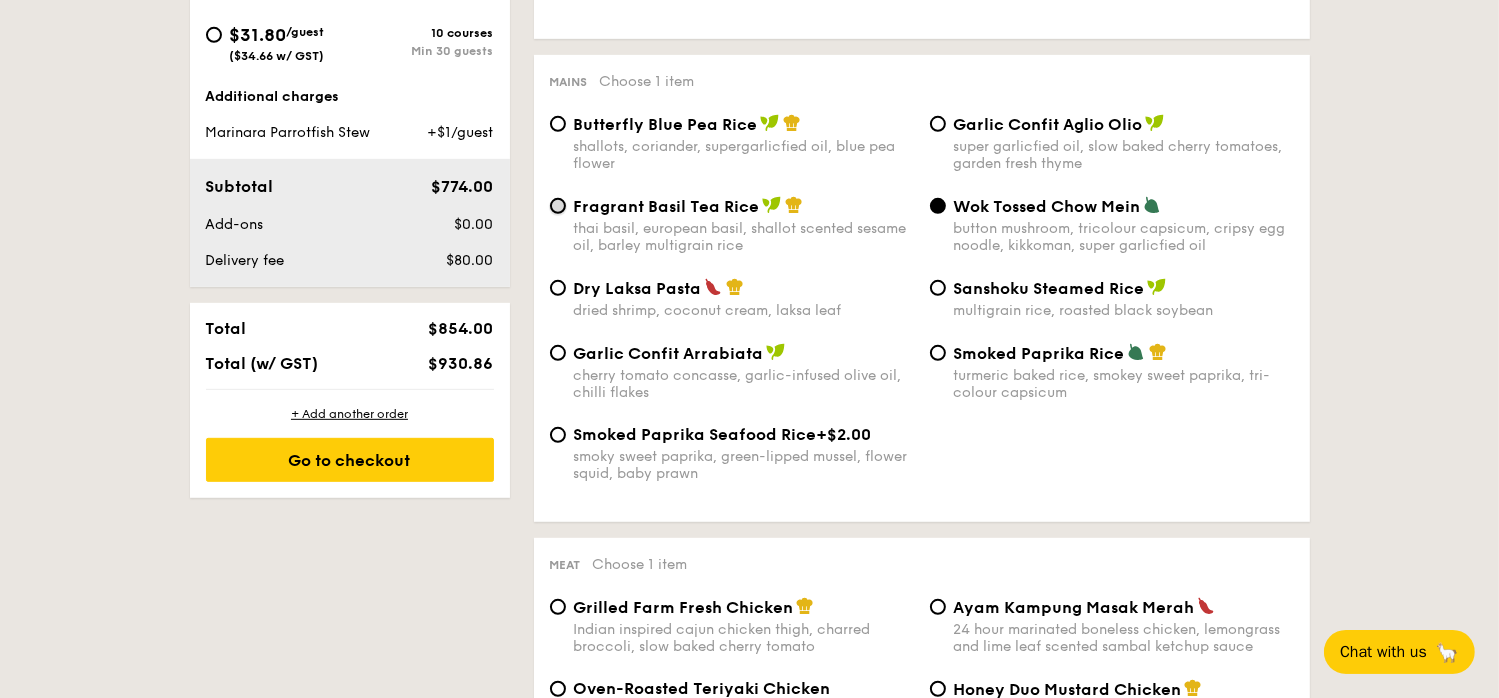 click on "Fragrant Basil Tea Rice thai basil, european basil, shallot scented sesame oil, barley multigrain rice" at bounding box center [558, 206] 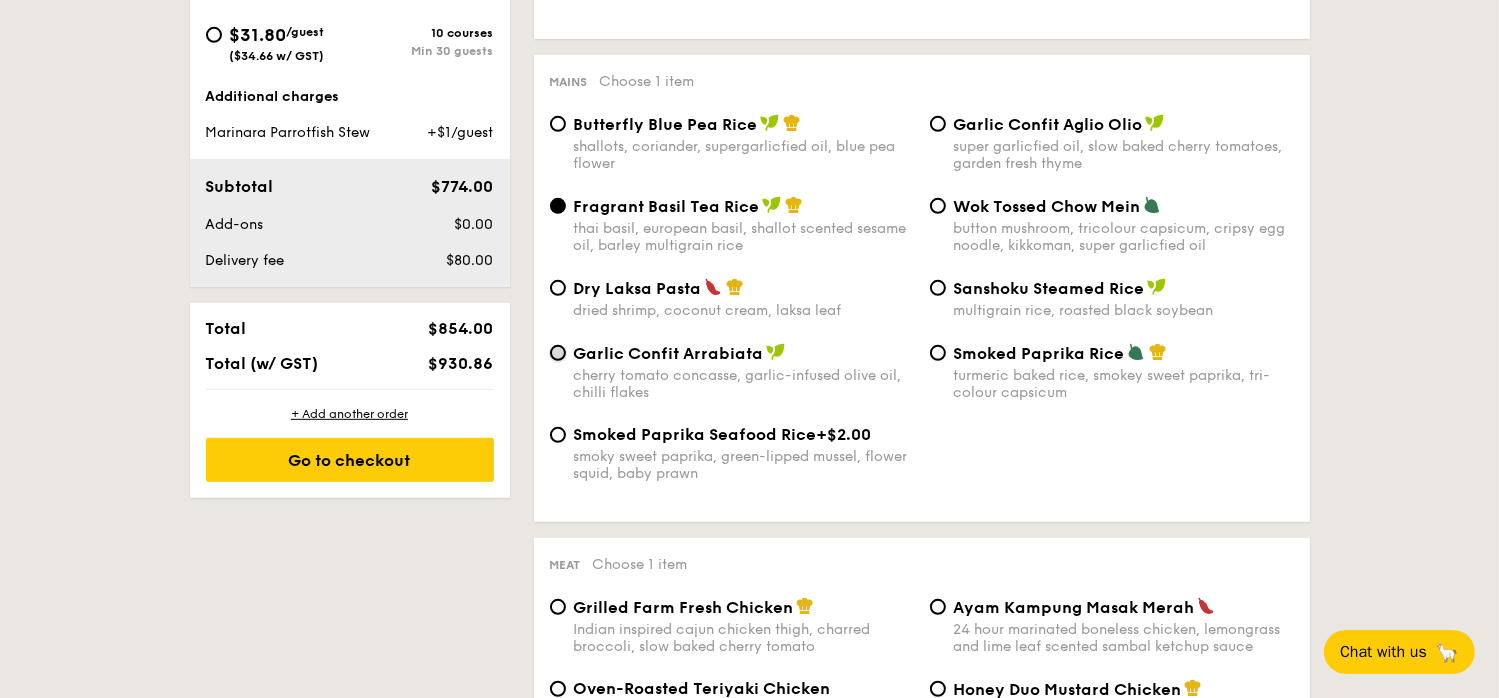 click on "Garlic Confit Arrabiata cherry tomato concasse, garlic-infused olive oil, chilli flakes" at bounding box center [558, 353] 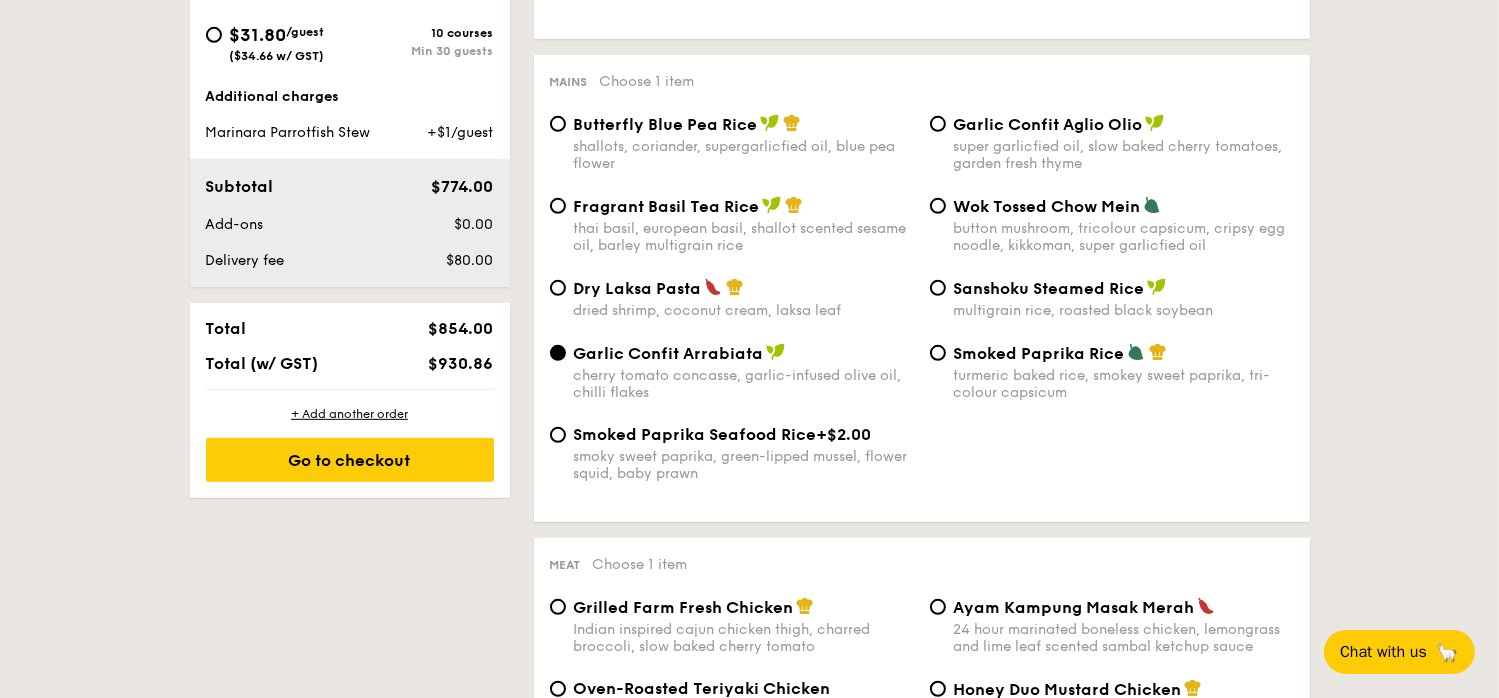 click on "Sanshoku Steamed Rice multigrain rice, roasted black soybean" at bounding box center [1112, 298] 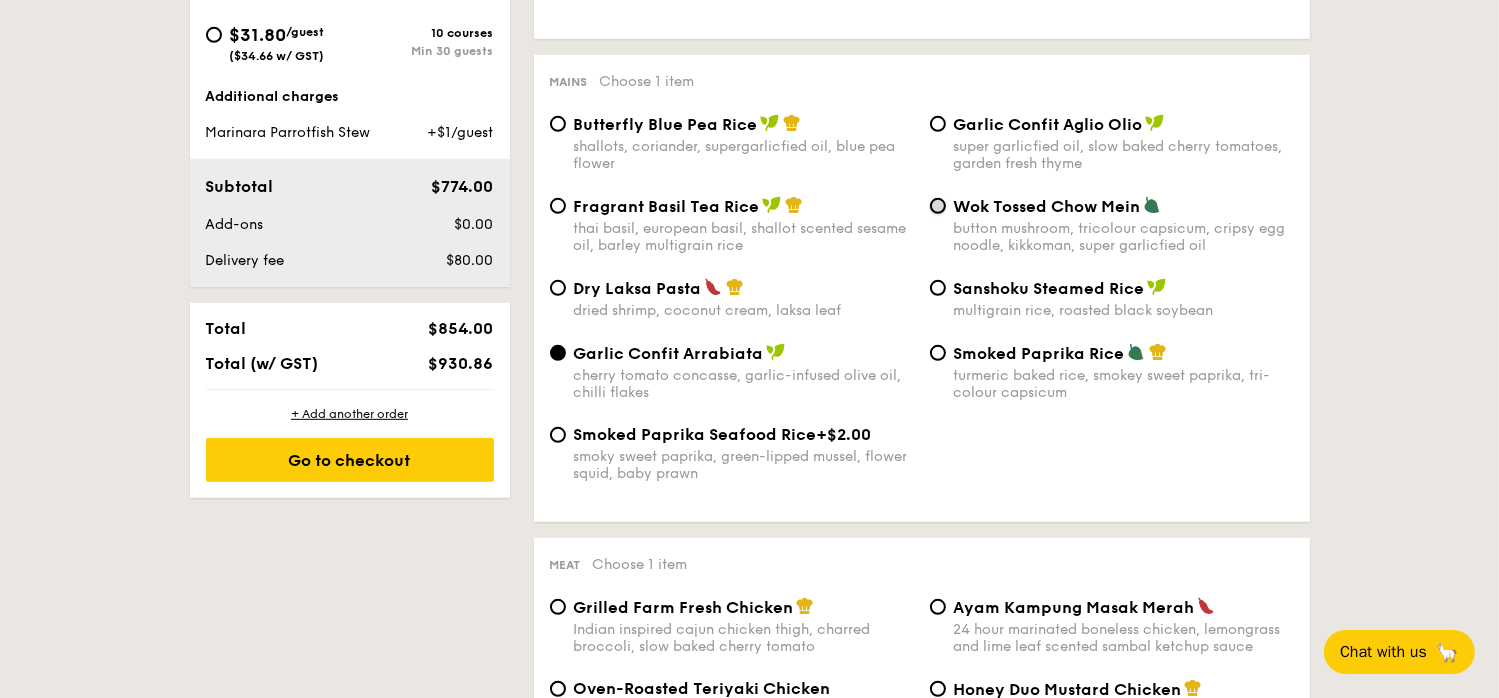 click on "Wok Tossed Chow Mein button mushroom, tricolour capsicum, cripsy egg noodle, kikkoman, super garlicfied oil" at bounding box center (938, 206) 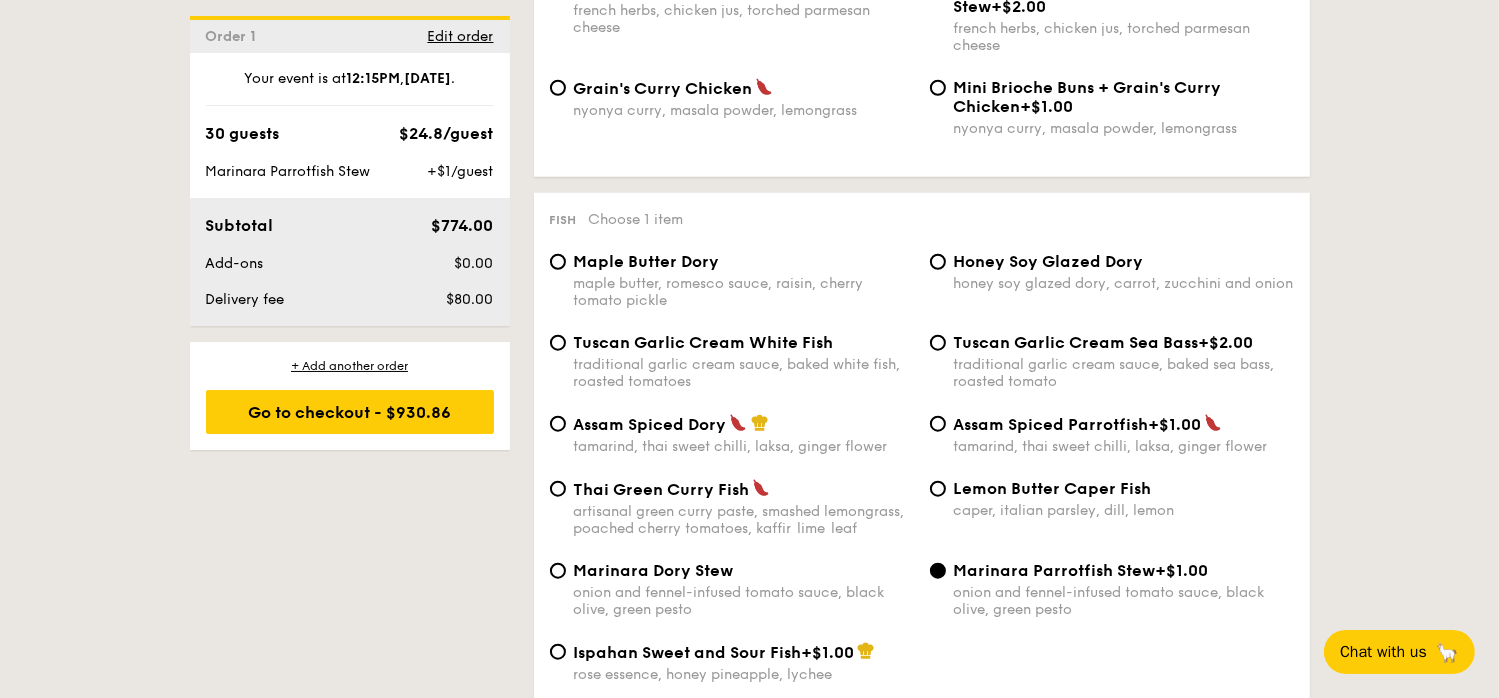 scroll, scrollTop: 1864, scrollLeft: 0, axis: vertical 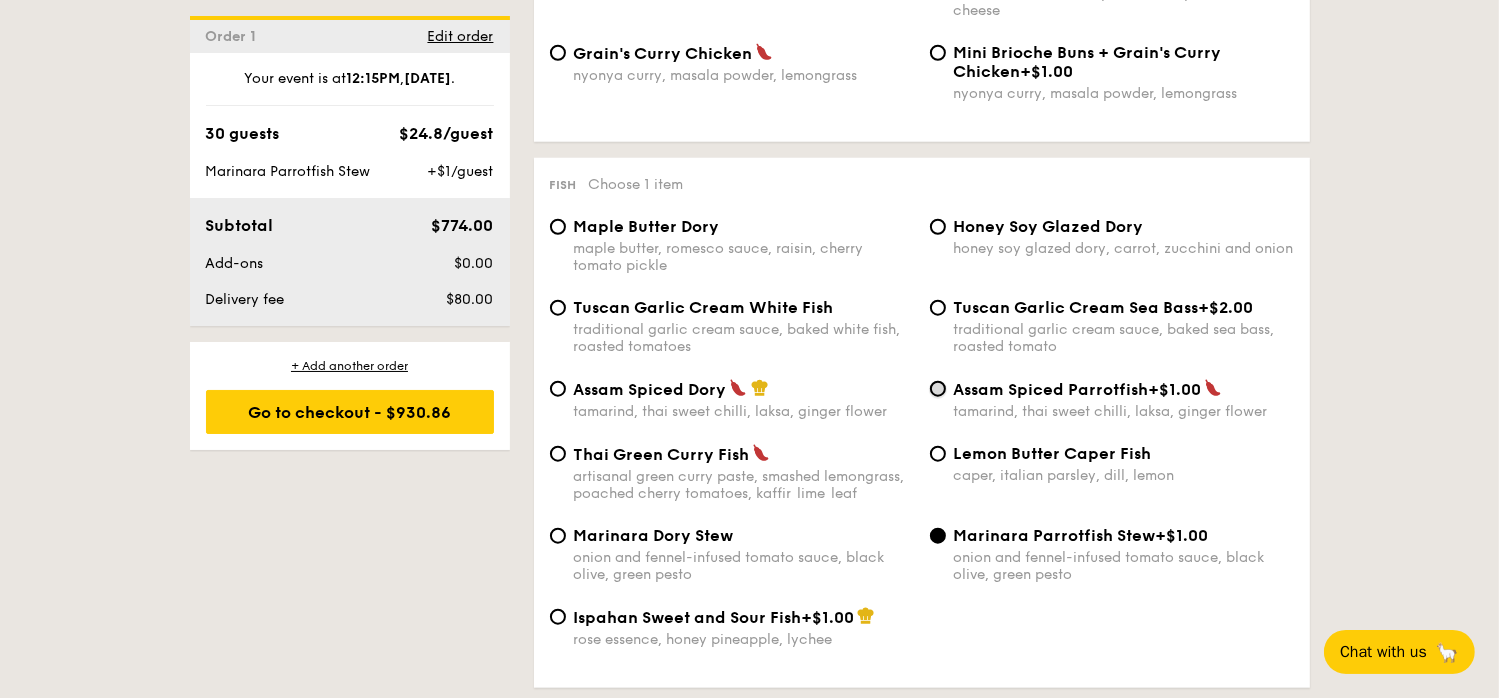 click on "Assam Spiced Parrotfish
+$1.00
tamarind, thai sweet chilli, laksa, ginger flower" at bounding box center (938, 389) 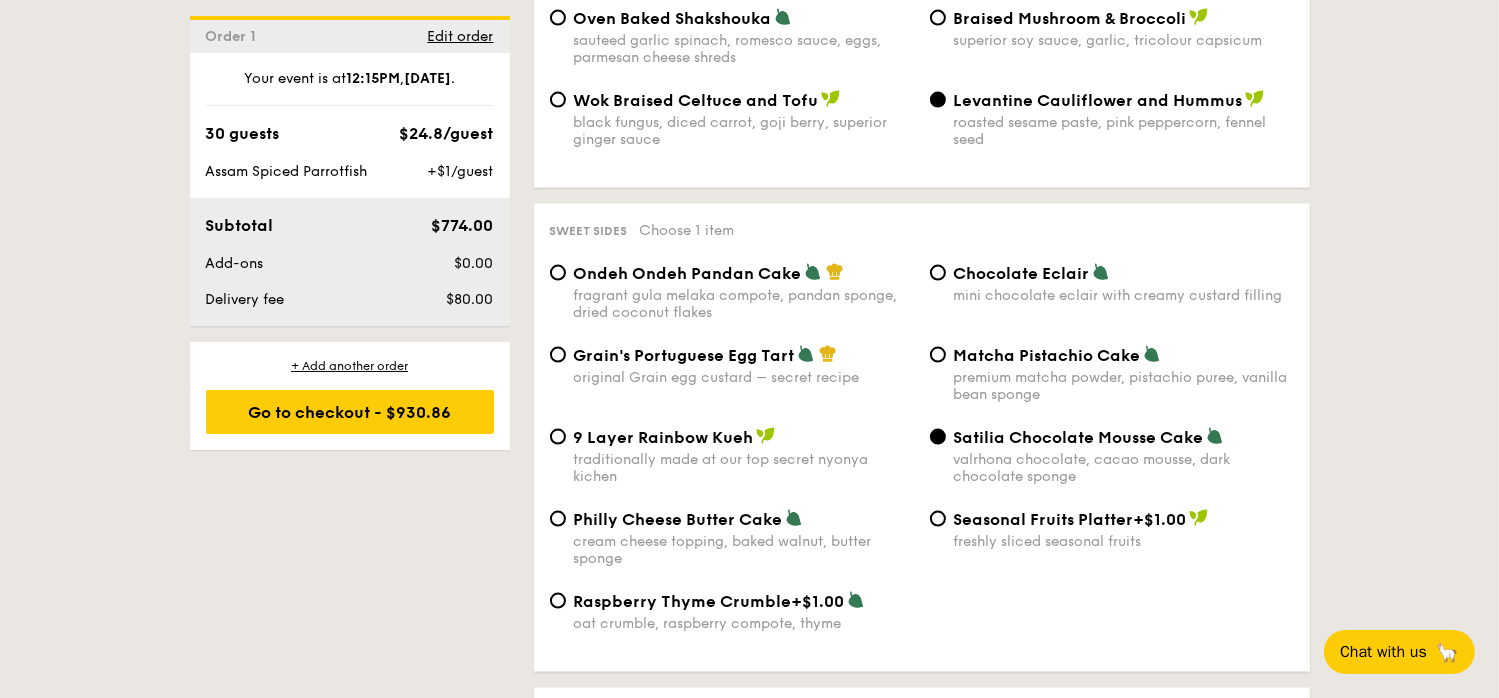 scroll, scrollTop: 2864, scrollLeft: 0, axis: vertical 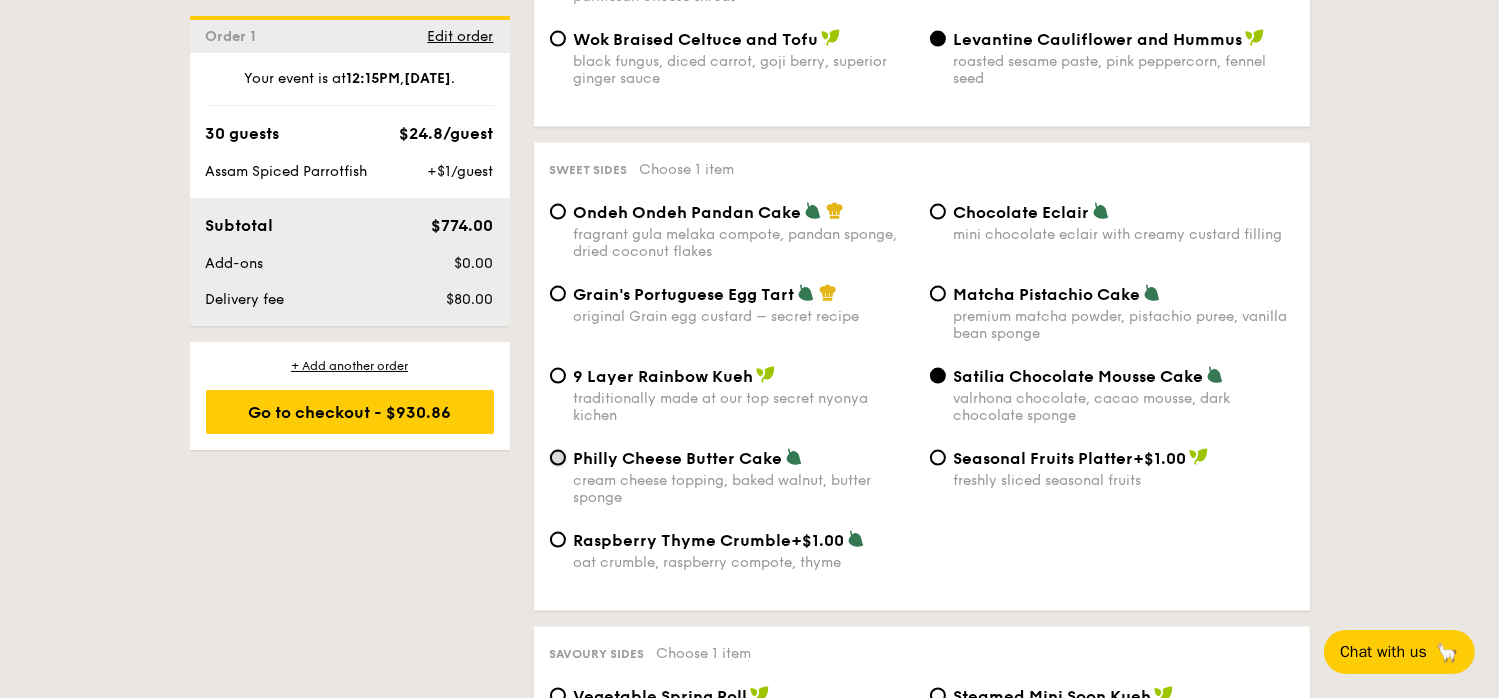 click on "Philly Cheese Butter Cake cream cheese topping, baked walnut, butter sponge" at bounding box center (558, 458) 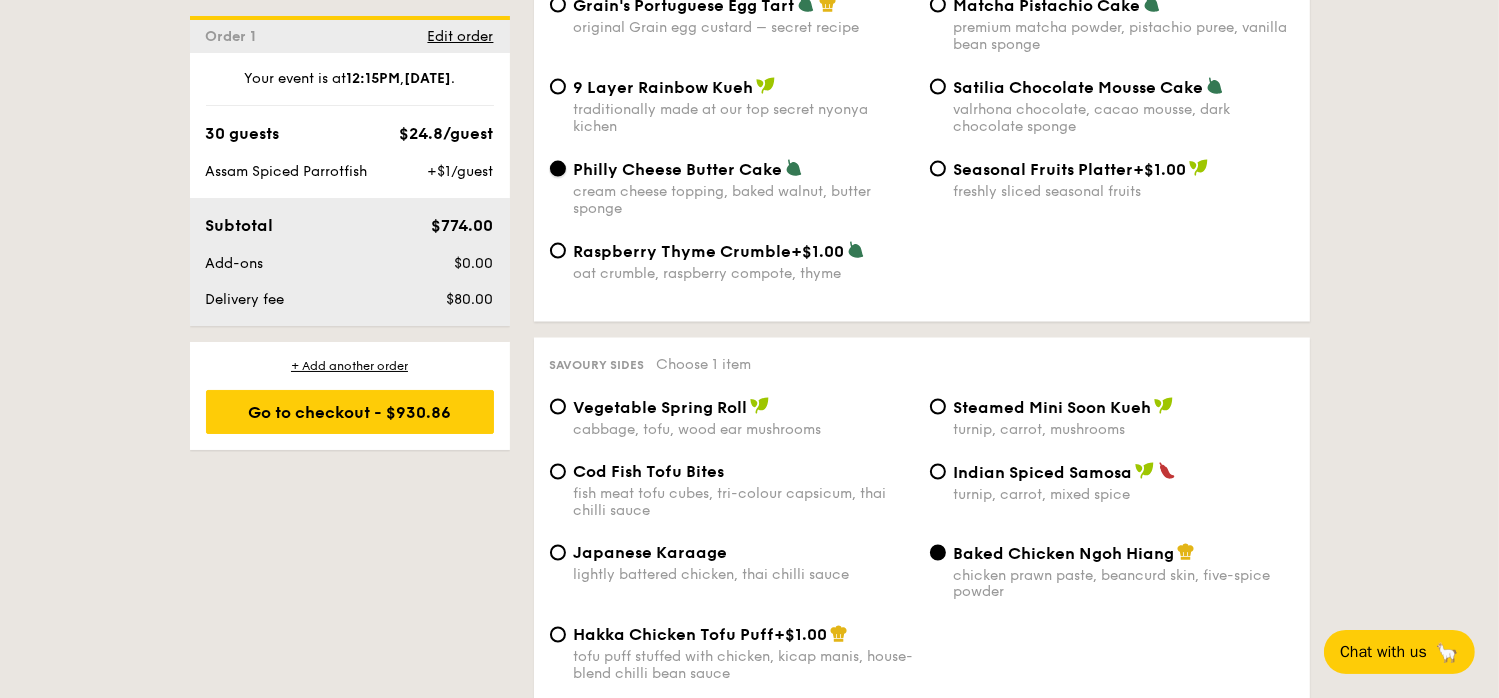 scroll, scrollTop: 3164, scrollLeft: 0, axis: vertical 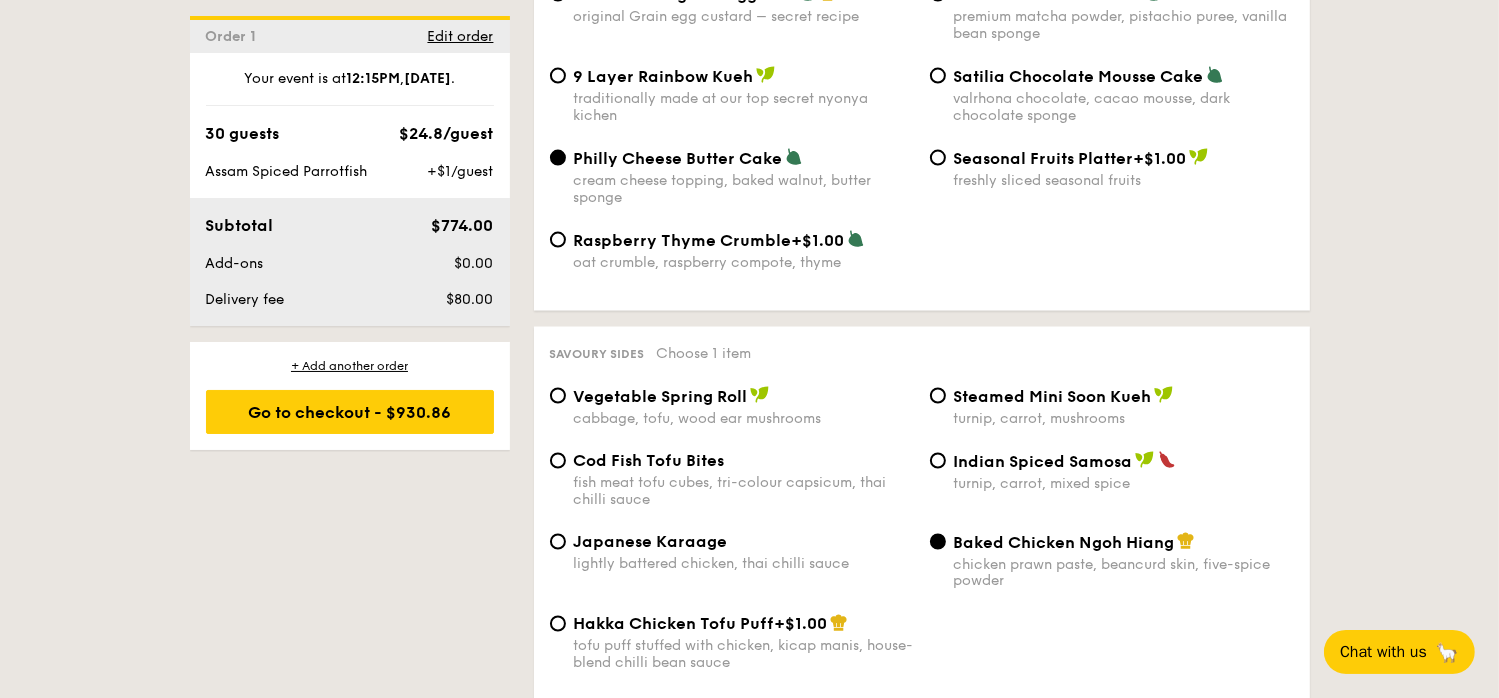 click on "Steamed Mini Soon Kueh turnip, carrot, mushrooms" at bounding box center [1112, 417] 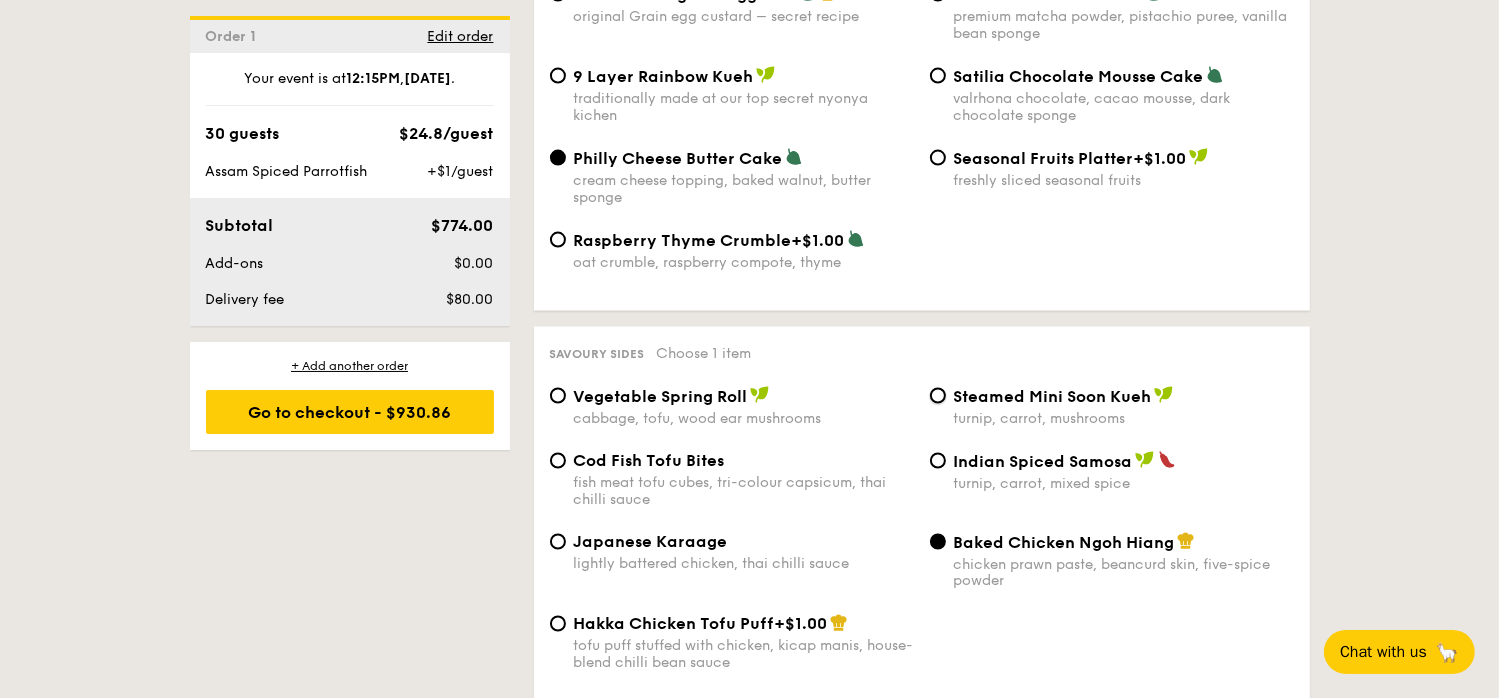 click on "Steamed Mini Soon Kueh turnip, carrot, mushrooms" at bounding box center [938, 396] 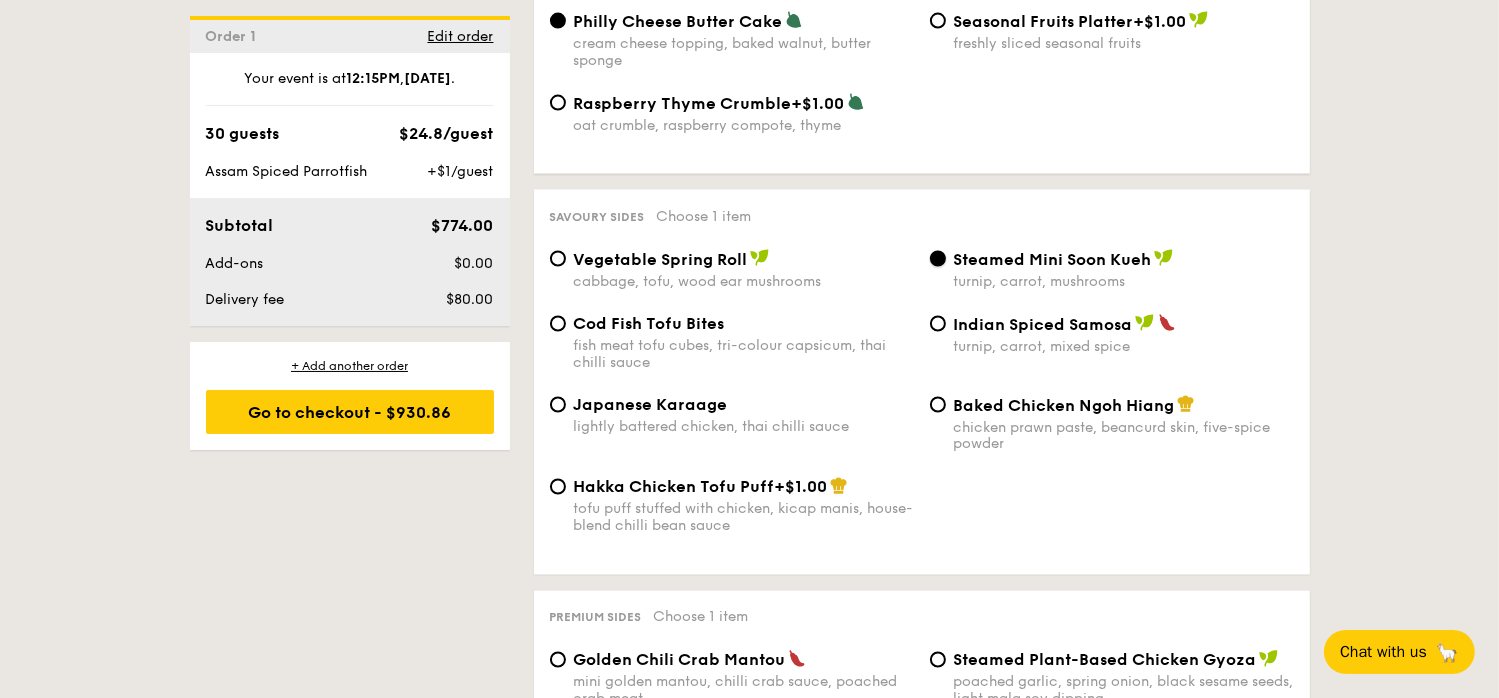 scroll, scrollTop: 3364, scrollLeft: 0, axis: vertical 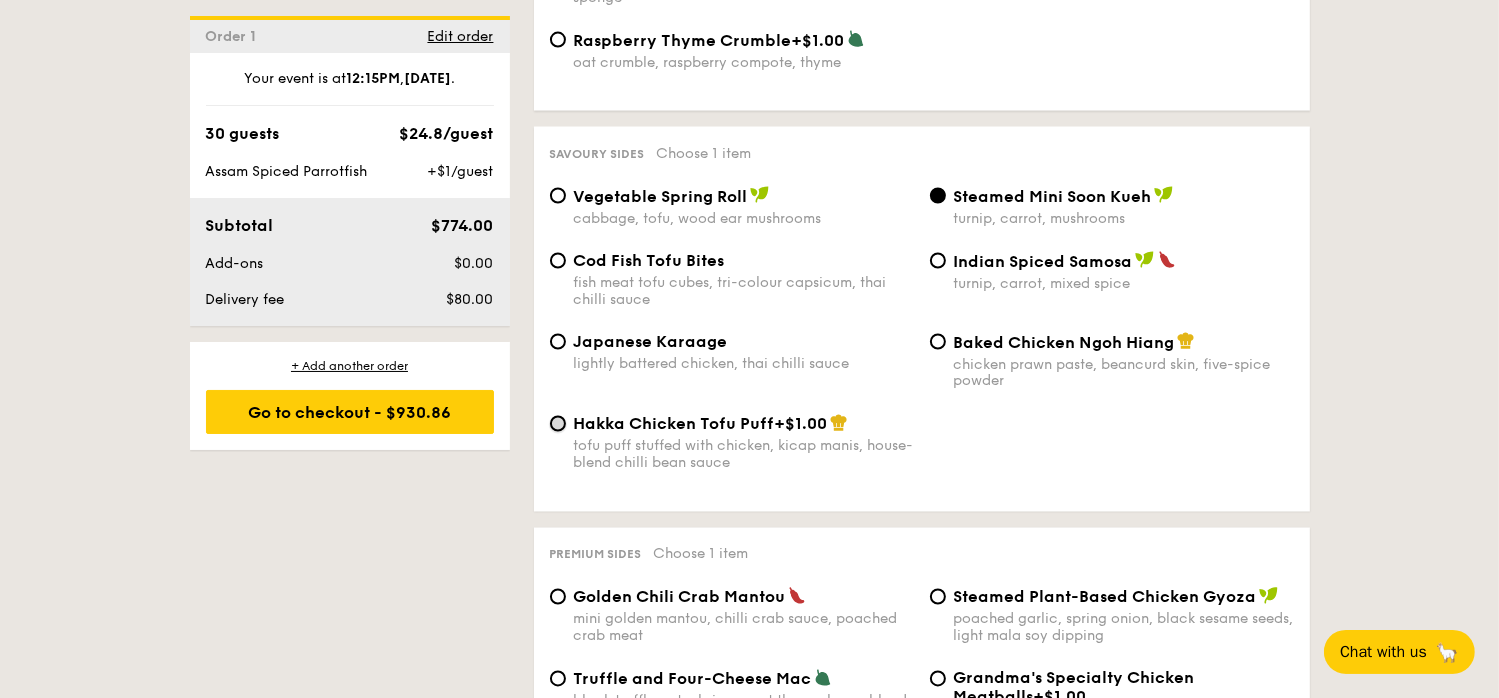 click on "Hakka Chicken Tofu Puff
+$1.00
tofu puff stuffed with chicken, kicap manis, house-blend chilli bean sauce" at bounding box center (558, 424) 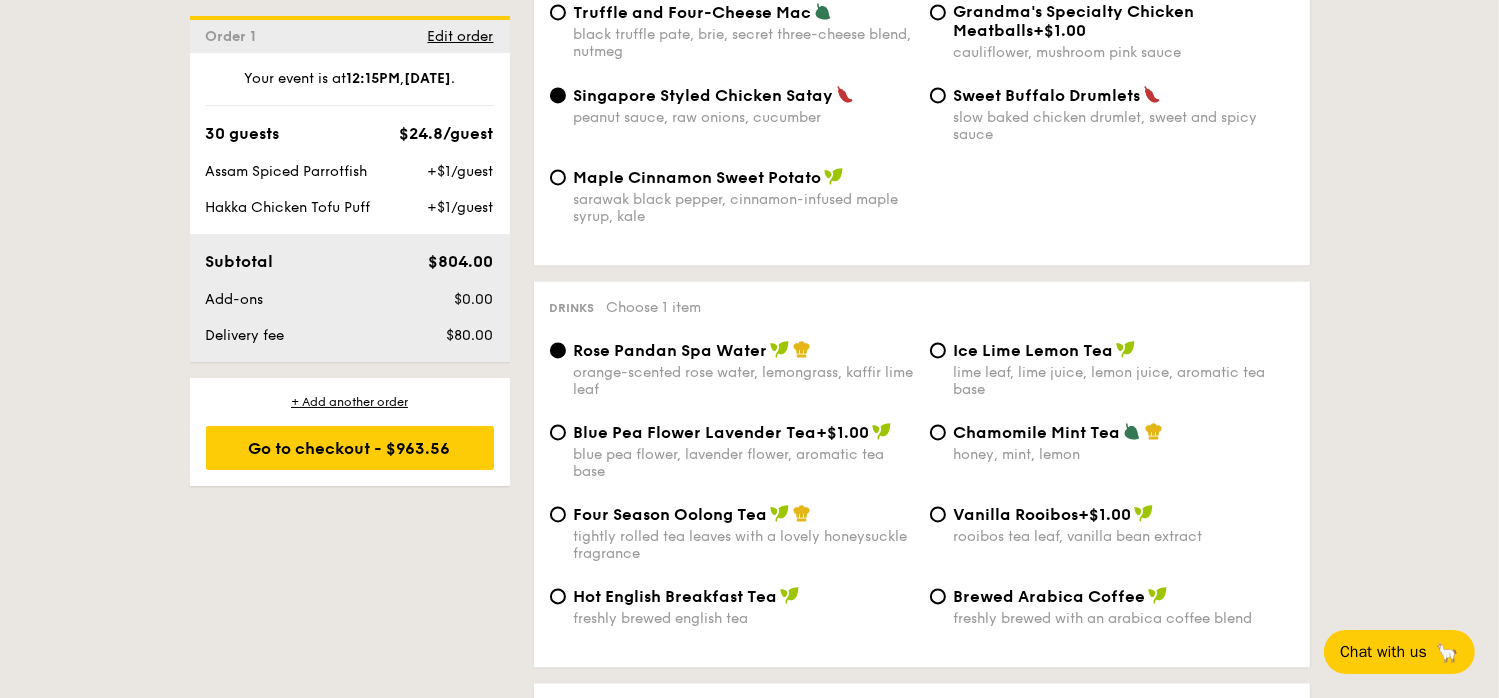 scroll, scrollTop: 4064, scrollLeft: 0, axis: vertical 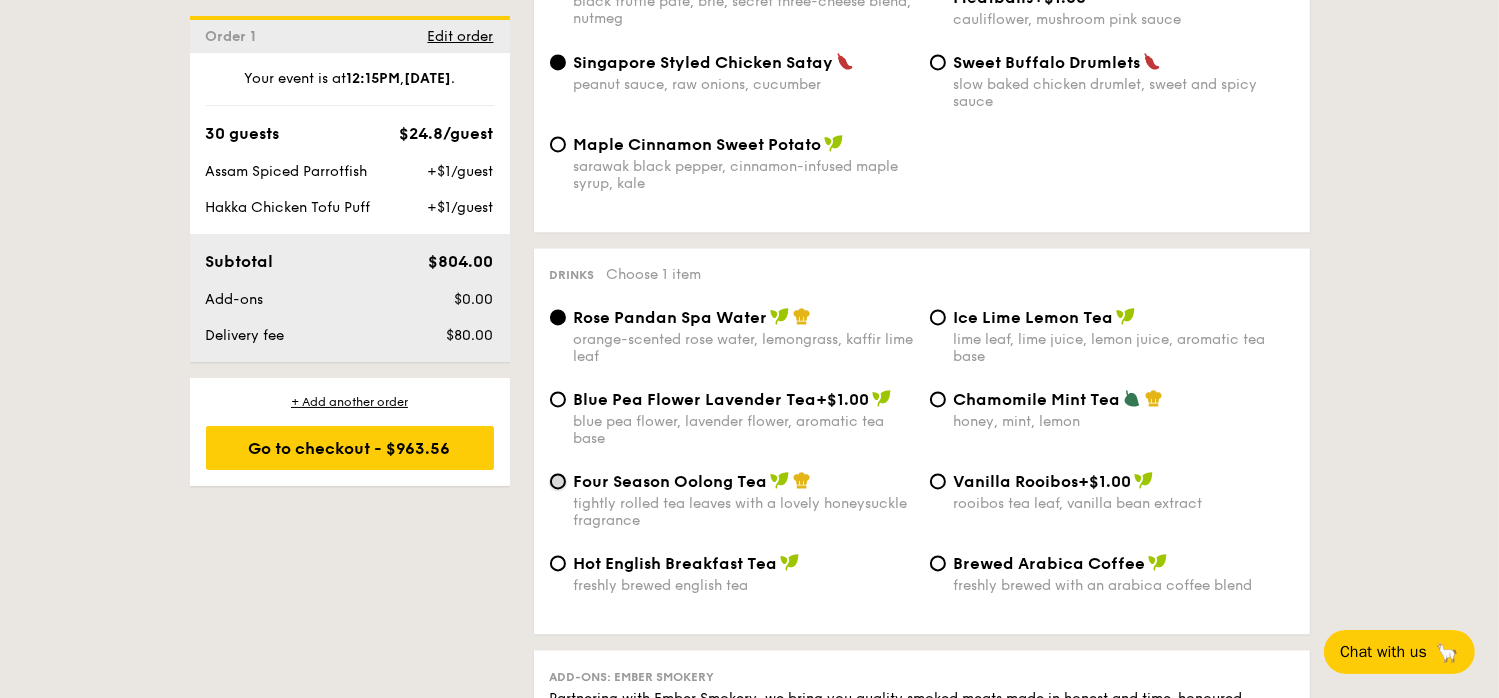 click on "Four Season Oolong Tea tightly rolled tea leaves with a lovely honeysuckle fragrance" at bounding box center [558, 481] 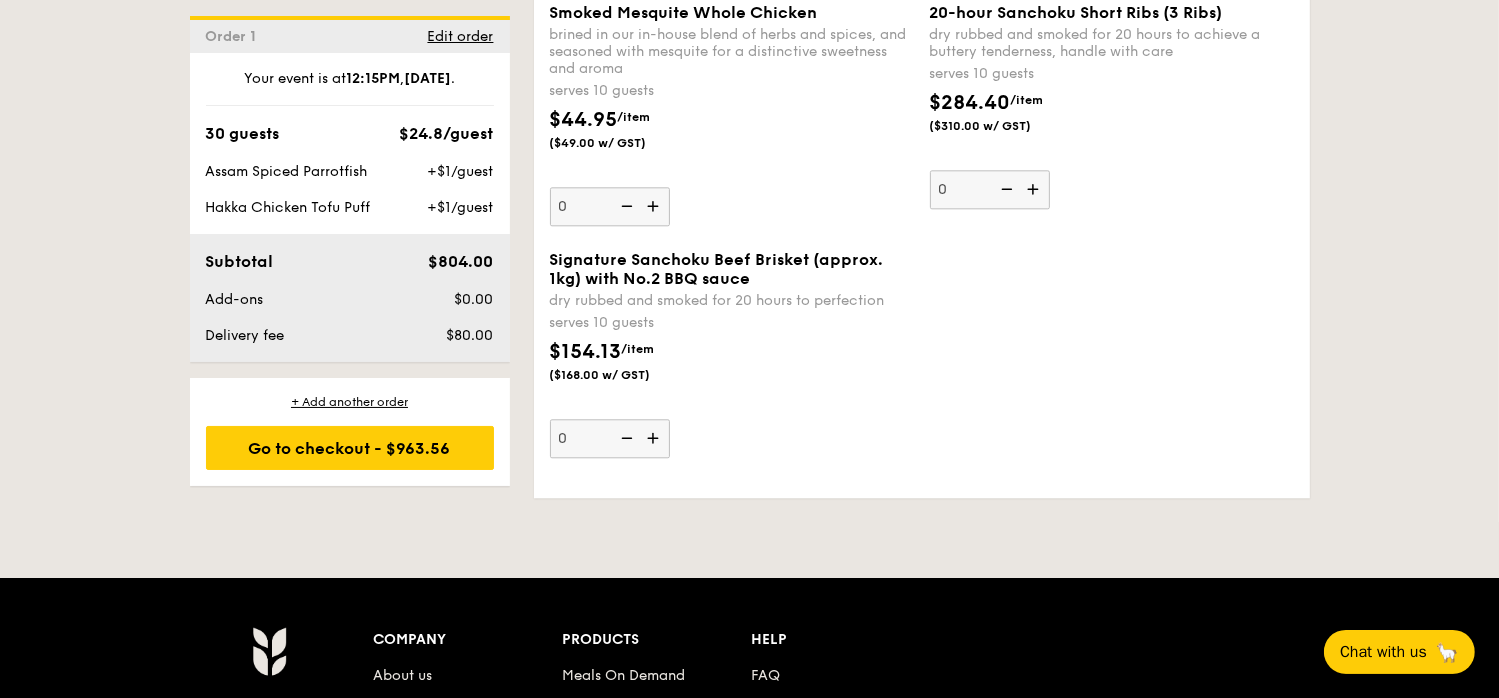 scroll, scrollTop: 4697, scrollLeft: 0, axis: vertical 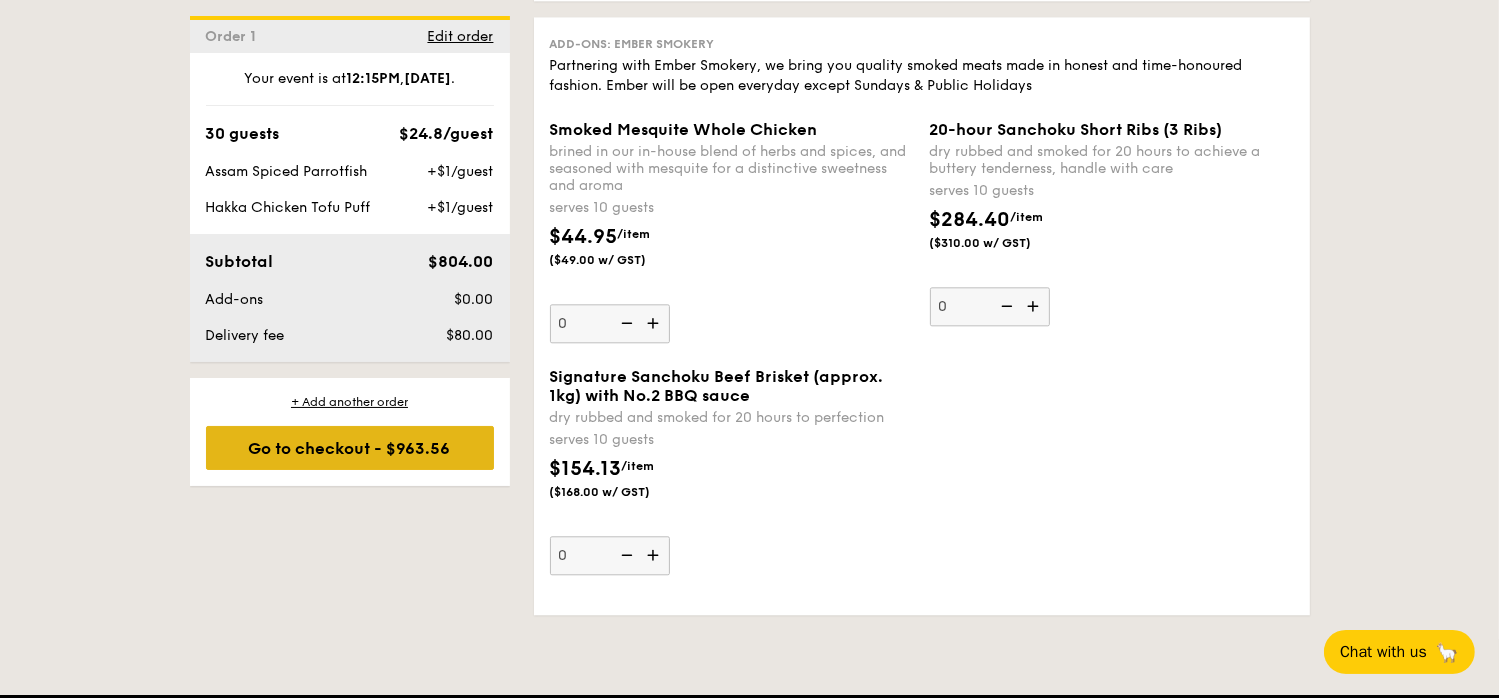 click on "Go to checkout
- $963.56" at bounding box center [350, 448] 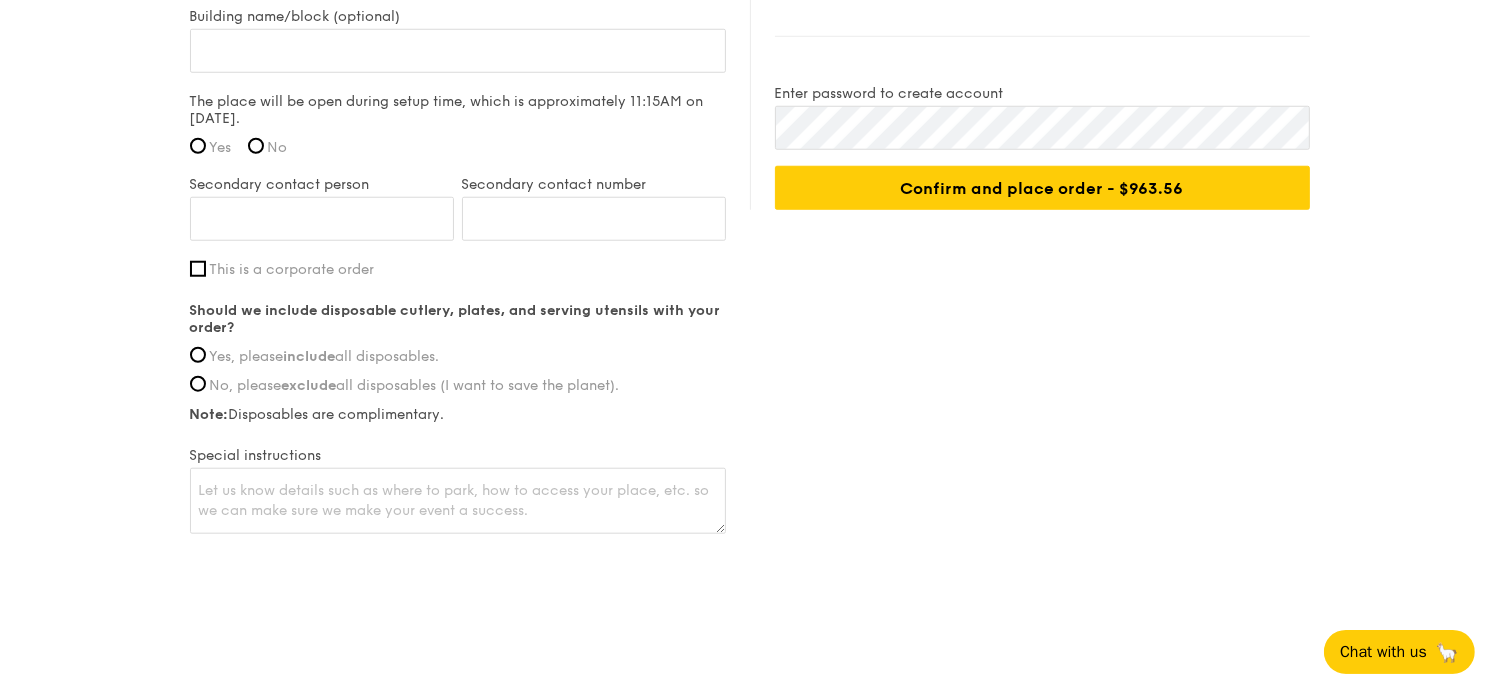 scroll, scrollTop: 0, scrollLeft: 0, axis: both 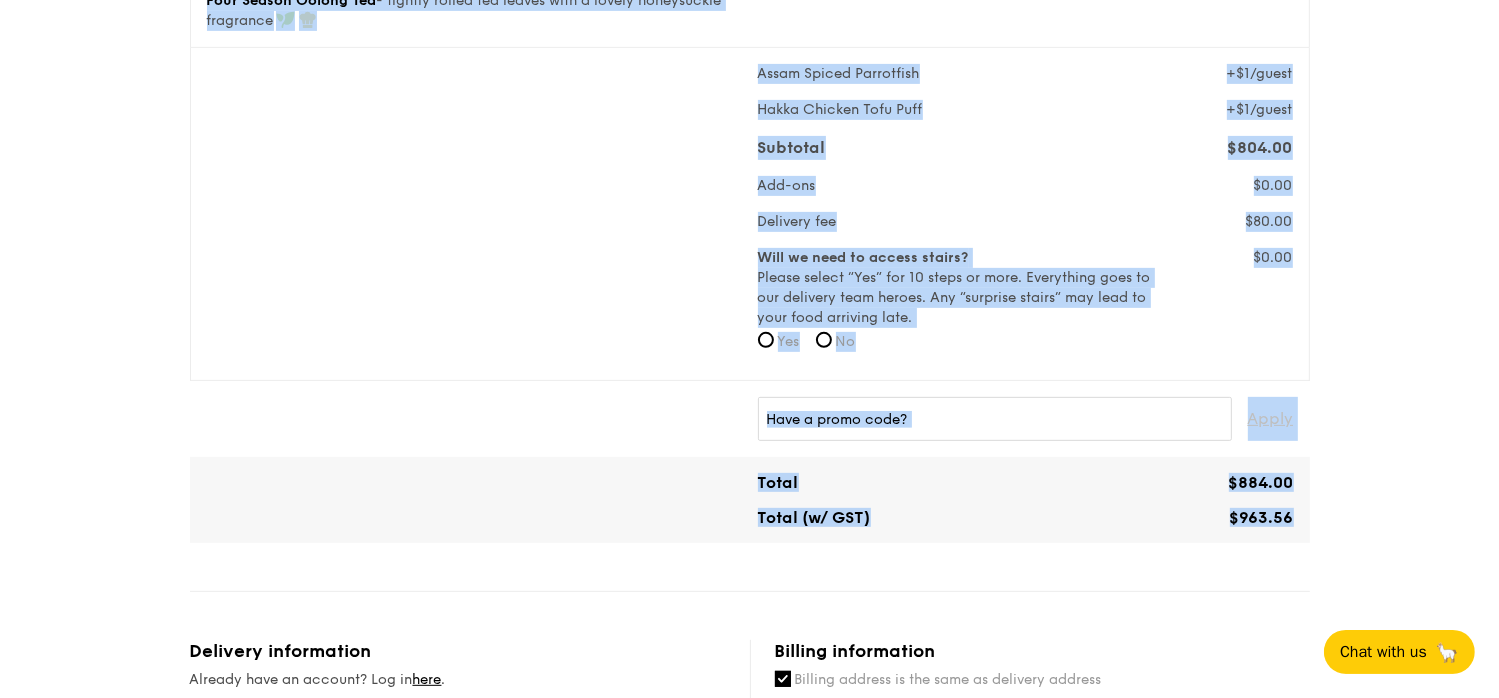 drag, startPoint x: 192, startPoint y: 180, endPoint x: 1098, endPoint y: 552, distance: 979.39777 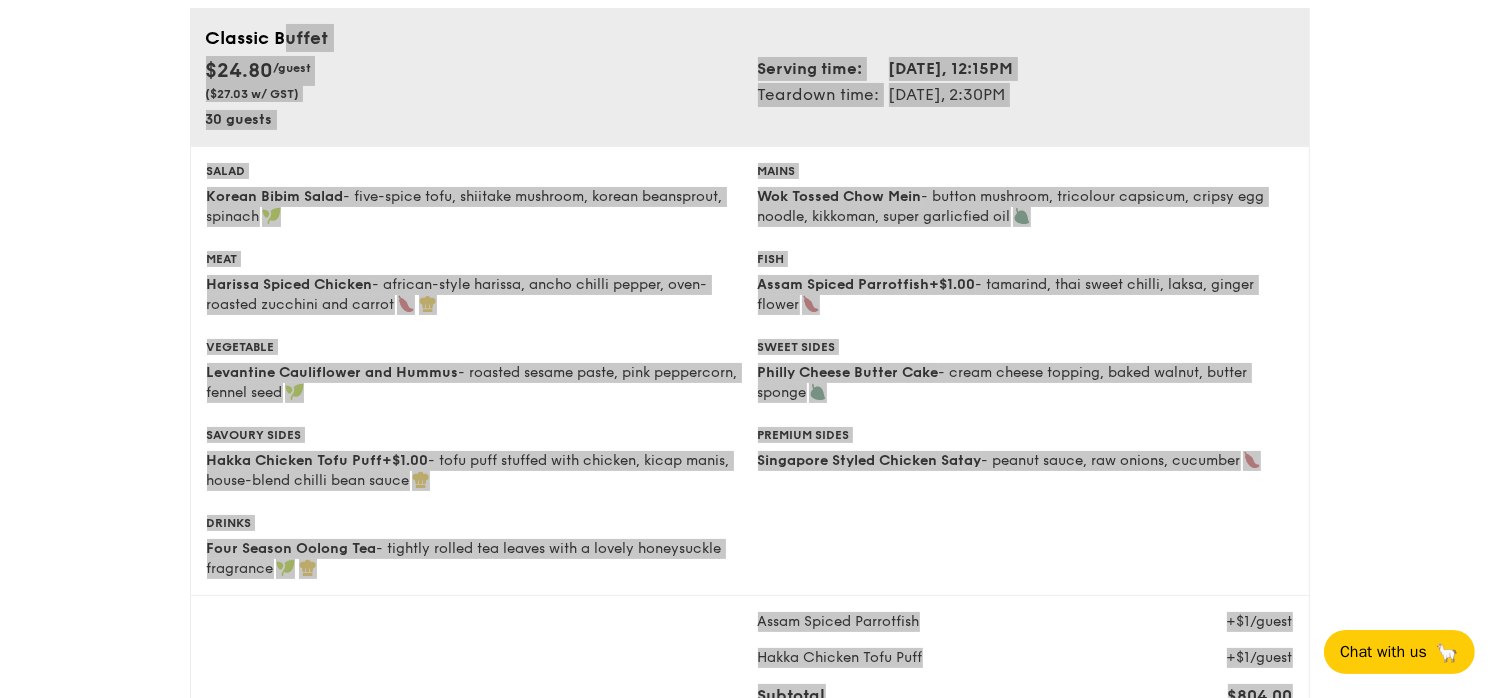 scroll, scrollTop: 200, scrollLeft: 0, axis: vertical 